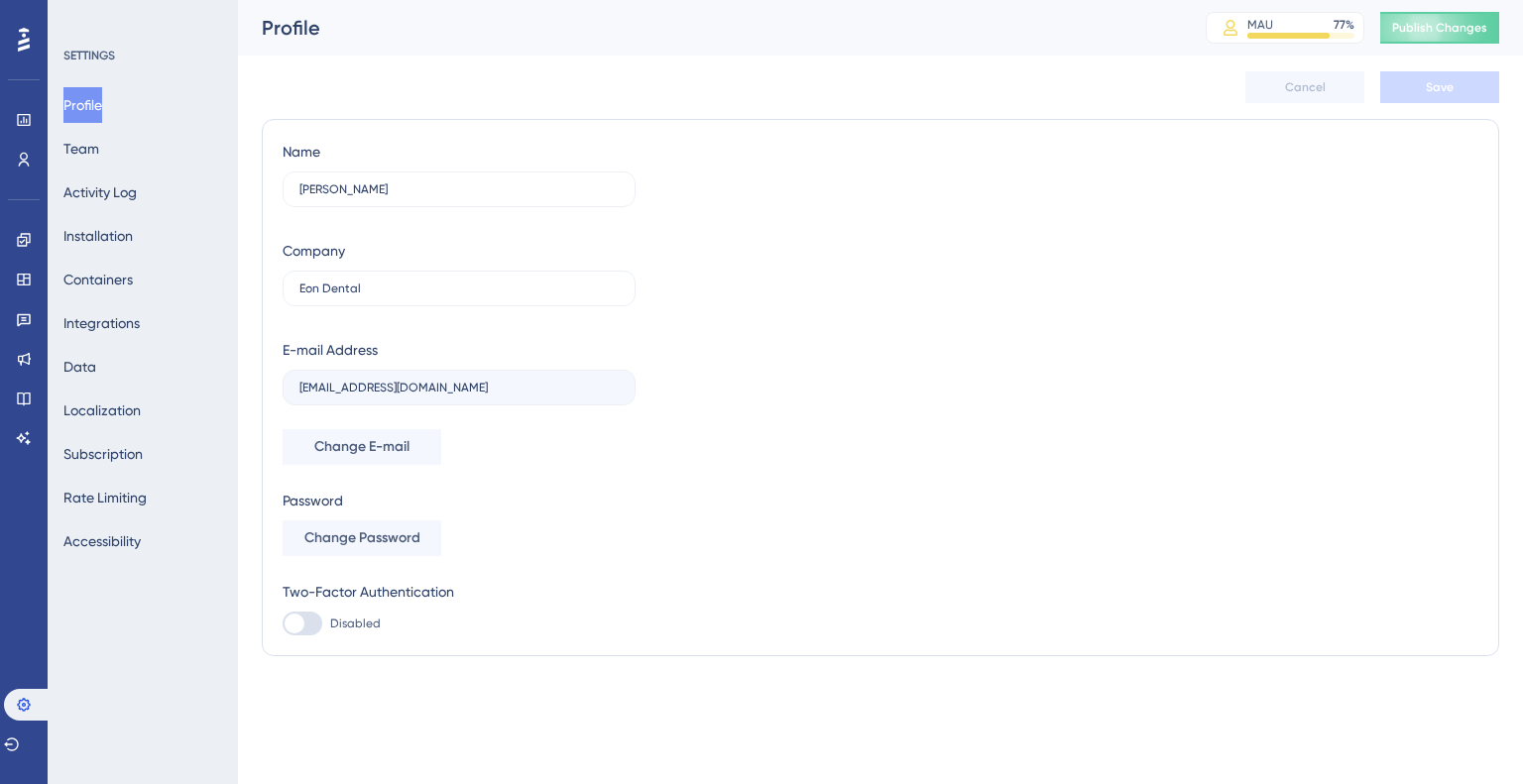 scroll, scrollTop: 0, scrollLeft: 0, axis: both 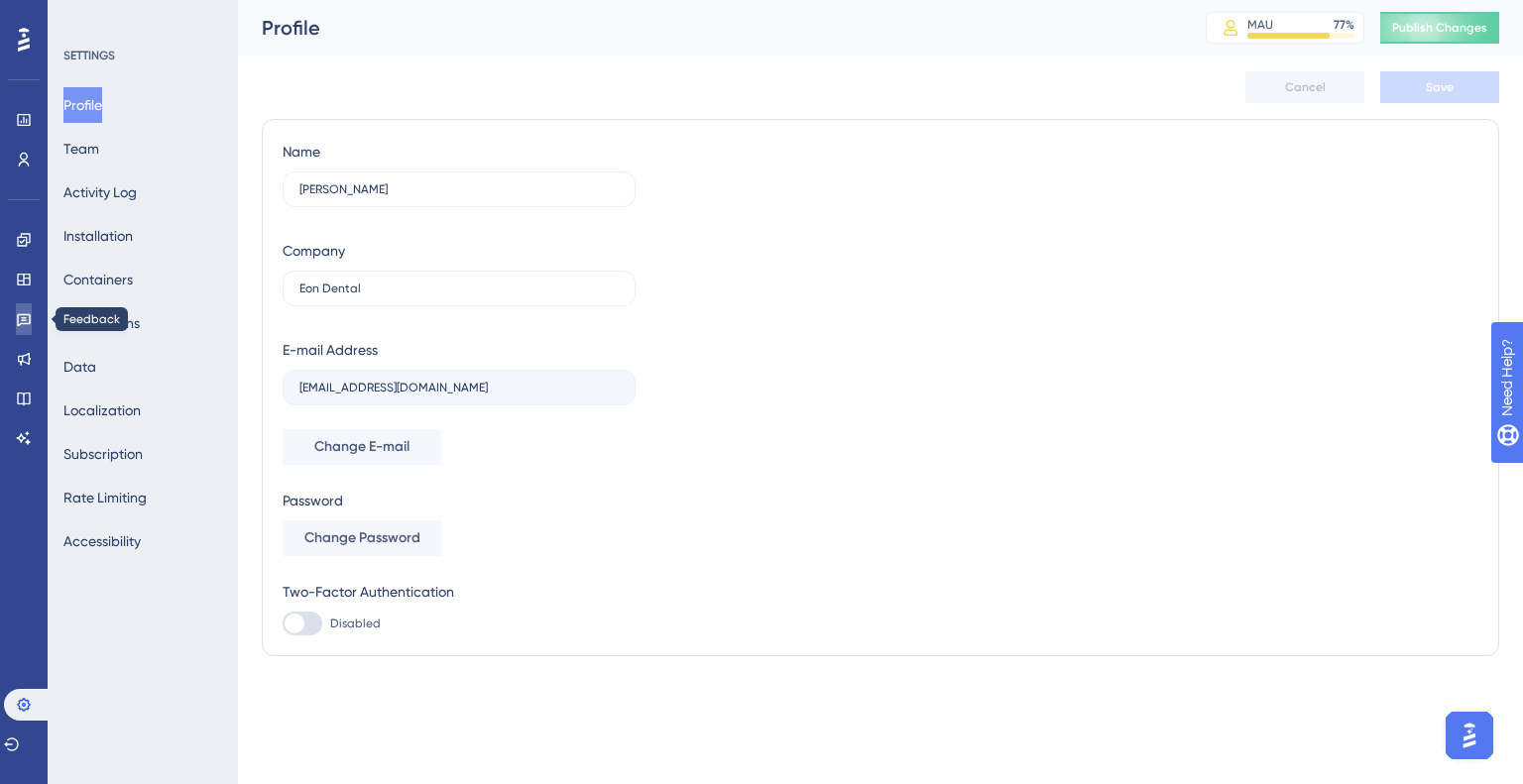 click 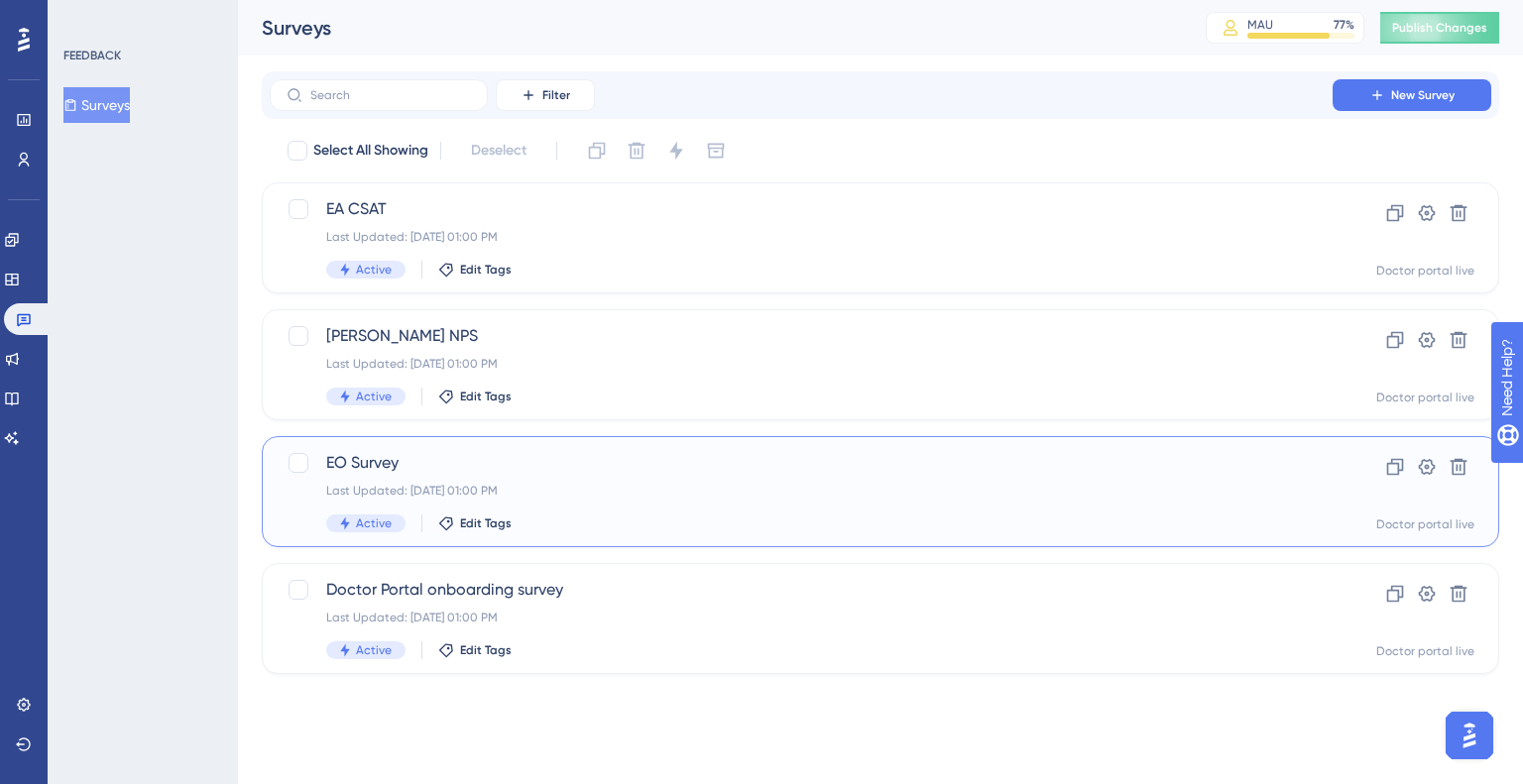 click on "EO Survey" at bounding box center (801, 463) 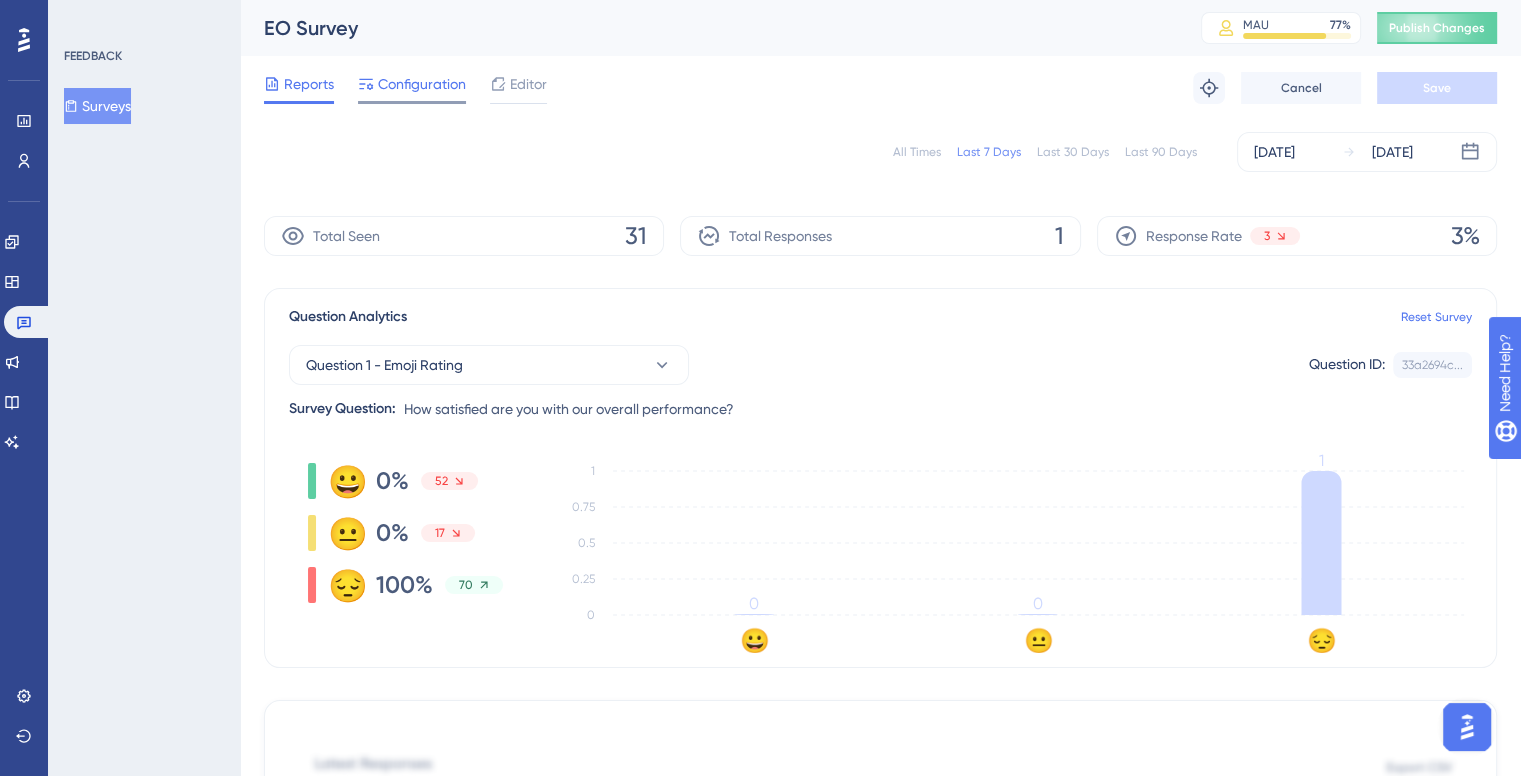 click on "Configuration" at bounding box center [422, 84] 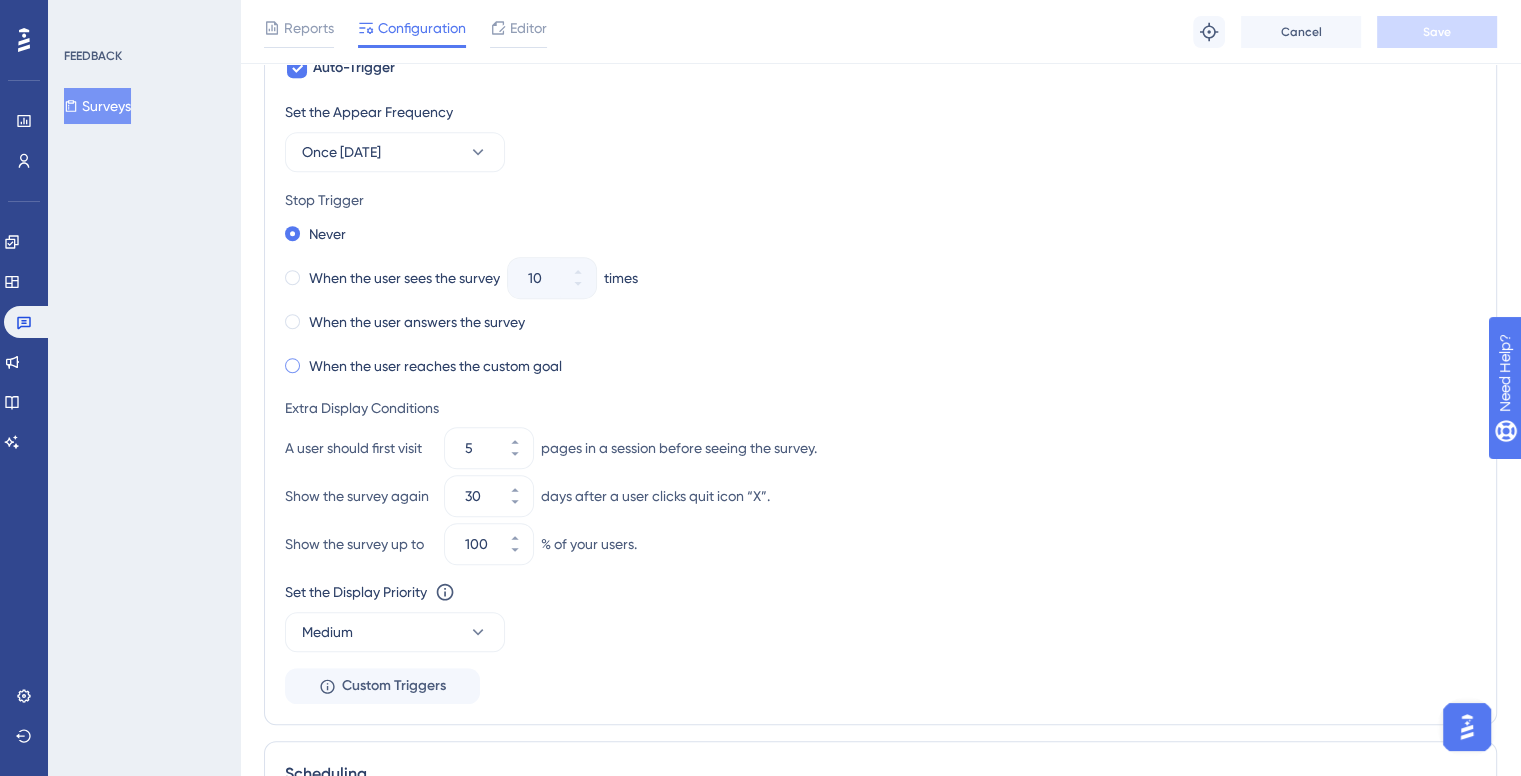 scroll, scrollTop: 1000, scrollLeft: 0, axis: vertical 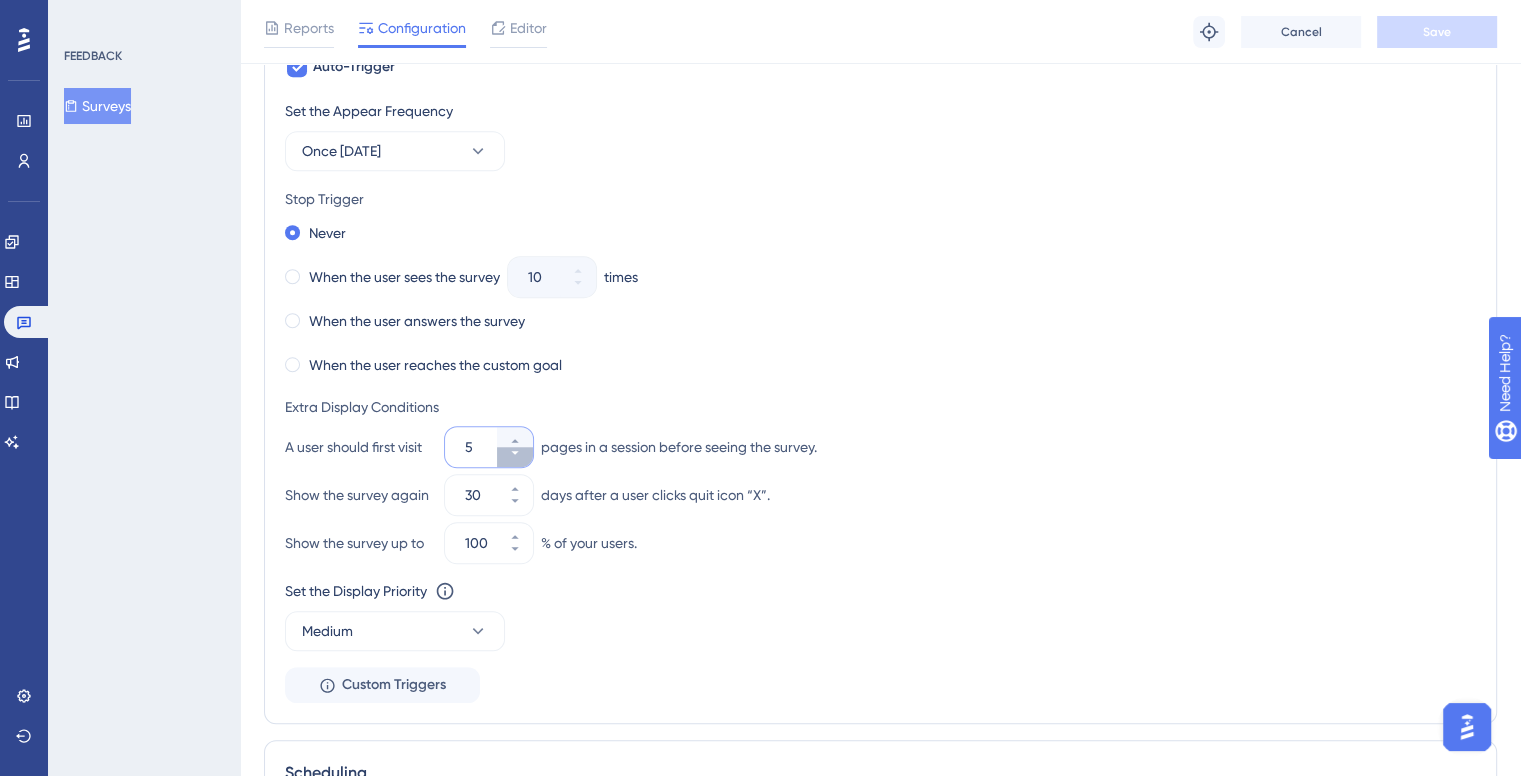 click on "5" at bounding box center (515, 457) 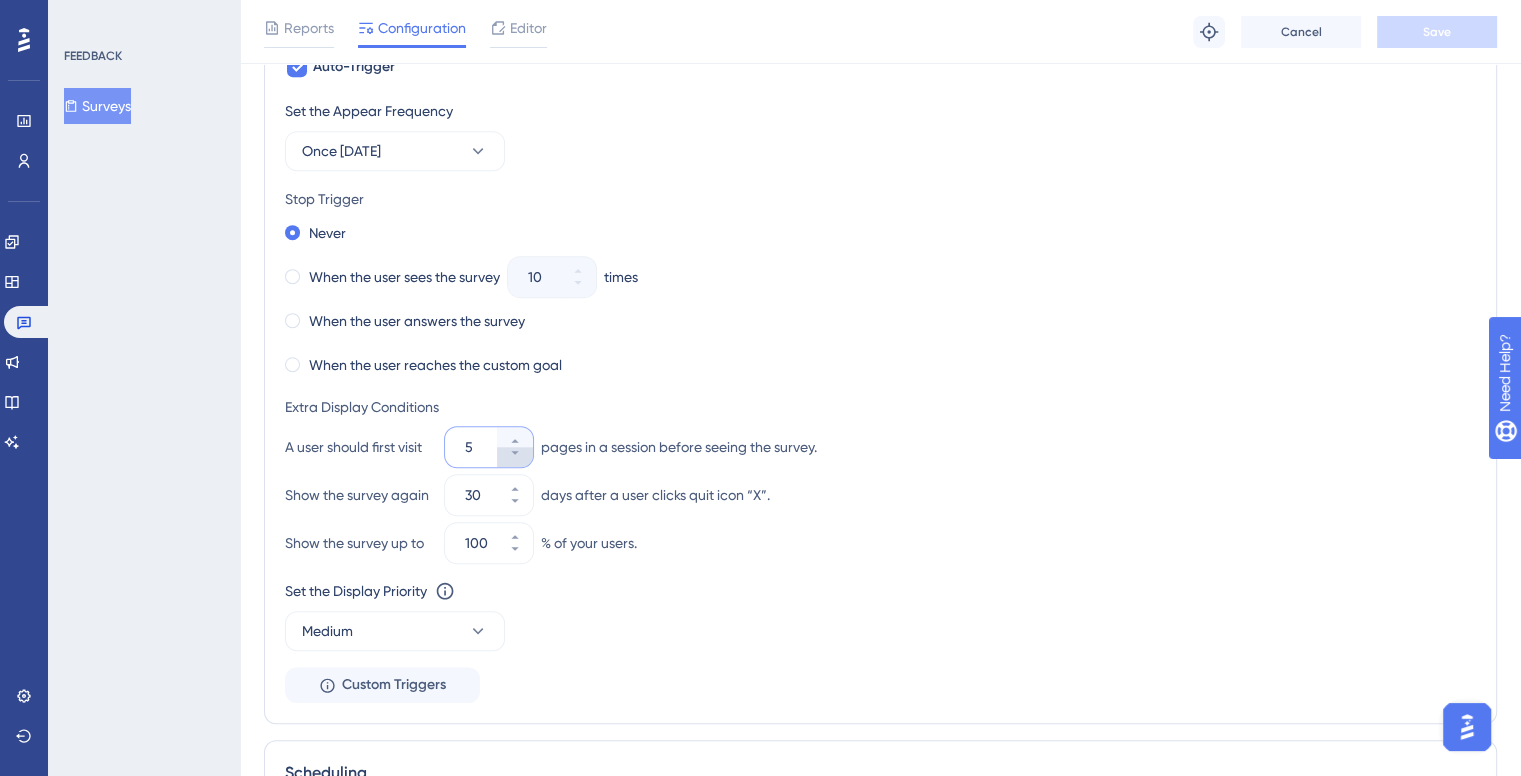 type on "4" 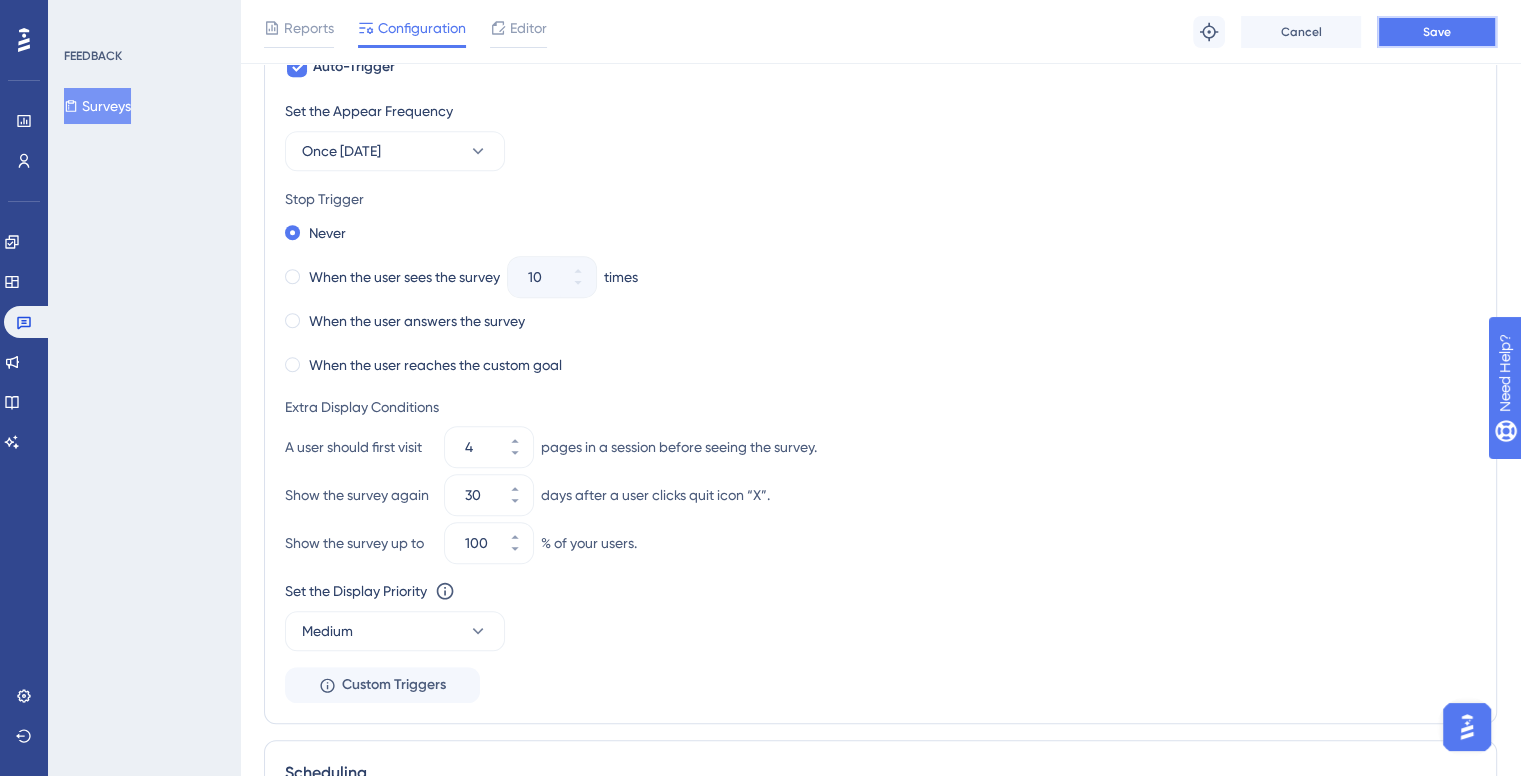 click on "Save" at bounding box center [1437, 32] 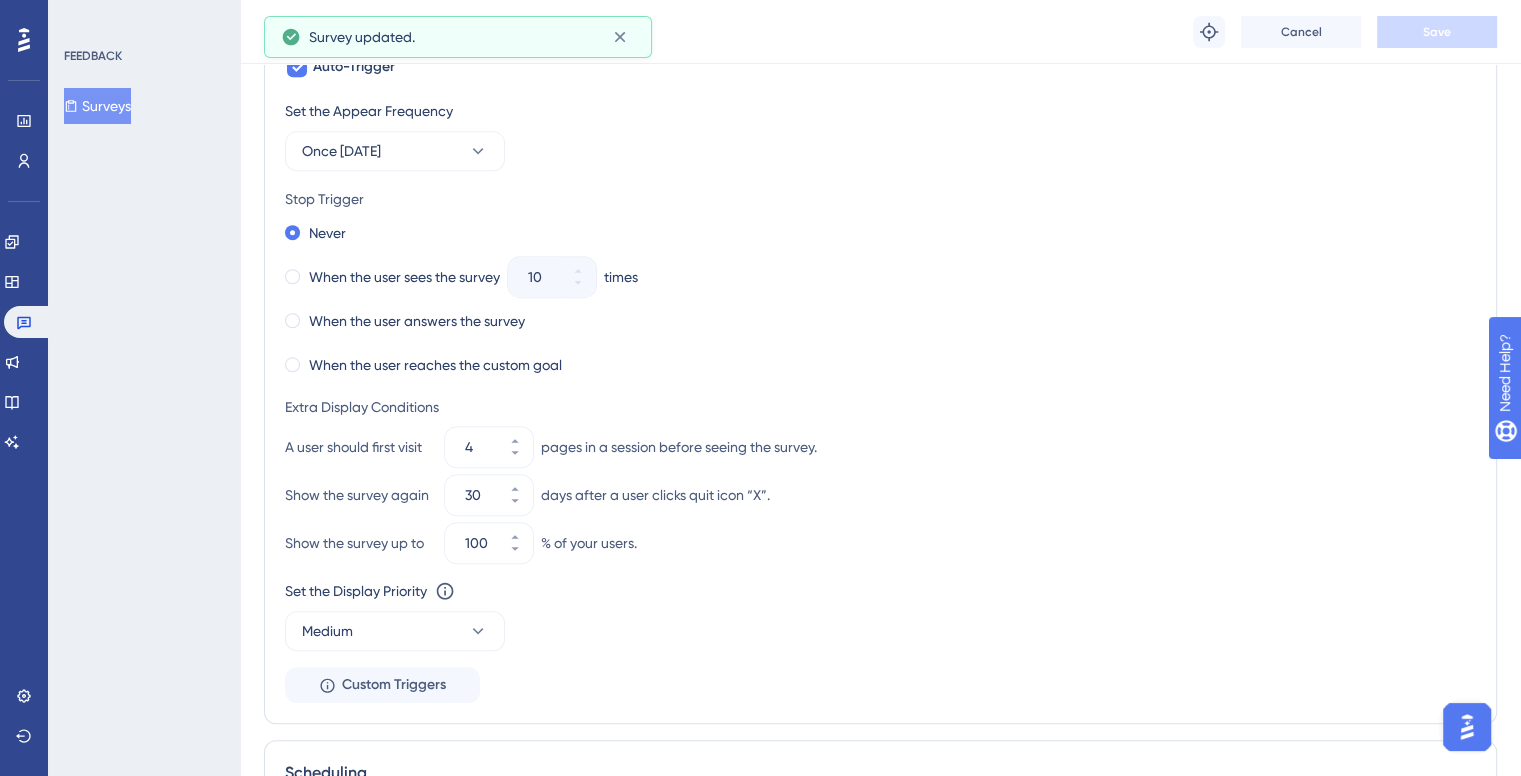 click on "Surveys" at bounding box center [97, 106] 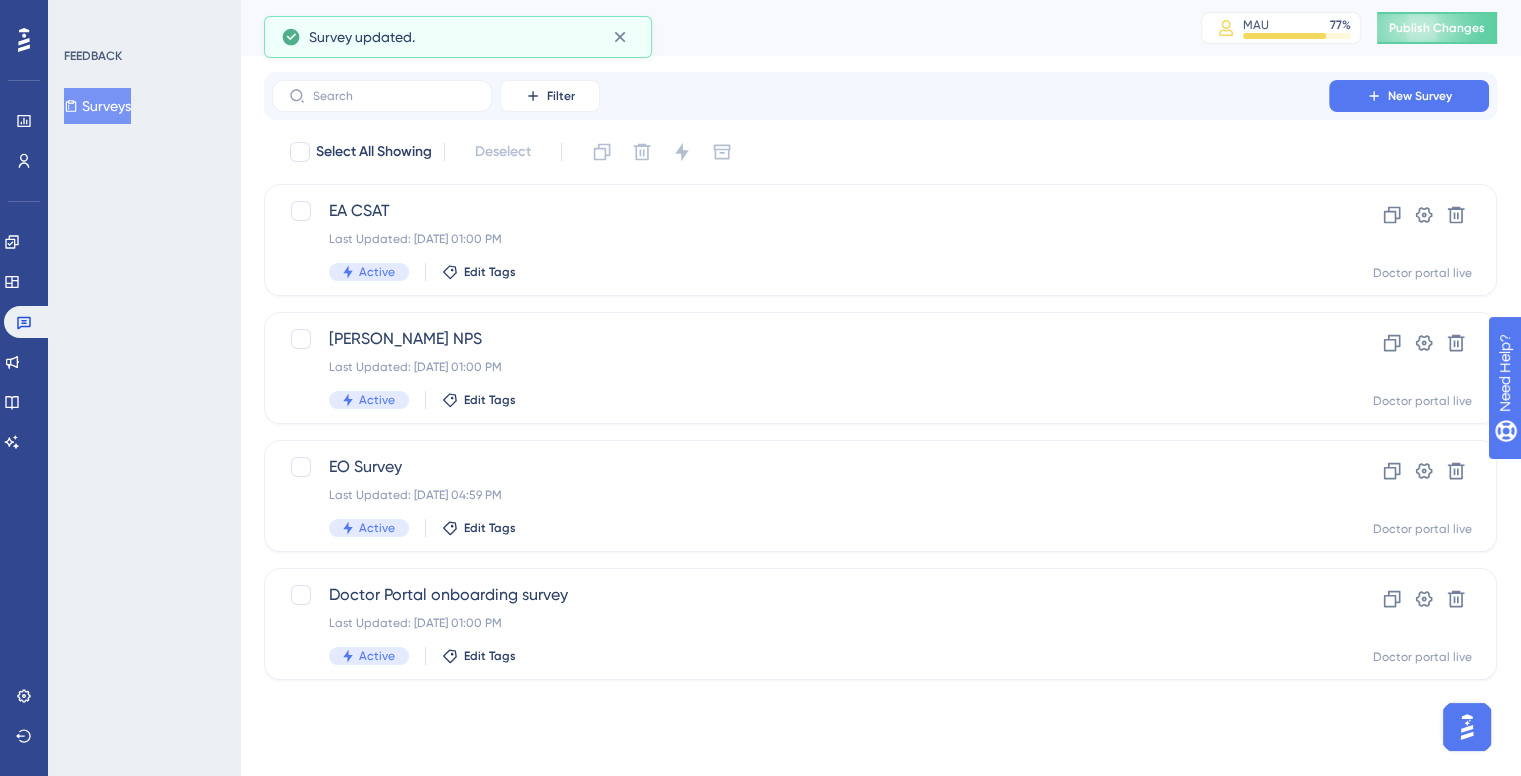 scroll, scrollTop: 0, scrollLeft: 0, axis: both 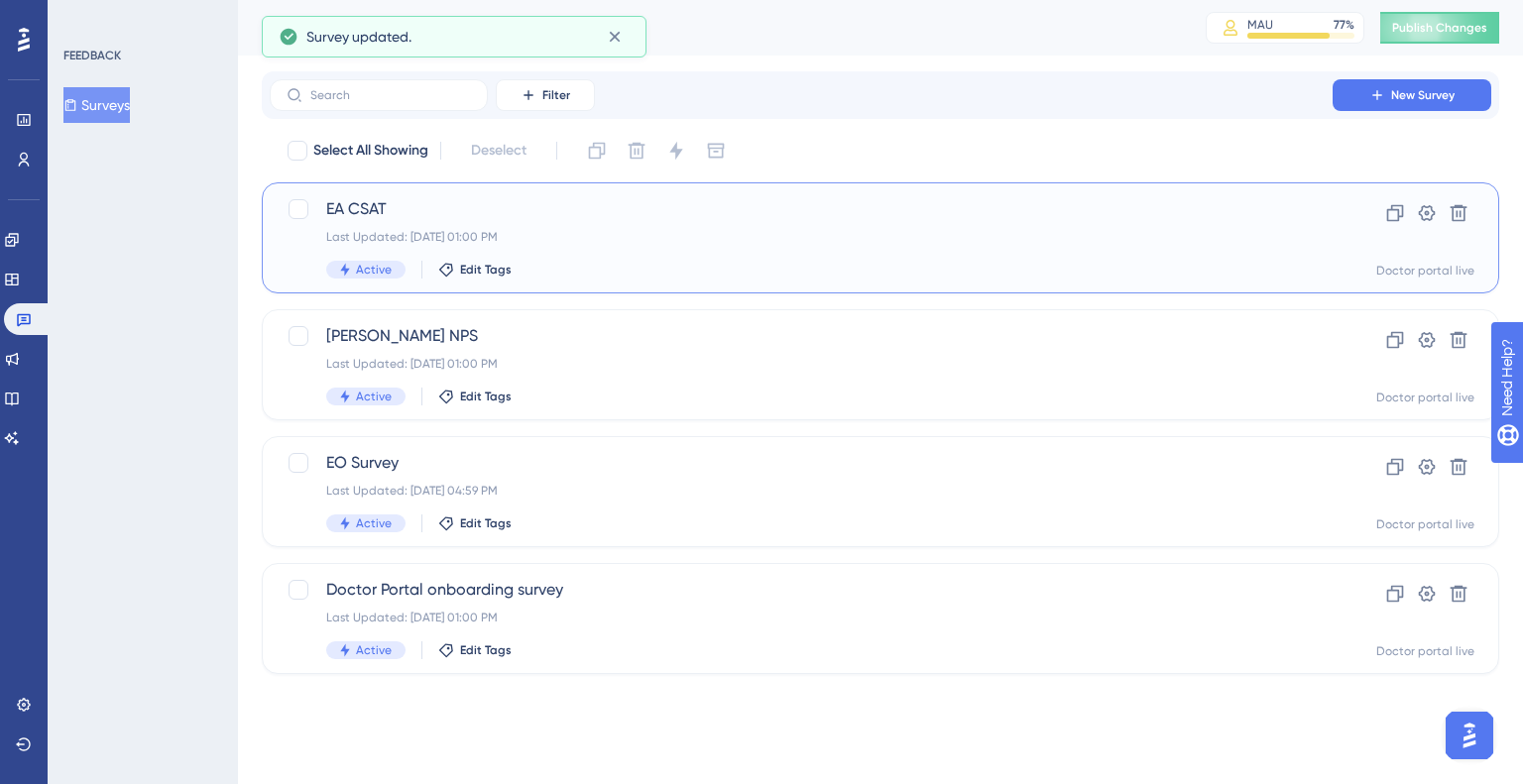 click on "EA CSAT" at bounding box center (801, 209) 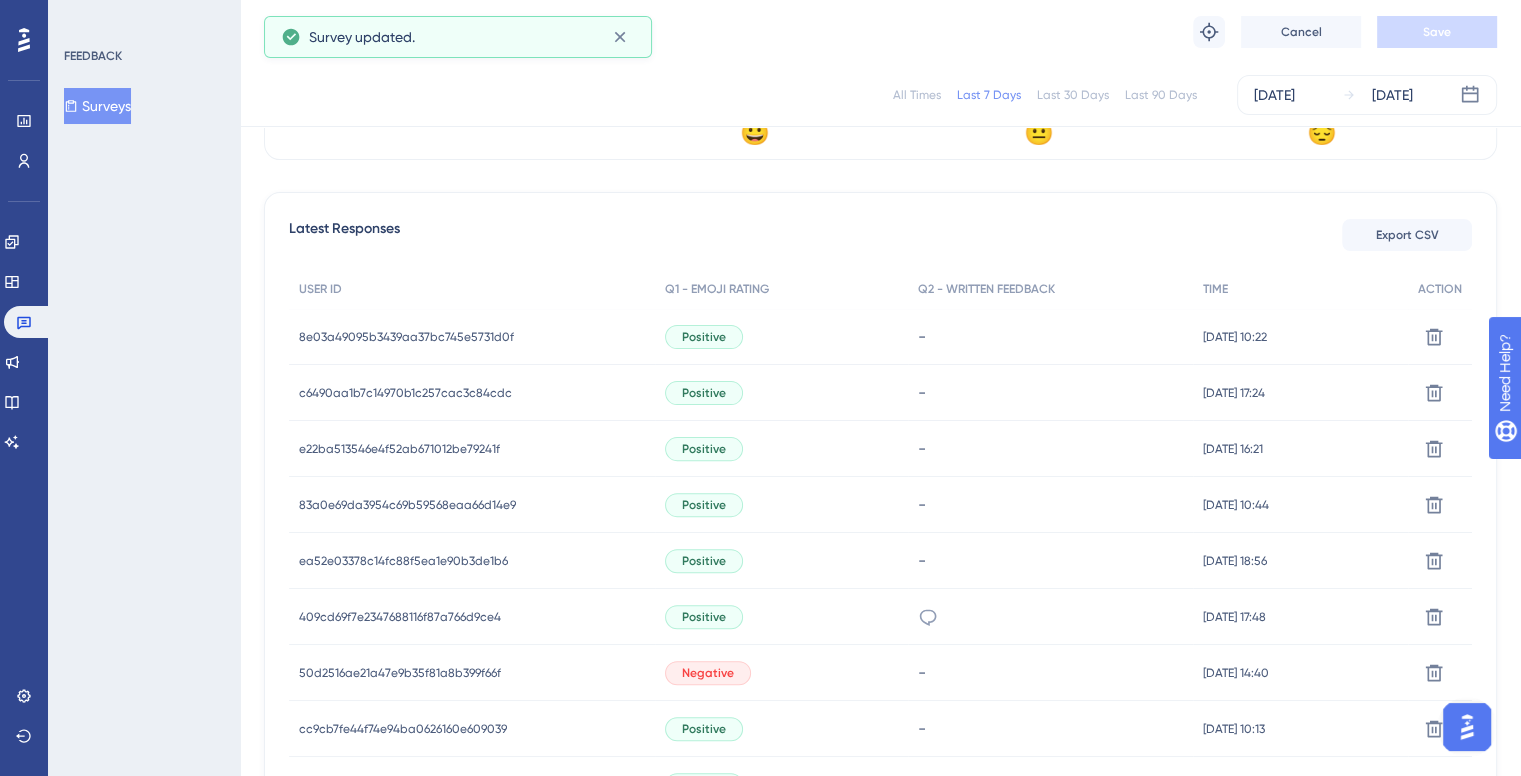 scroll, scrollTop: 0, scrollLeft: 0, axis: both 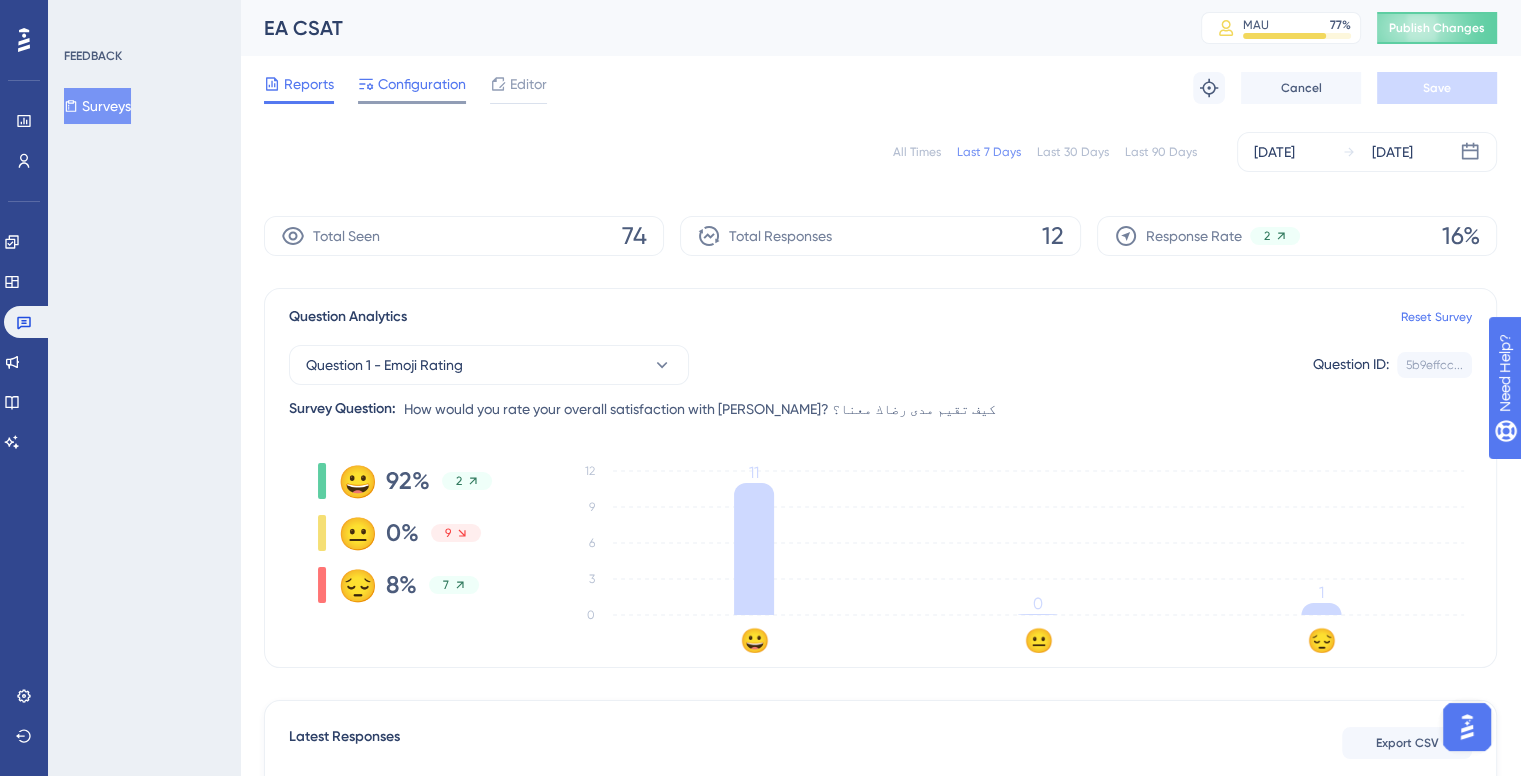 click on "Configuration" at bounding box center [422, 84] 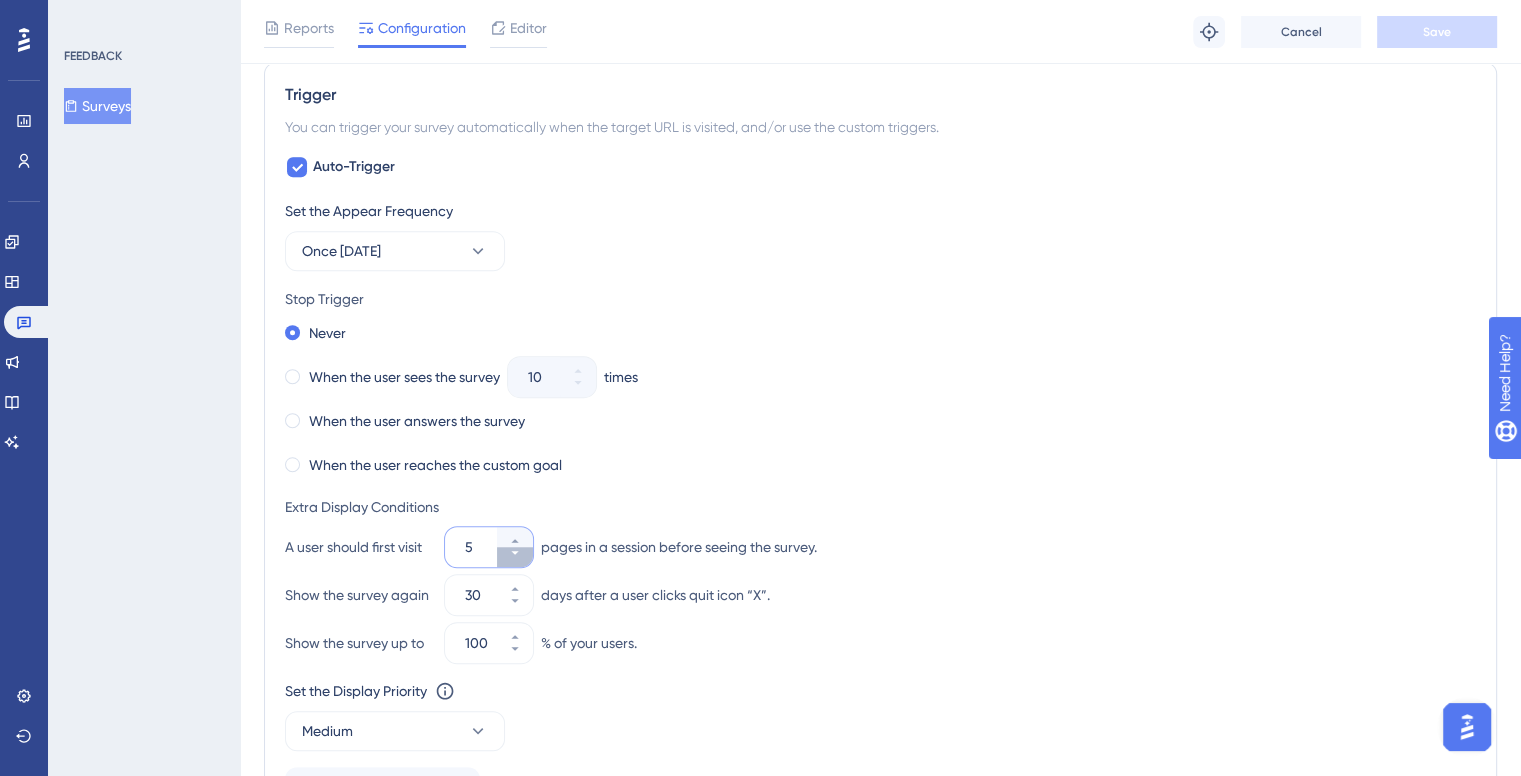 click on "5" at bounding box center (515, 557) 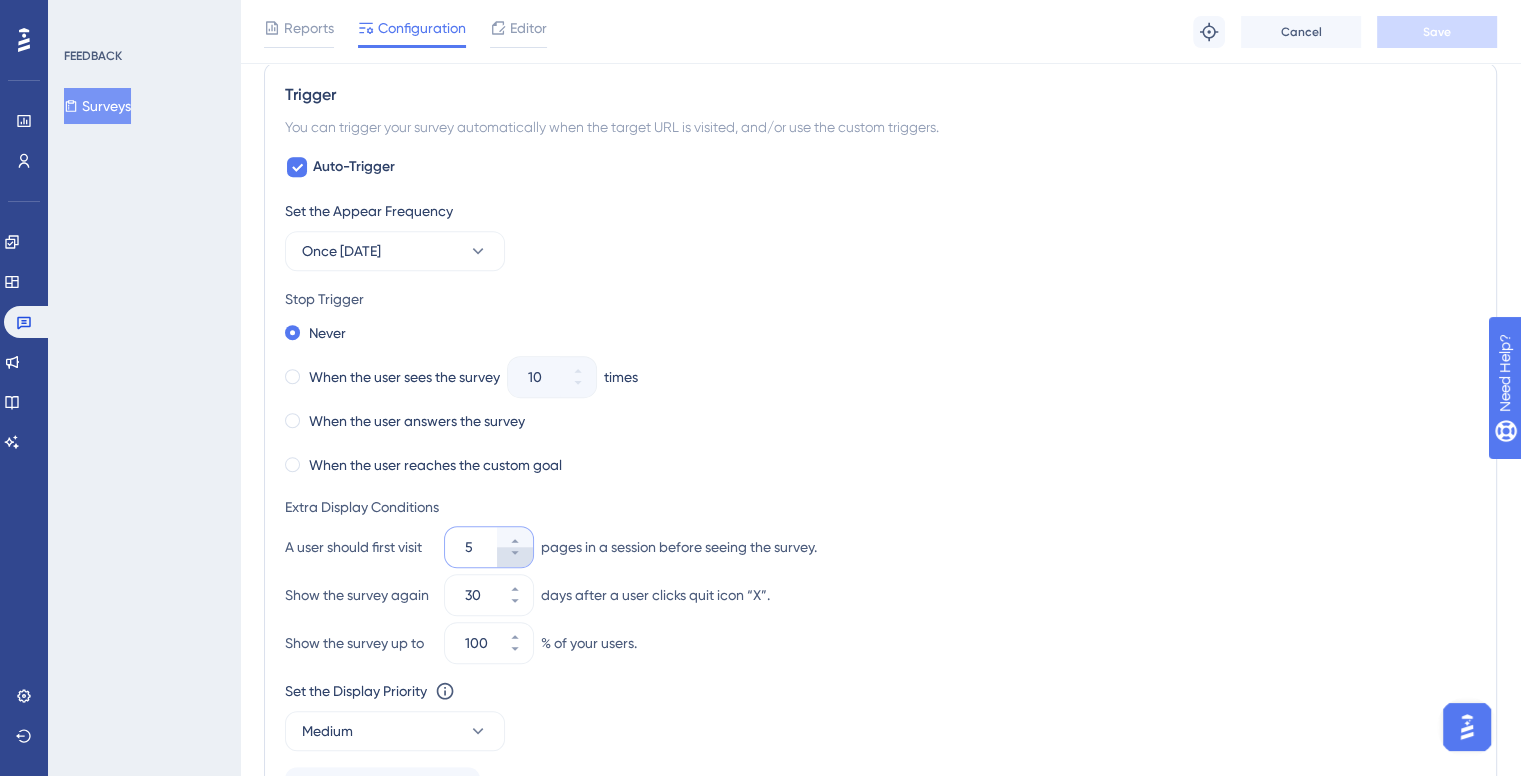 type on "4" 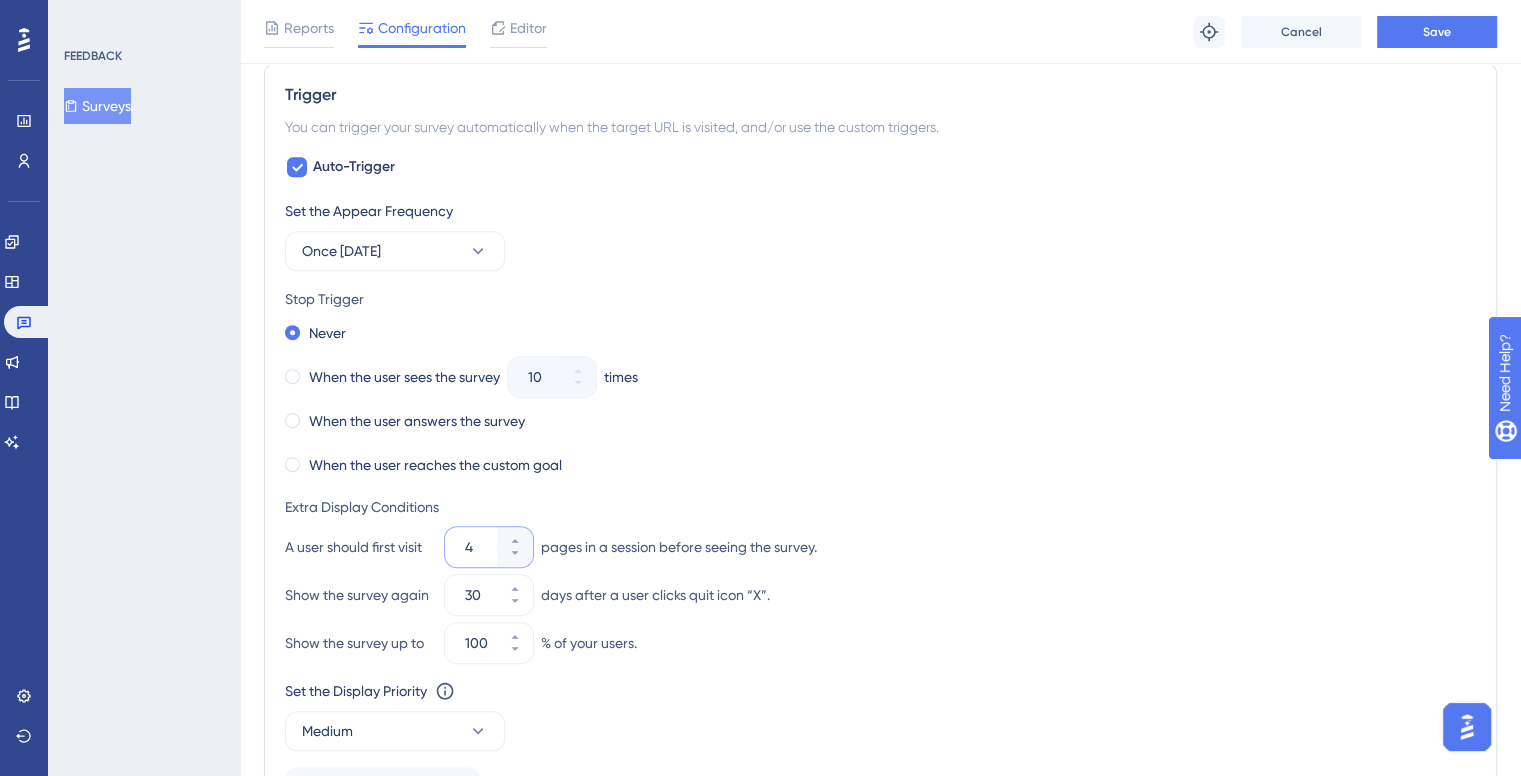scroll, scrollTop: 500, scrollLeft: 0, axis: vertical 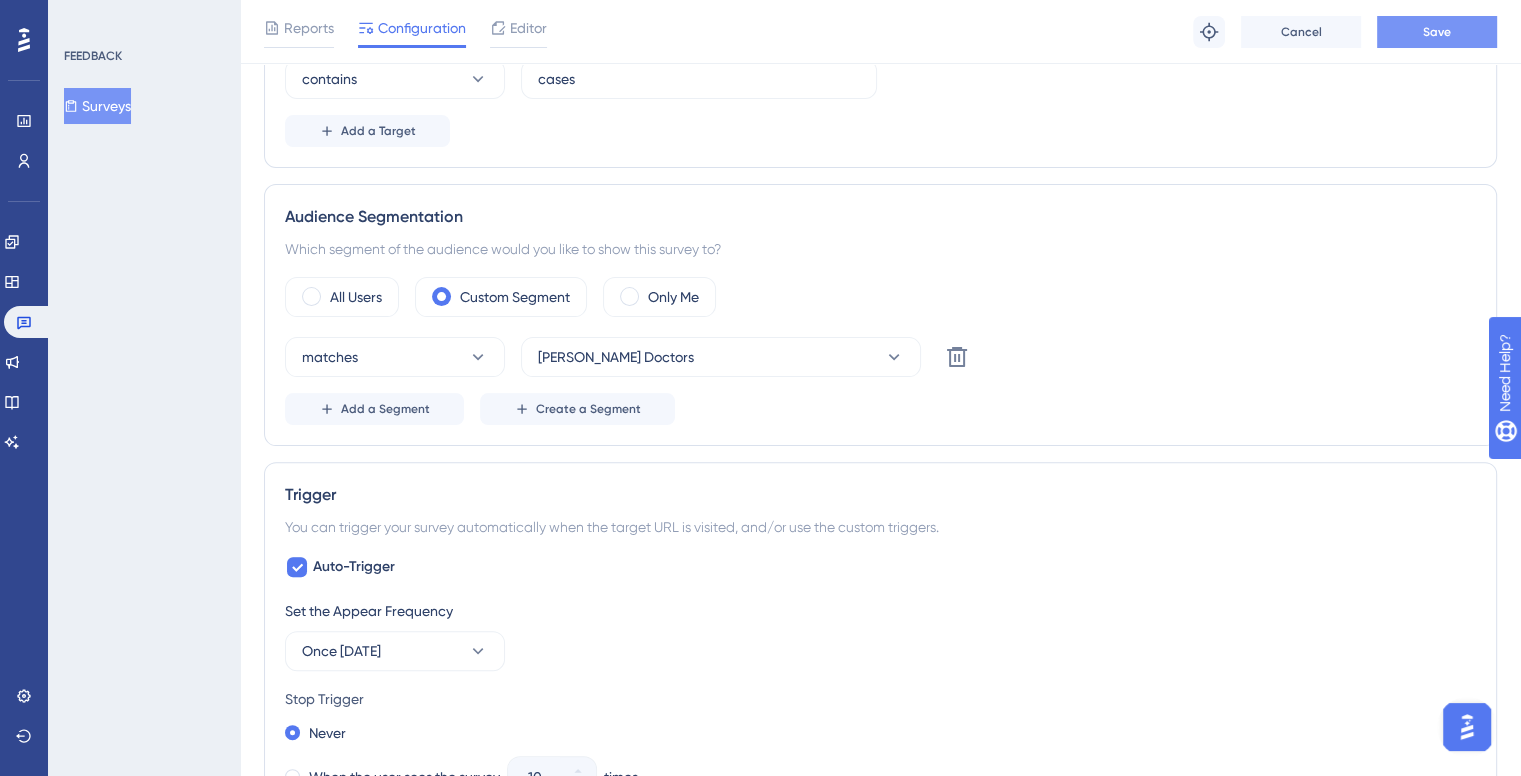click on "Save" at bounding box center (1437, 32) 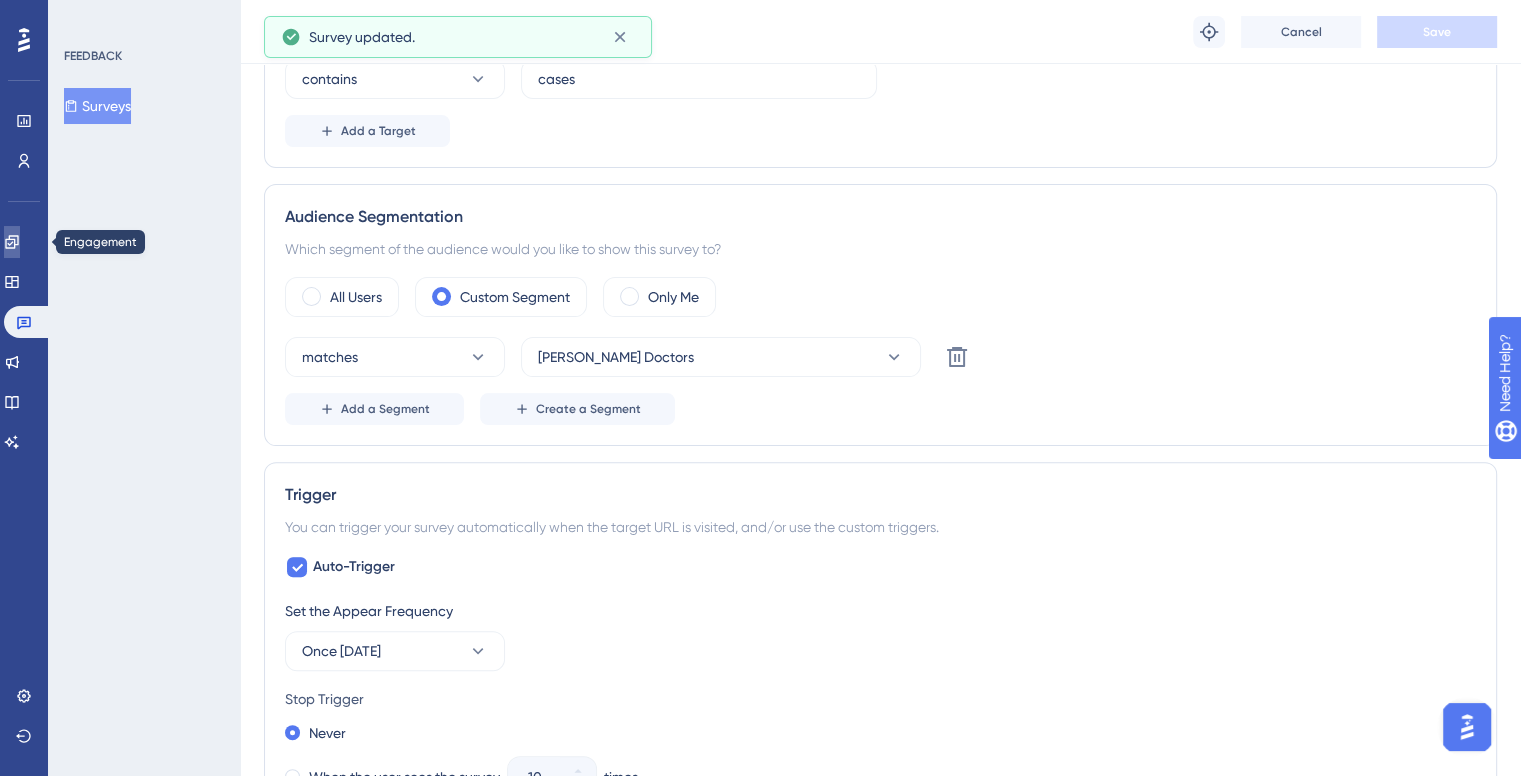 click at bounding box center (12, 242) 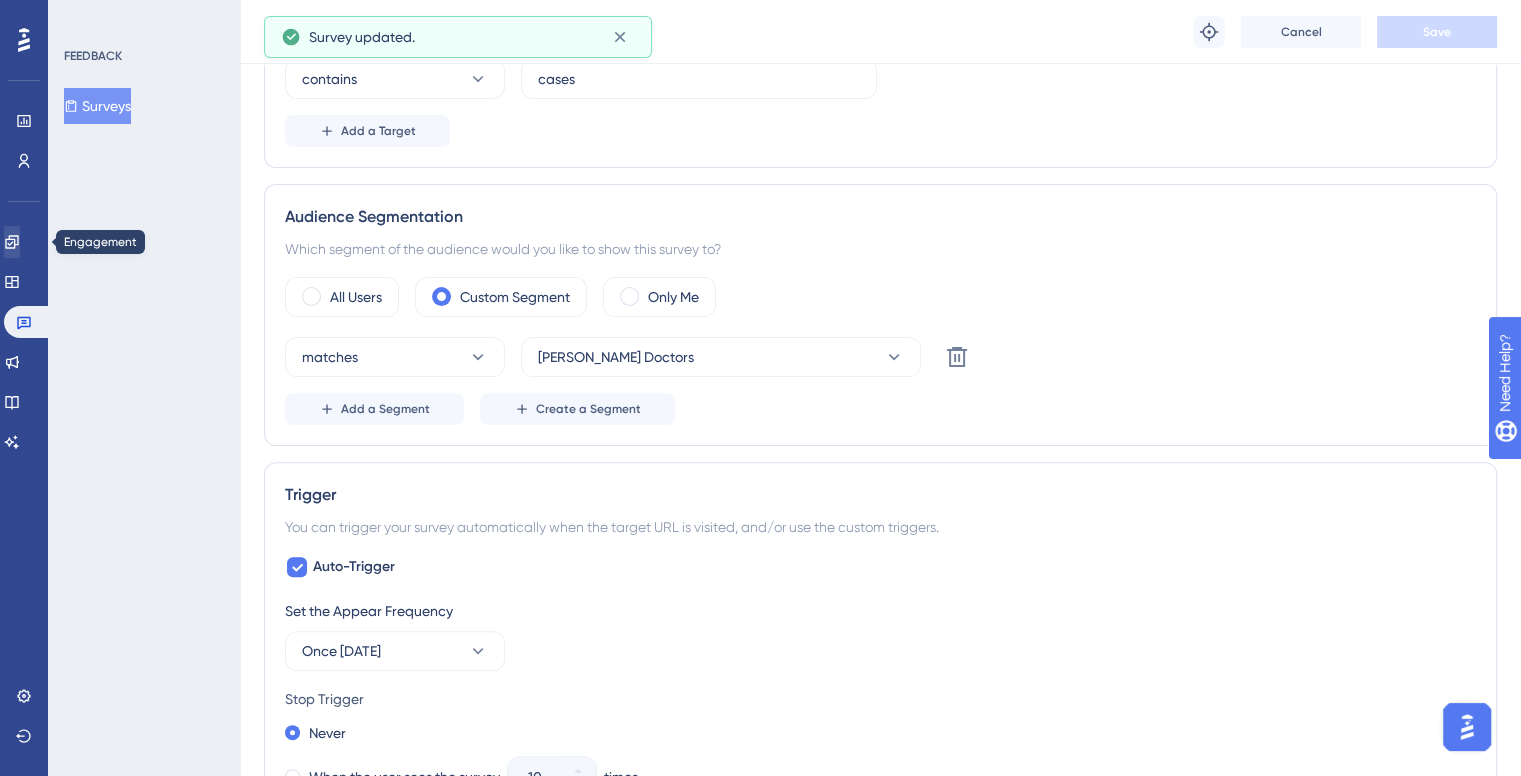scroll, scrollTop: 0, scrollLeft: 0, axis: both 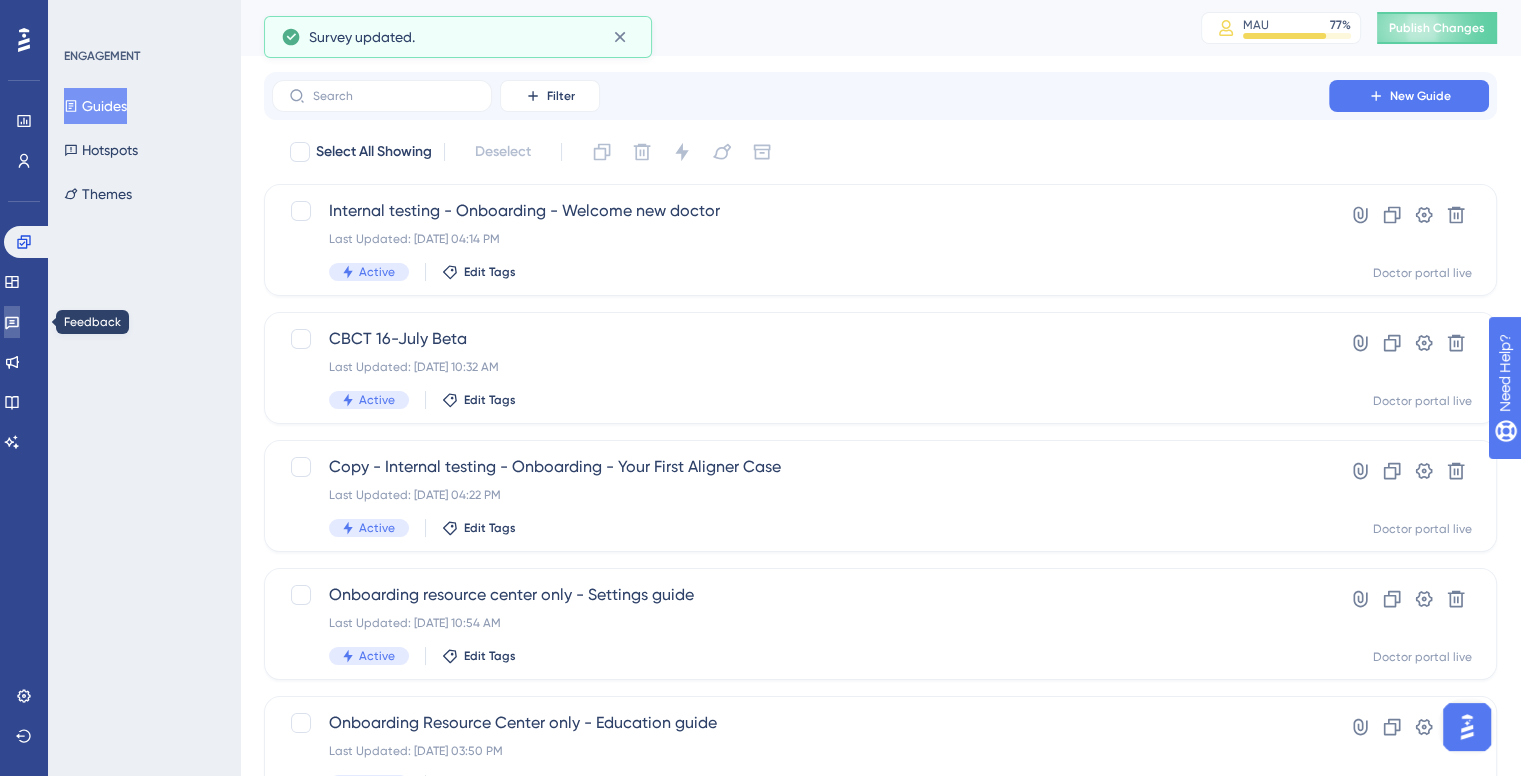click 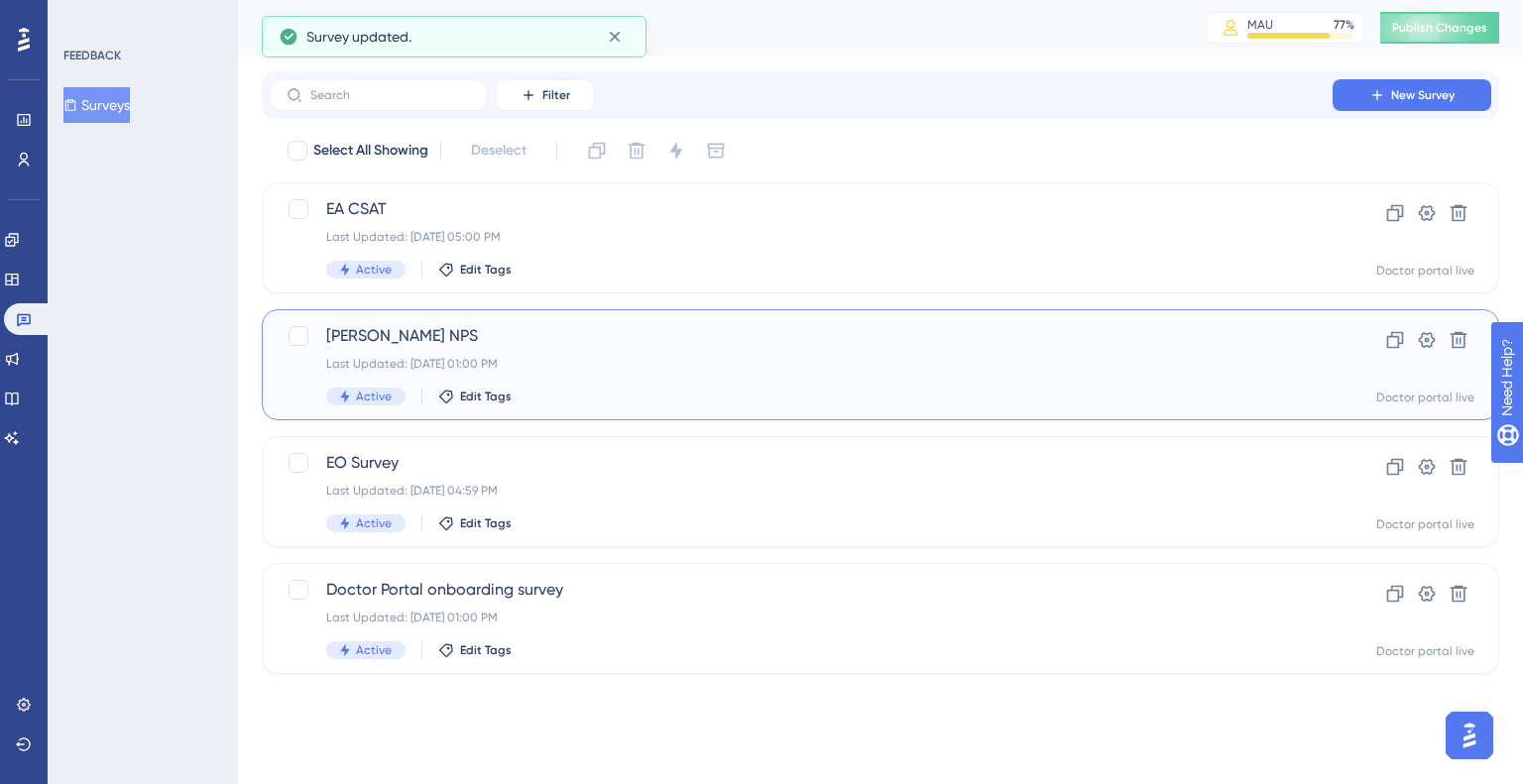 click on "Eon Aligner NPS Last Updated: Jul 22 2025, 01:00 PM Active Edit Tags Clone Settings Delete Doctor portal live" at bounding box center [880, 365] 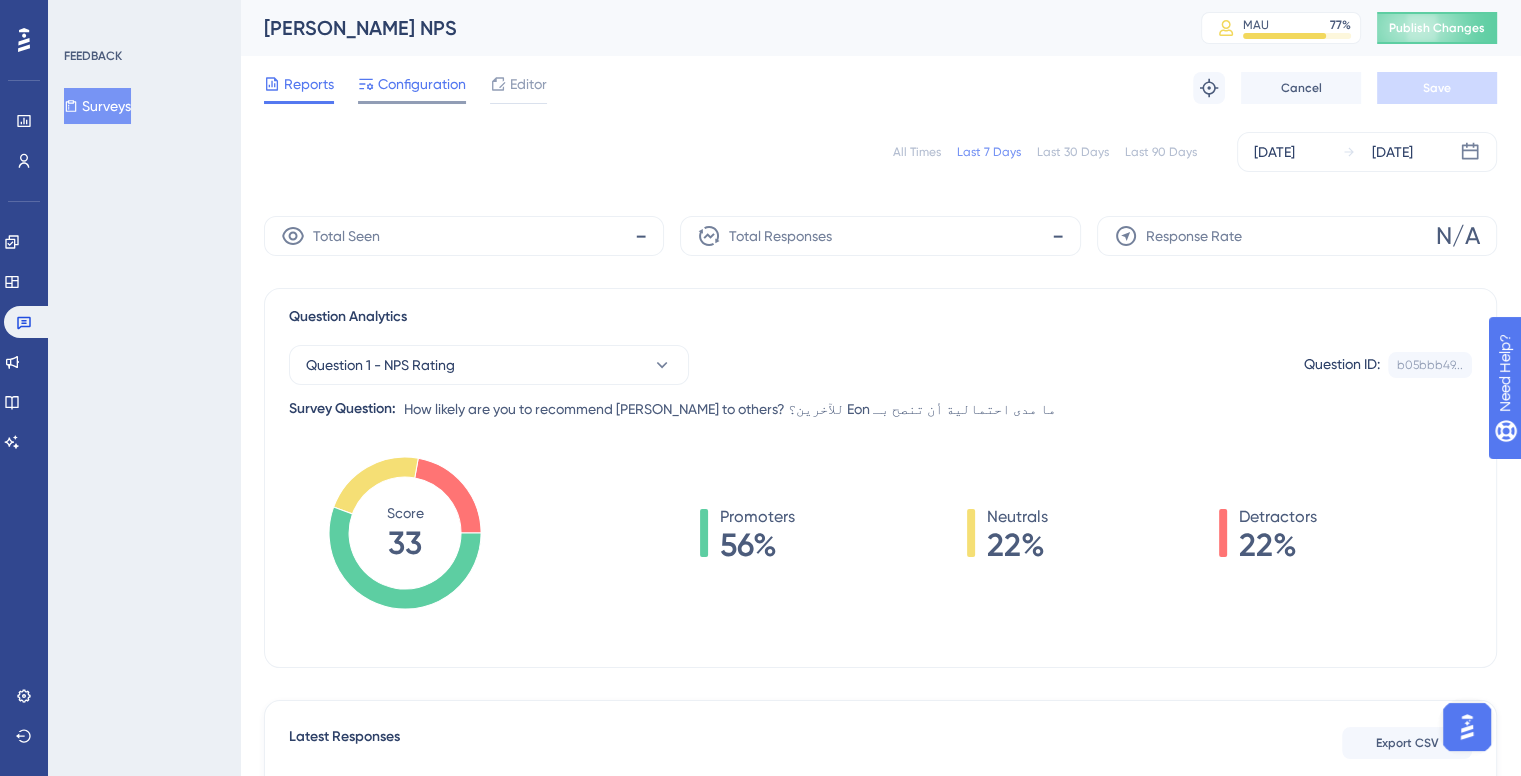 click on "Configuration" at bounding box center (412, 88) 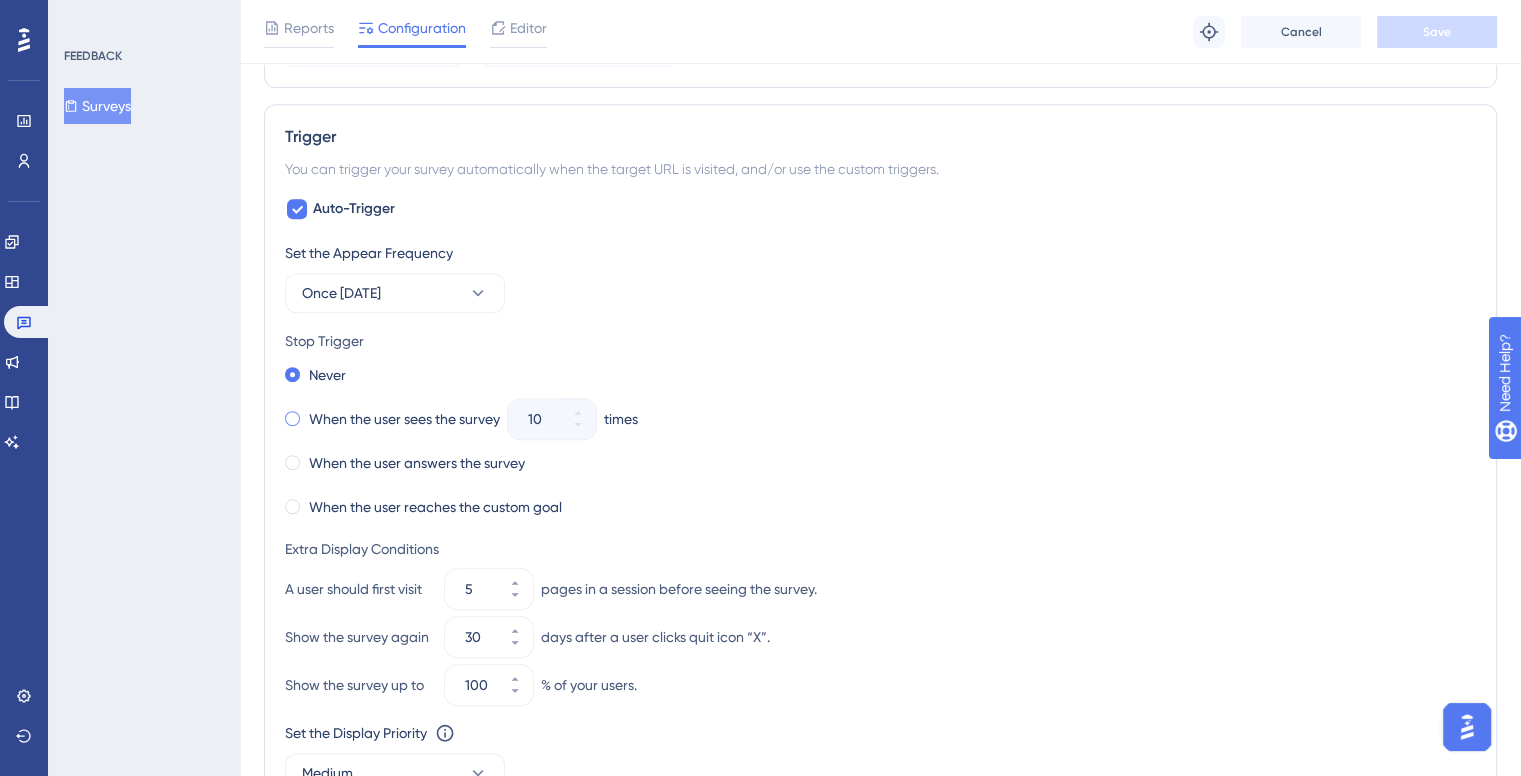 scroll, scrollTop: 1000, scrollLeft: 0, axis: vertical 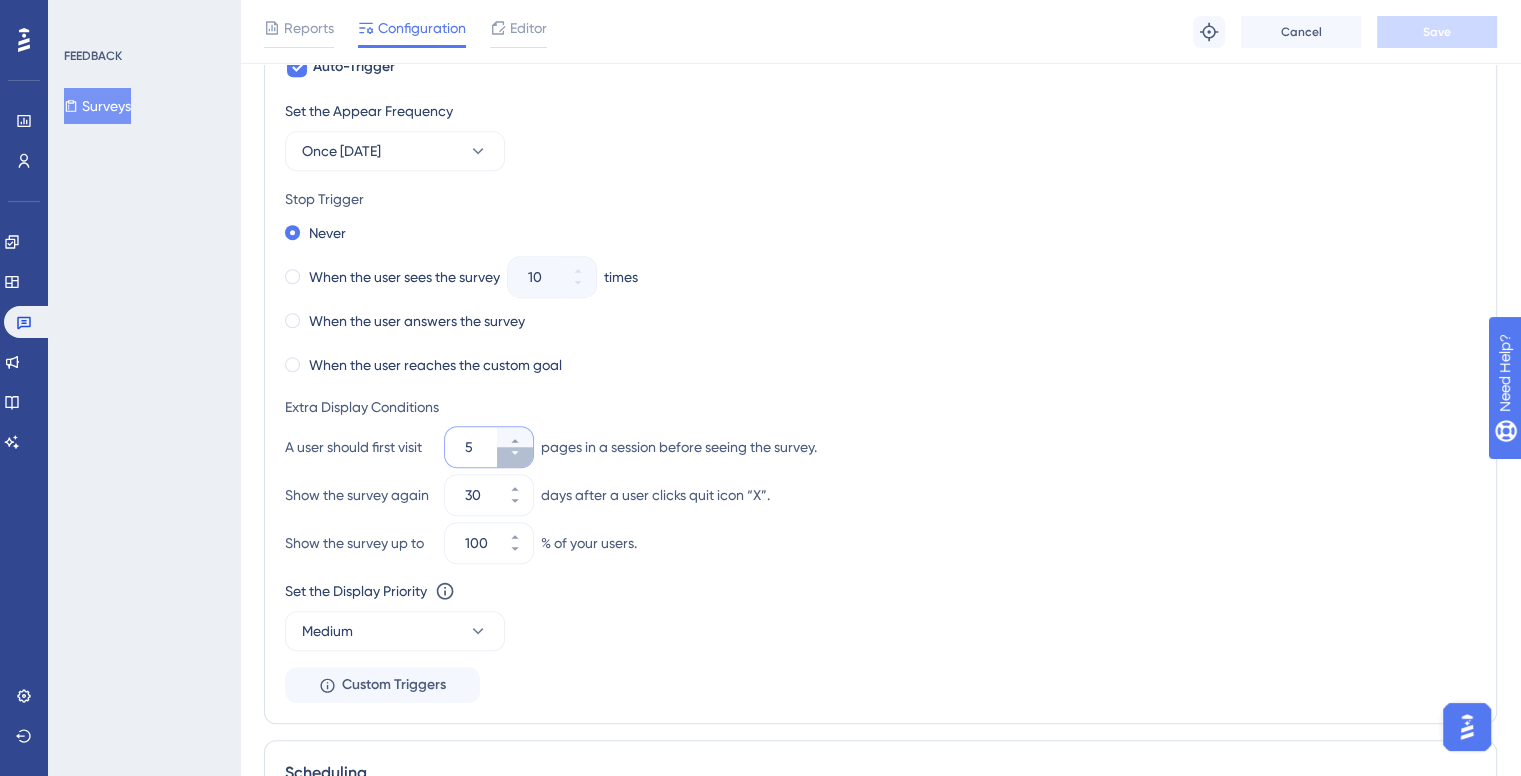click on "5" at bounding box center [515, 457] 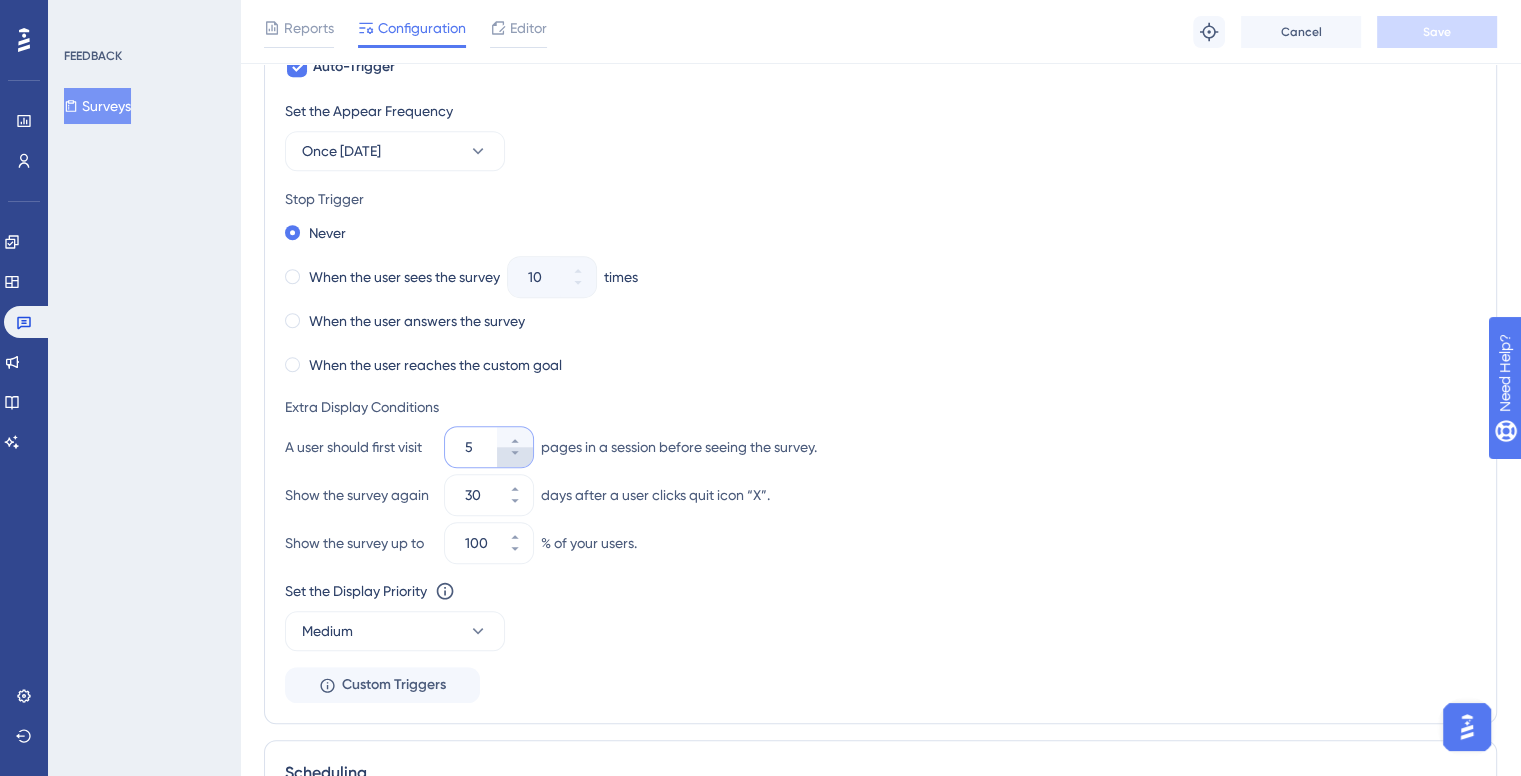 type on "4" 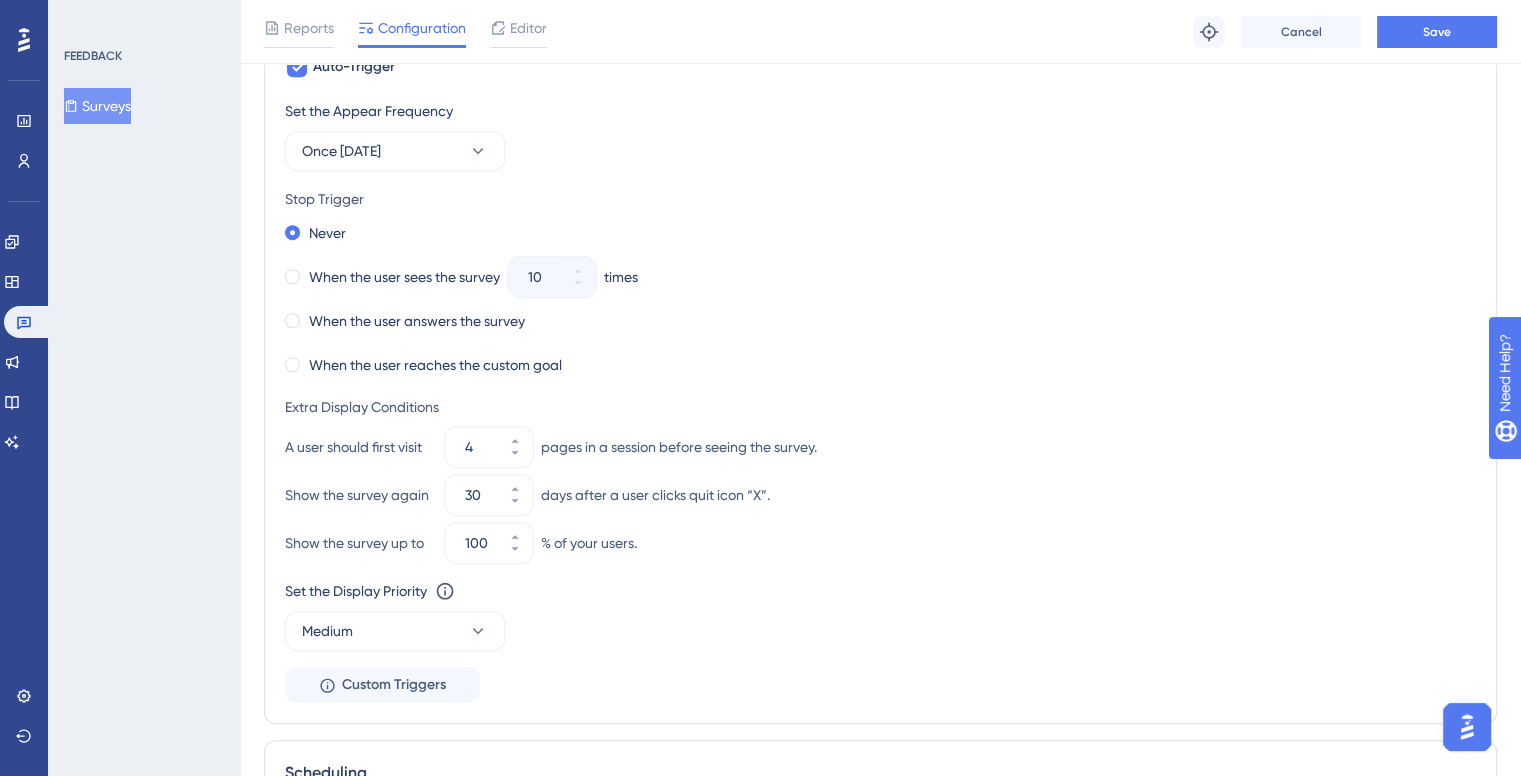 click on "Reports Configuration Editor Troubleshoot Cancel Save" at bounding box center (880, 32) 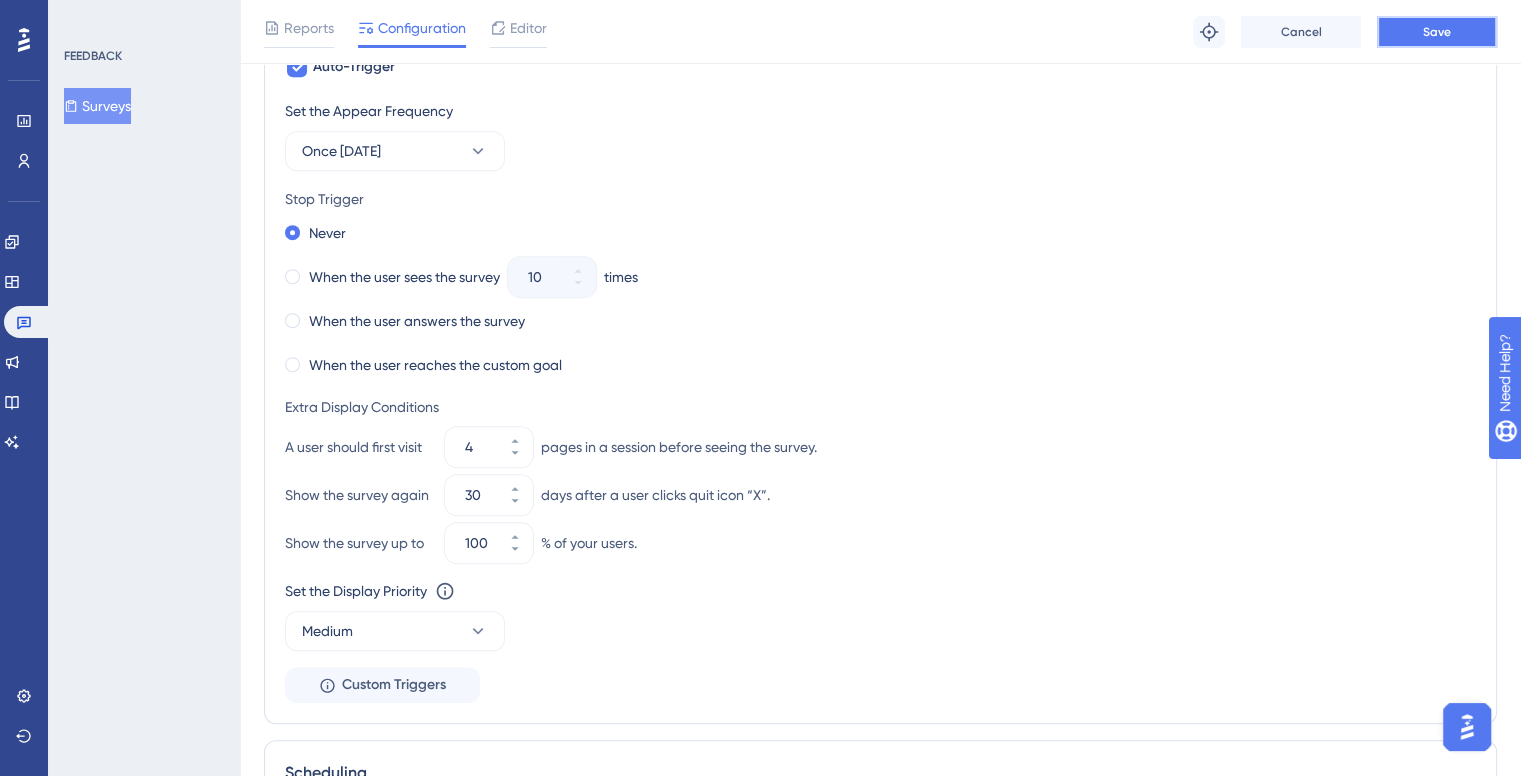 click on "Save" at bounding box center [1437, 32] 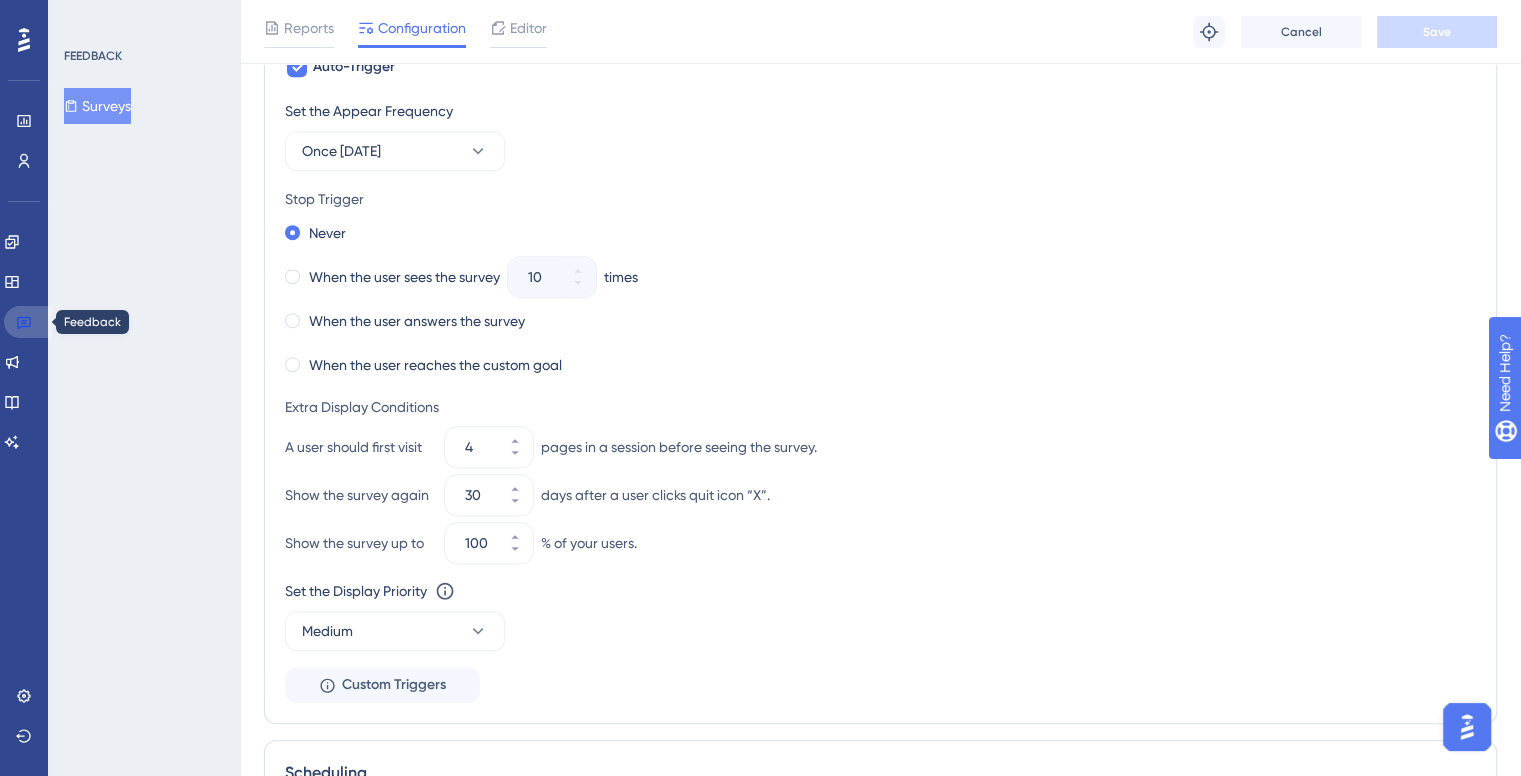 click at bounding box center [28, 322] 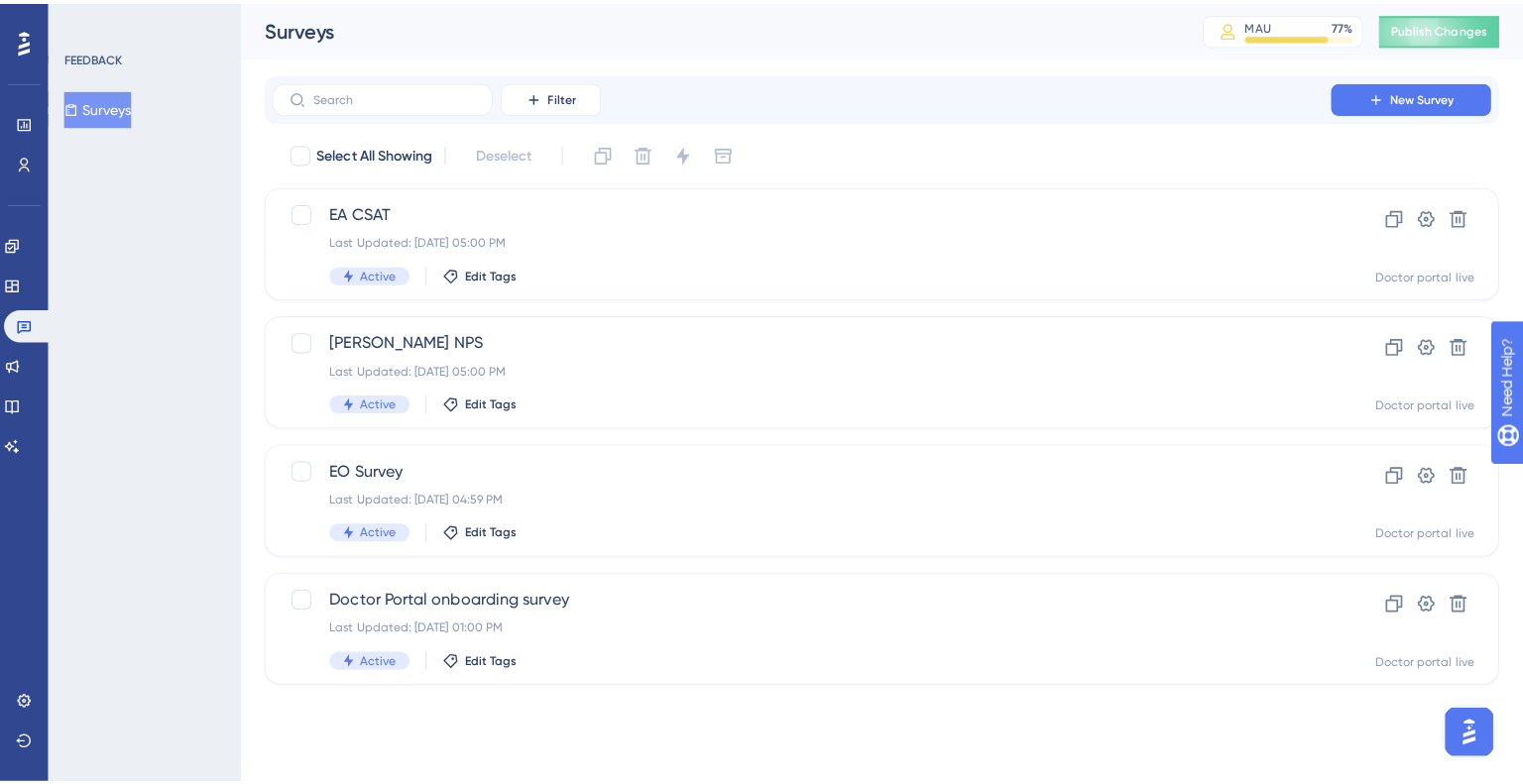 scroll, scrollTop: 0, scrollLeft: 0, axis: both 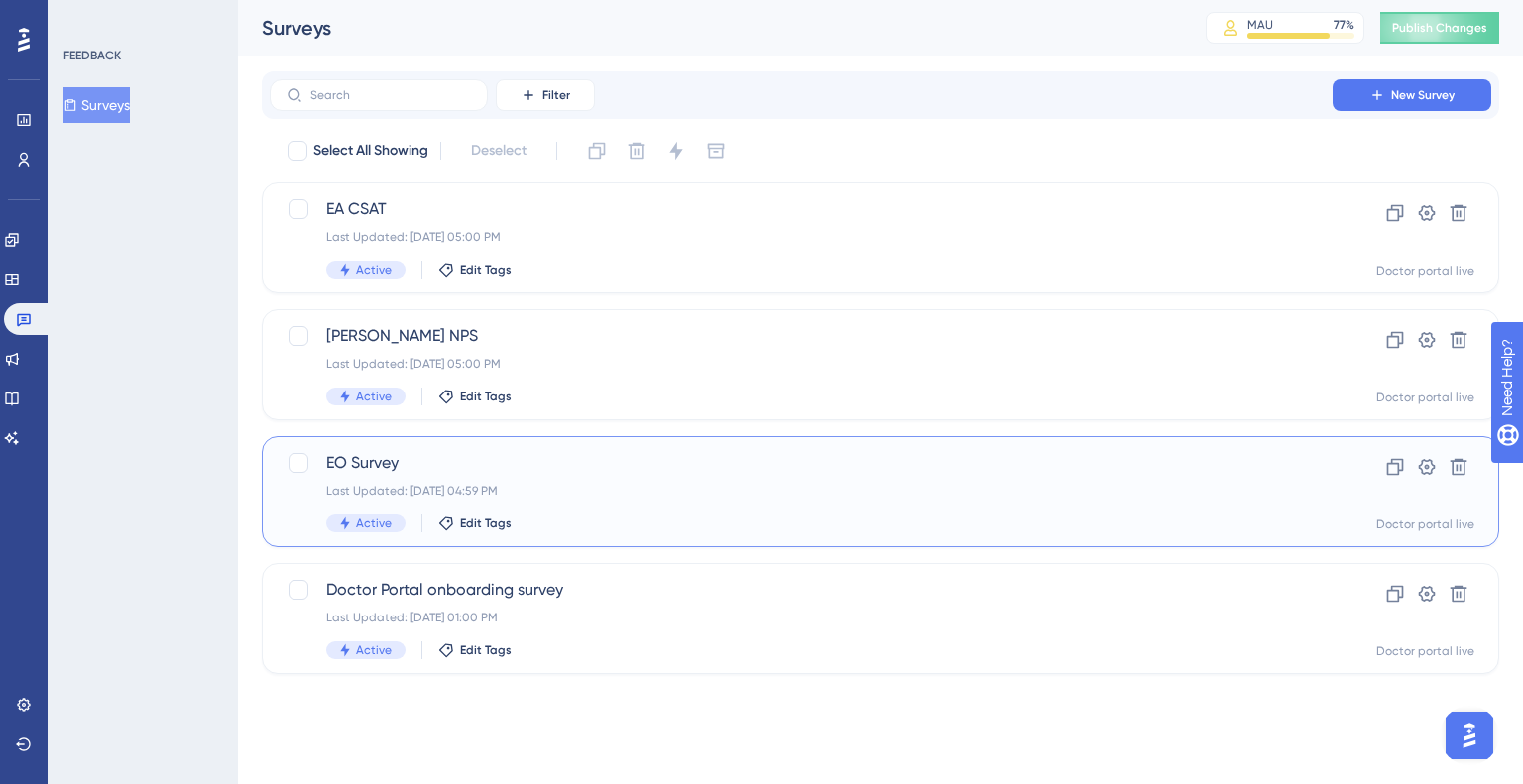 click on "Last Updated: Jul 22 2025, 04:59 PM" at bounding box center (801, 491) 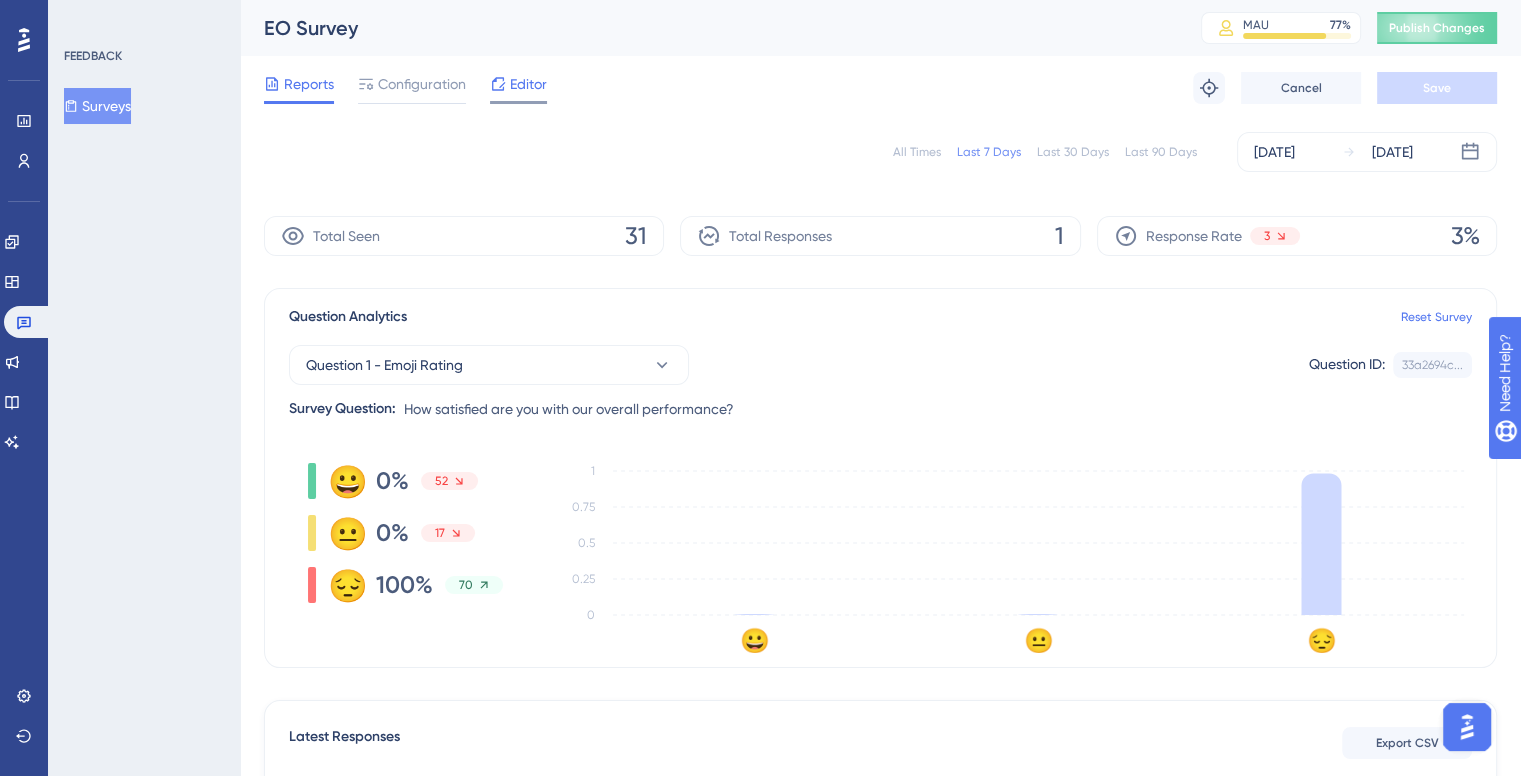 click on "Editor" at bounding box center [528, 84] 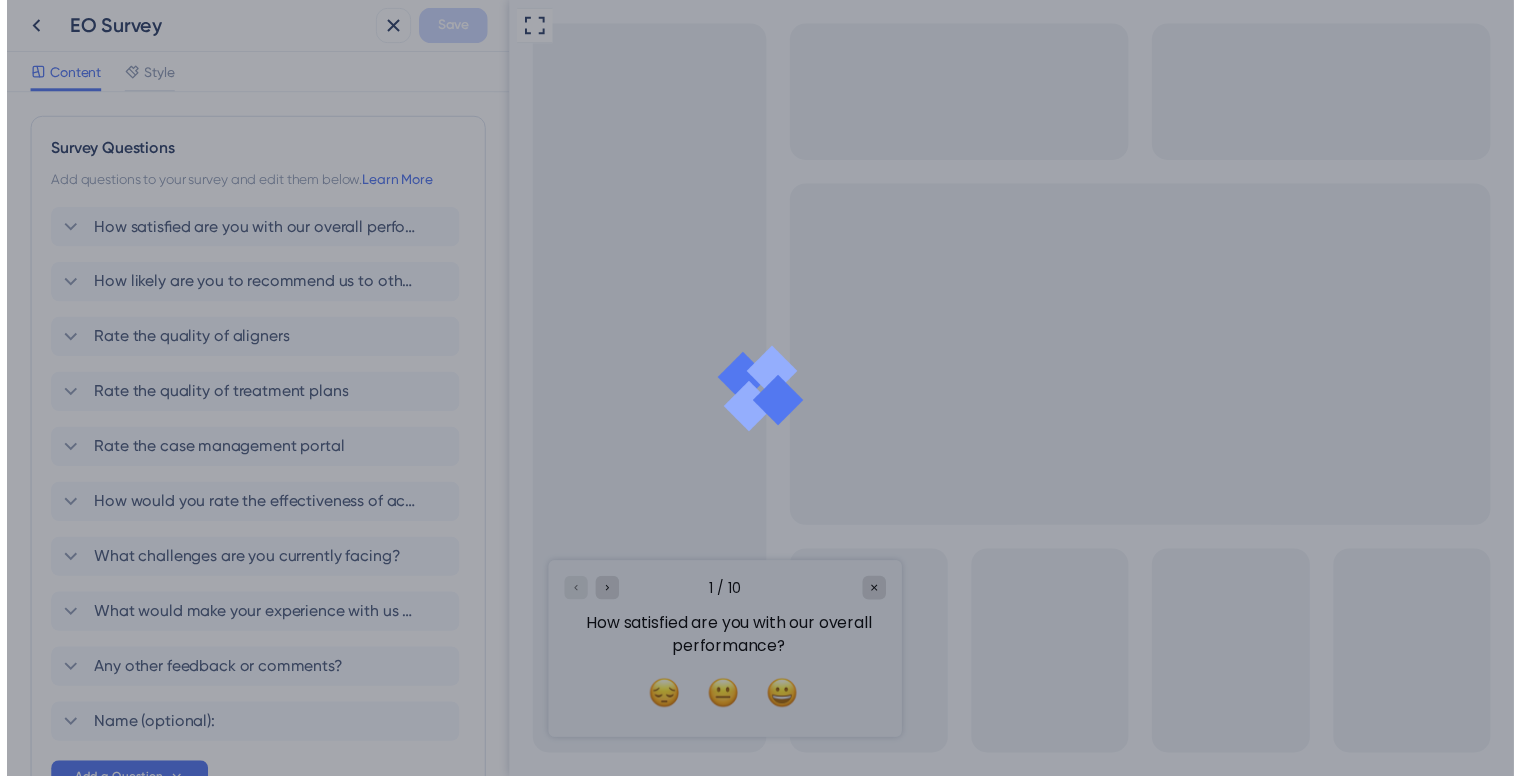 scroll, scrollTop: 0, scrollLeft: 0, axis: both 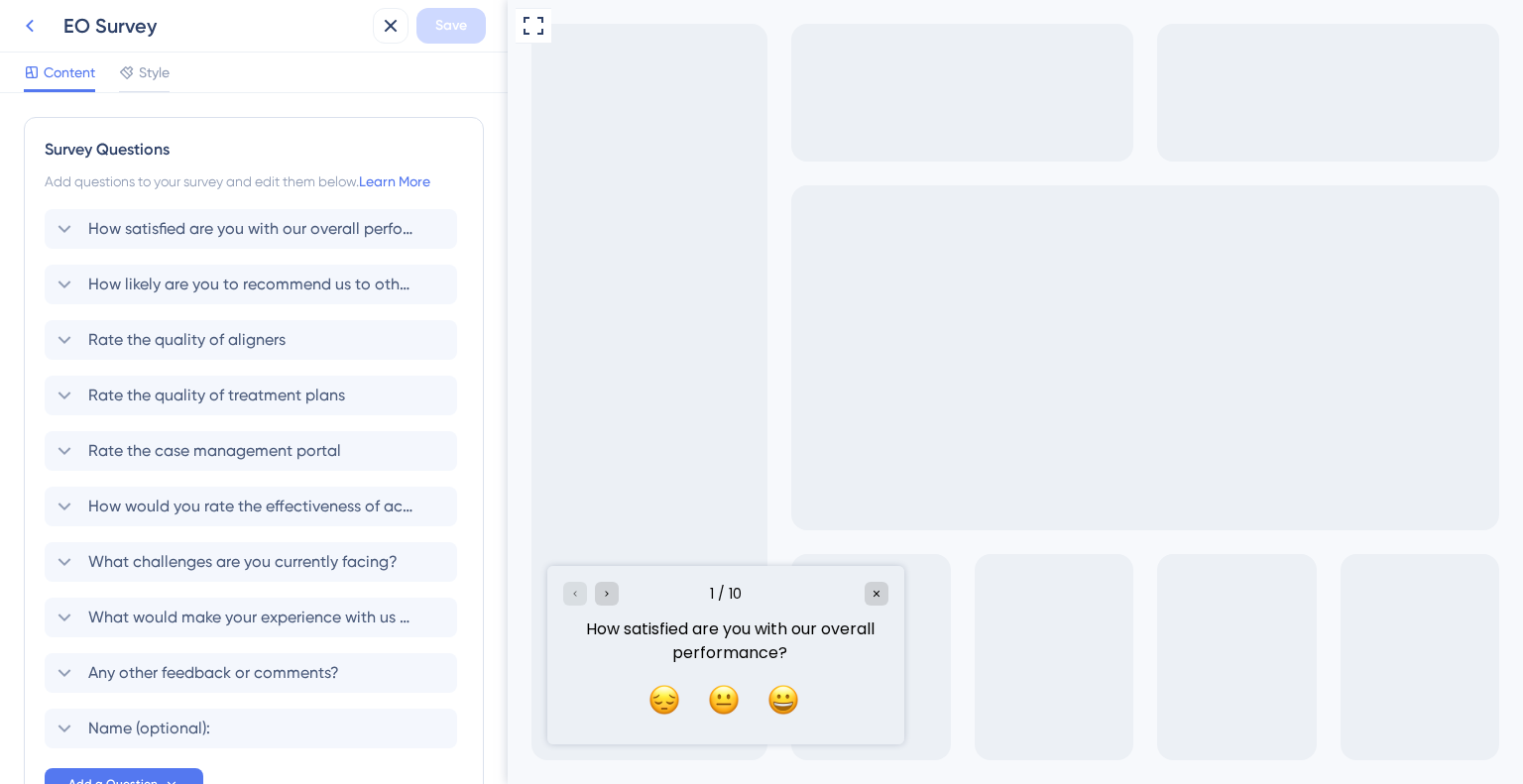 click 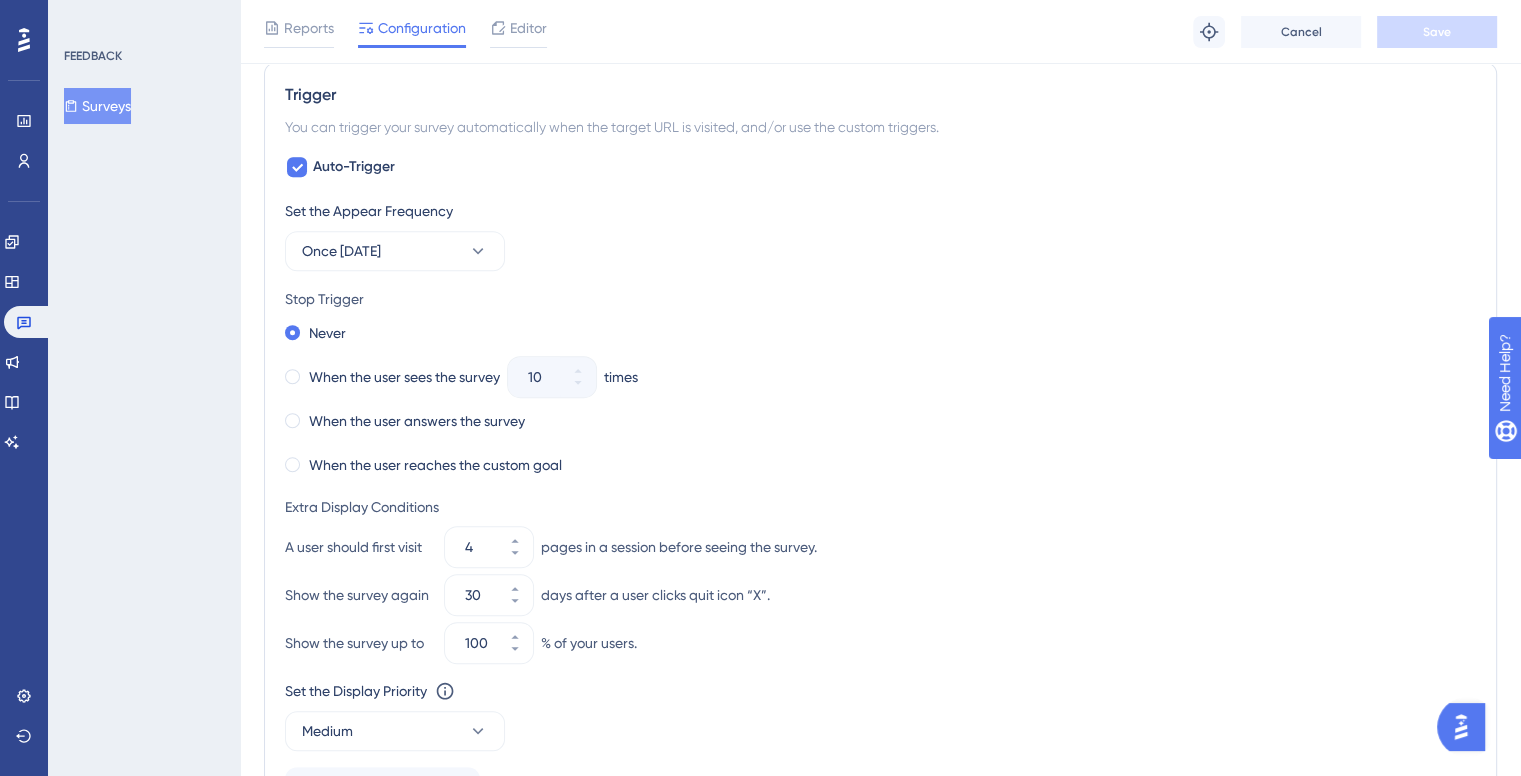 scroll, scrollTop: 900, scrollLeft: 0, axis: vertical 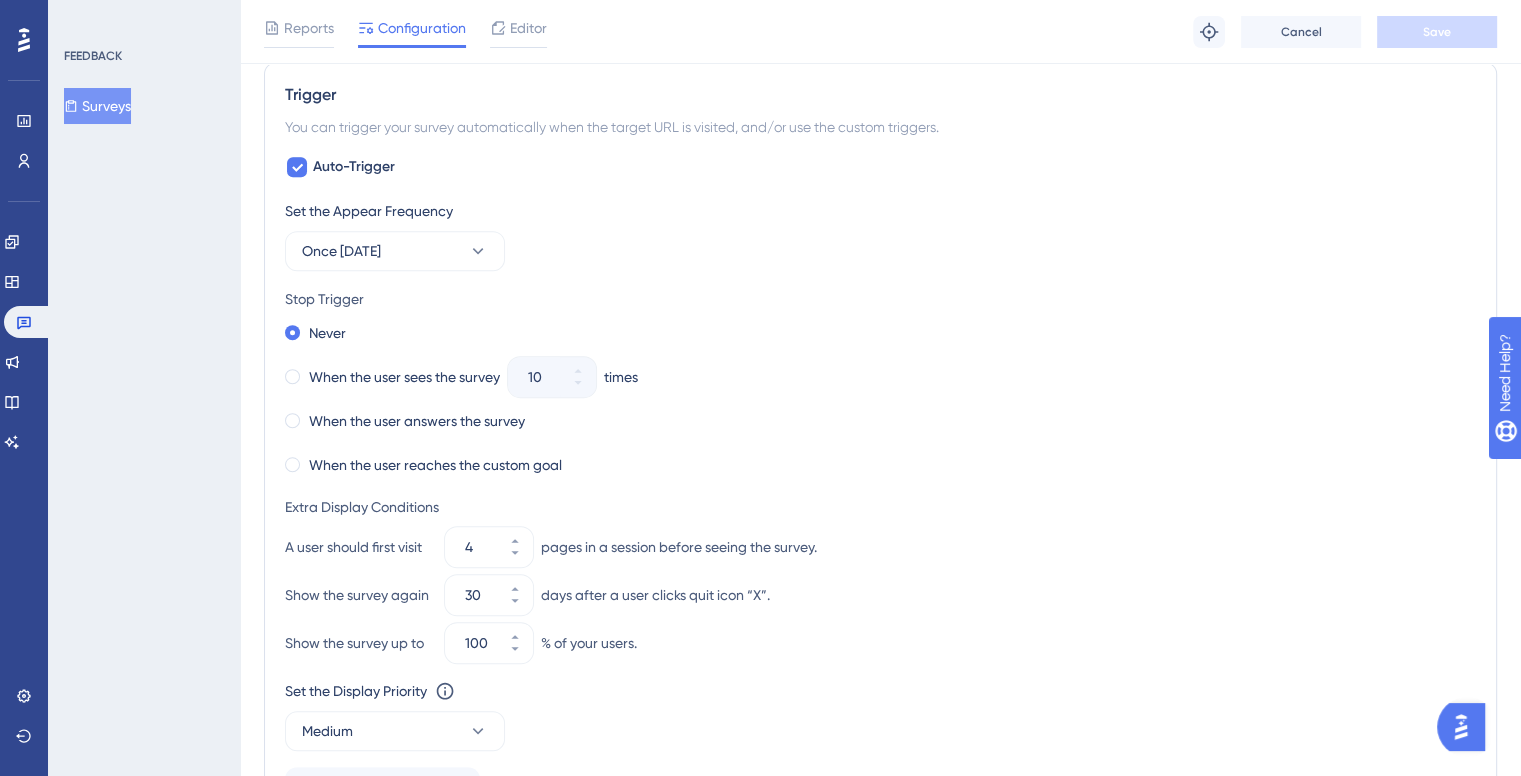 click at bounding box center [24, 40] 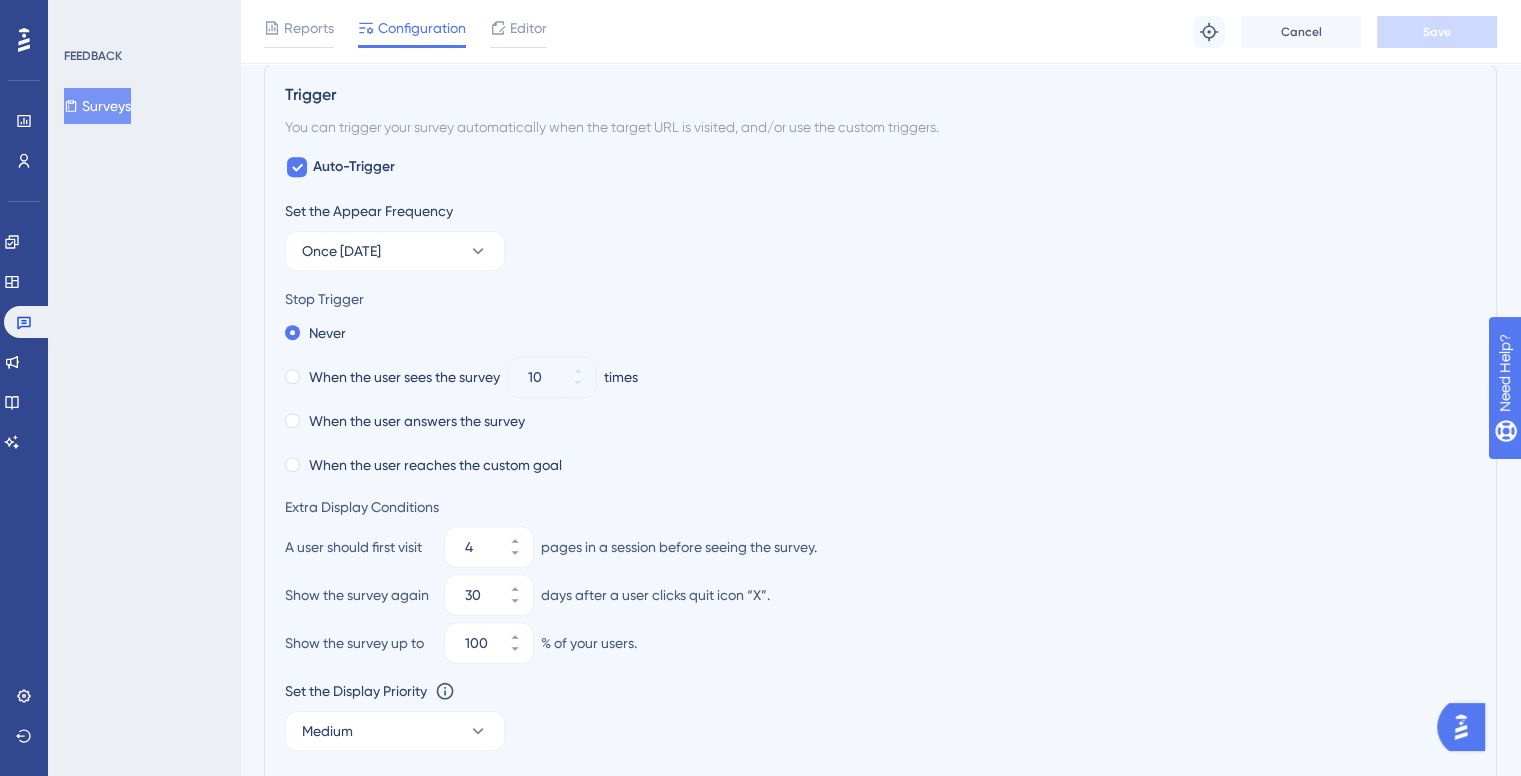 scroll, scrollTop: 0, scrollLeft: 0, axis: both 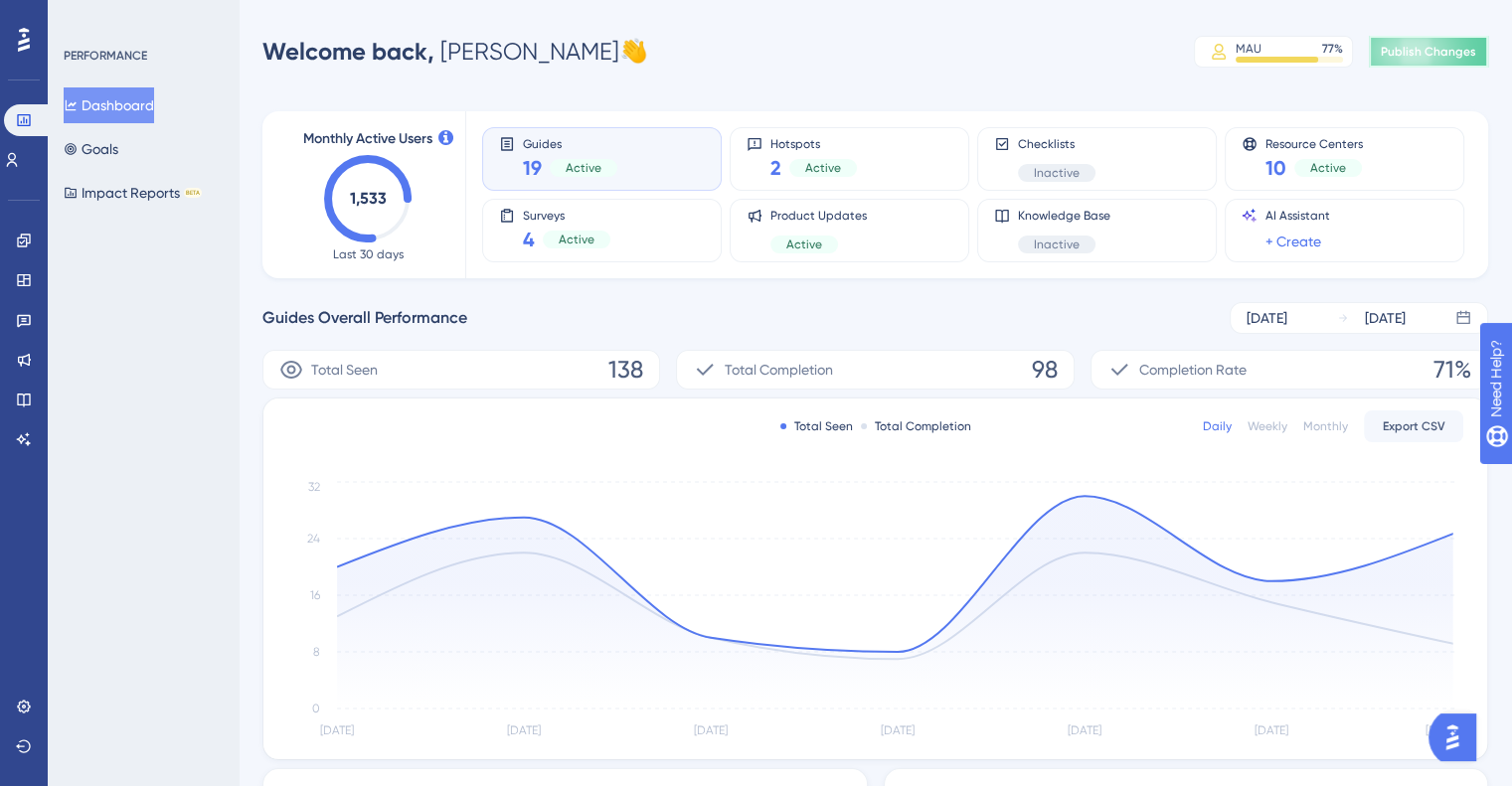 click on "Publish Changes" at bounding box center (1428, 52) 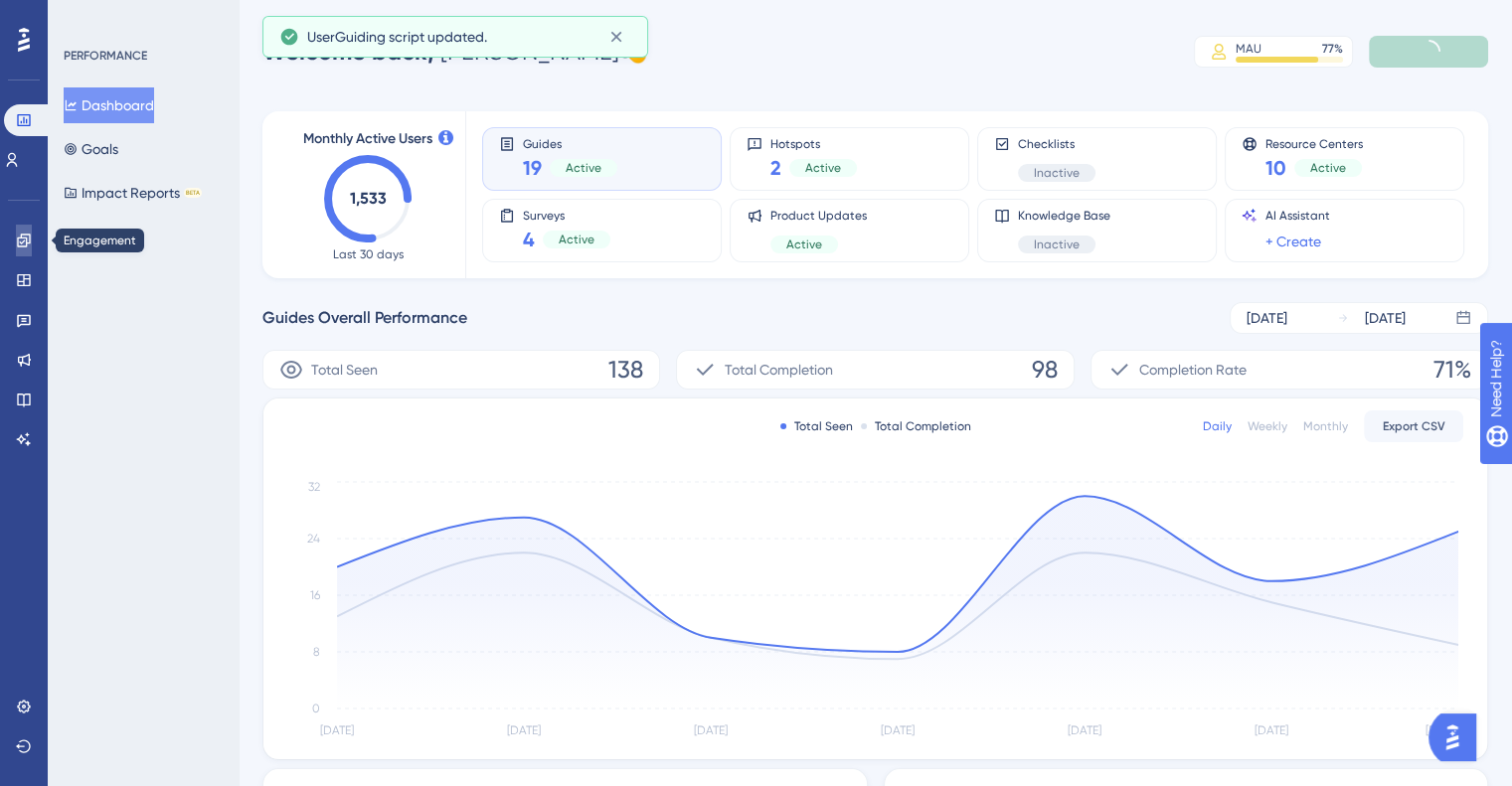 click 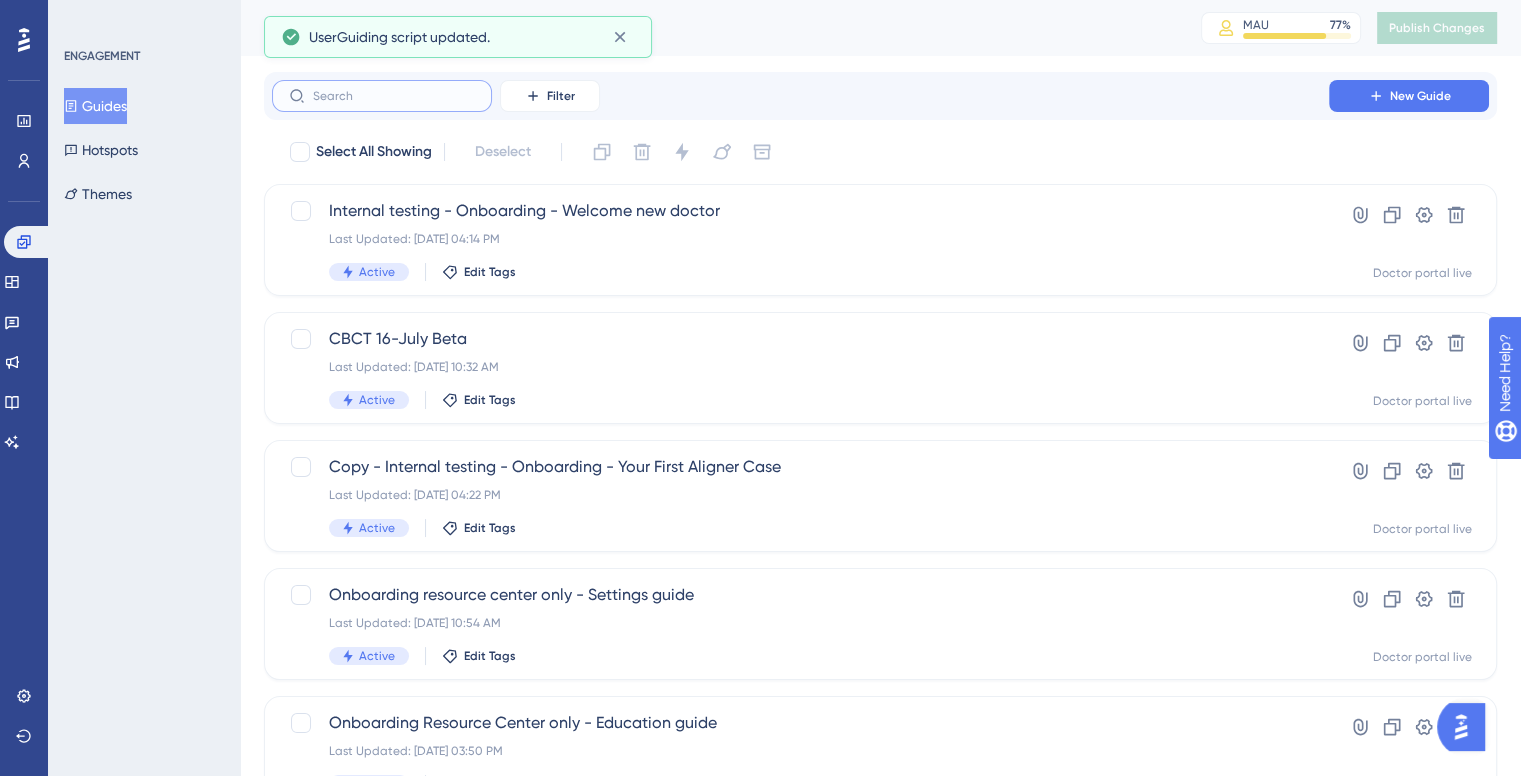 click at bounding box center (394, 96) 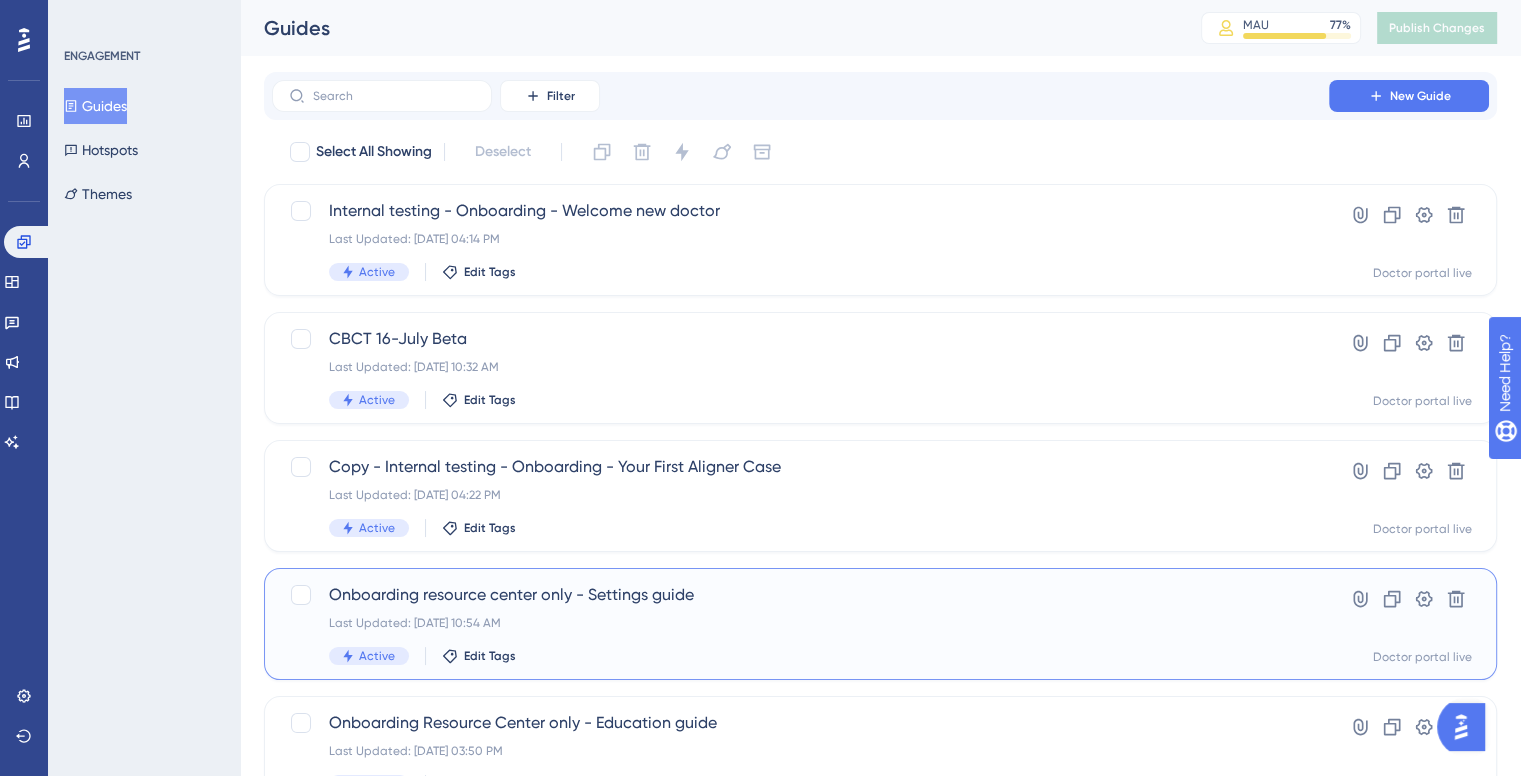 click on "Onboarding resource center only - Settings guide" at bounding box center [800, 595] 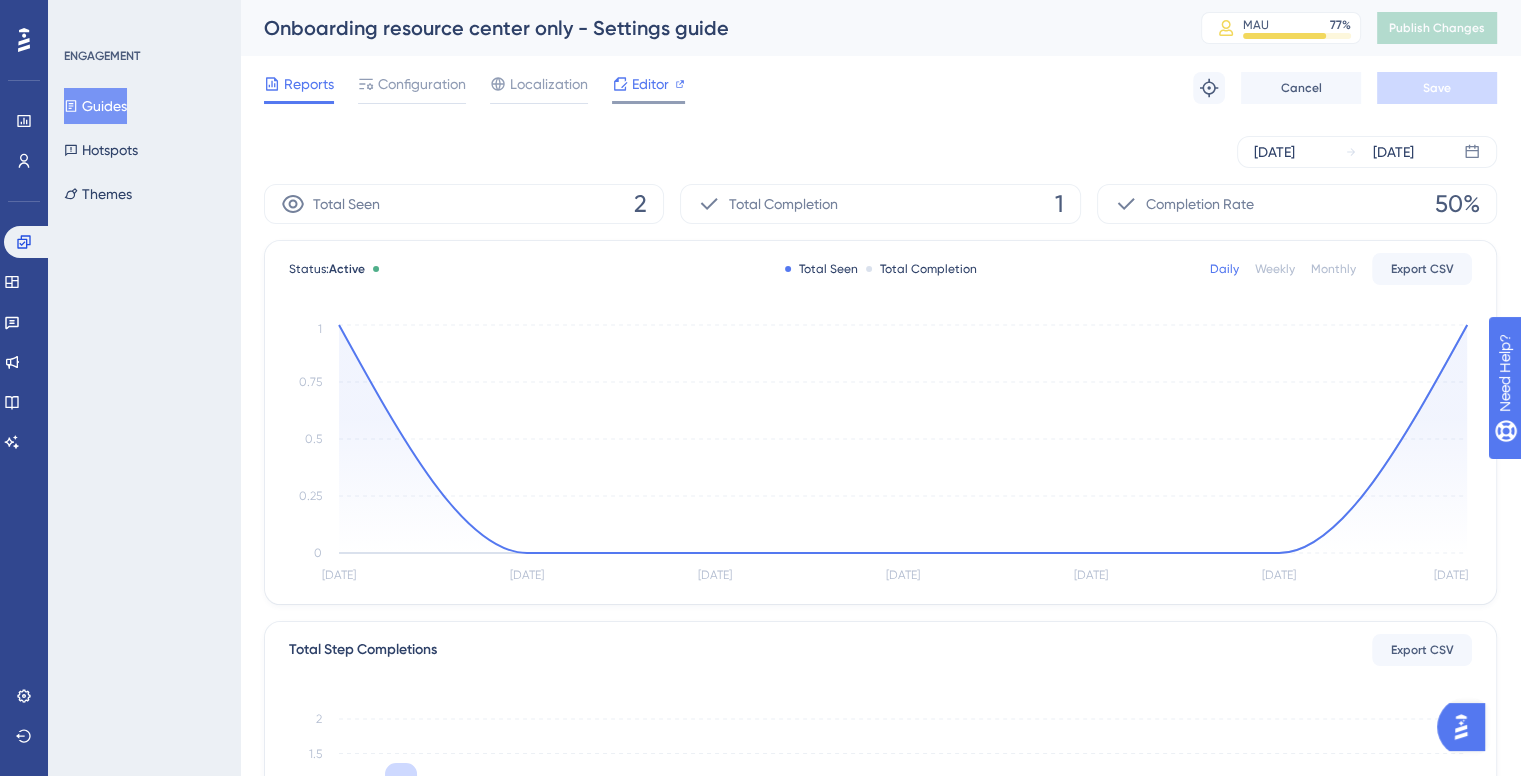 click on "Editor" at bounding box center [650, 84] 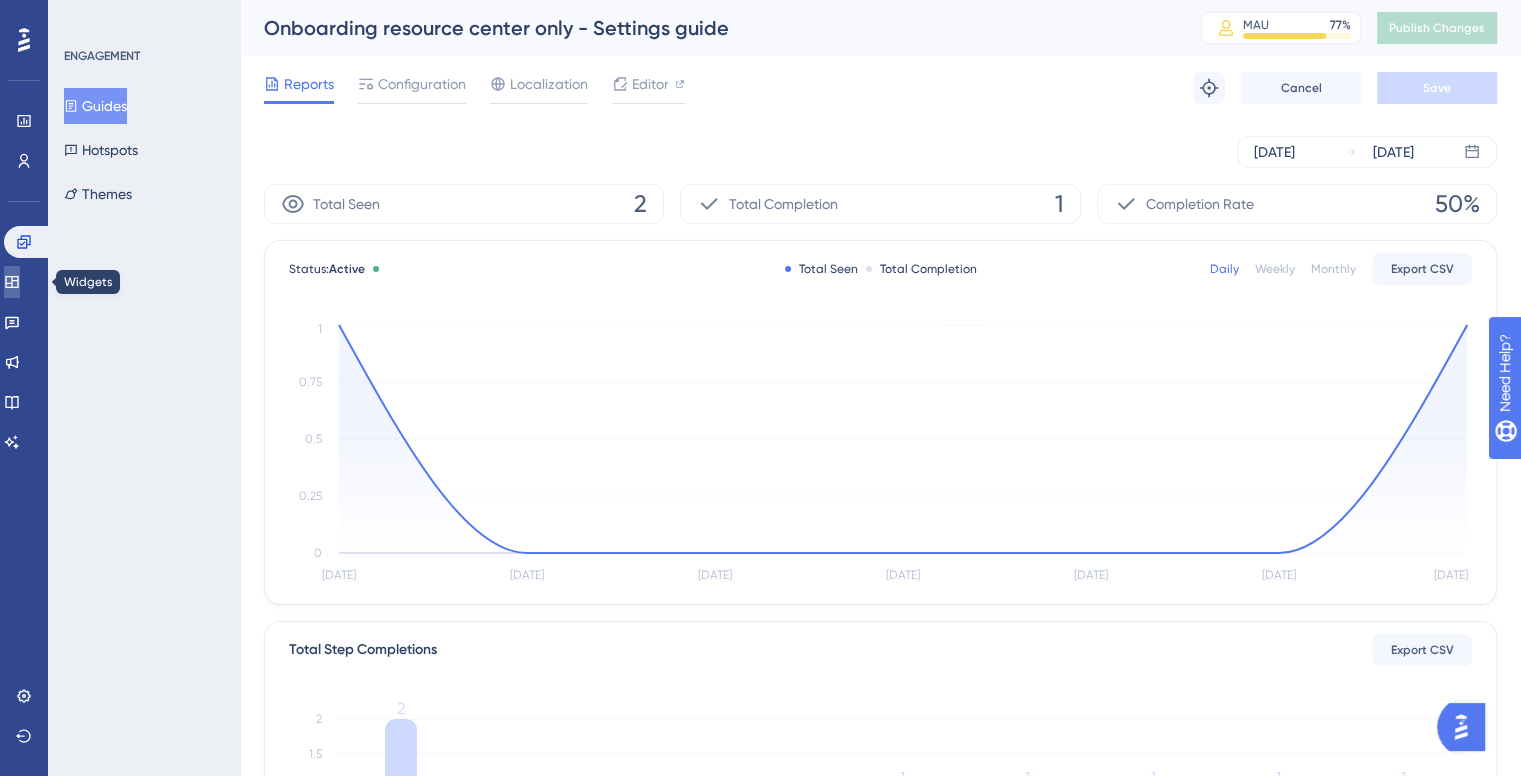 click 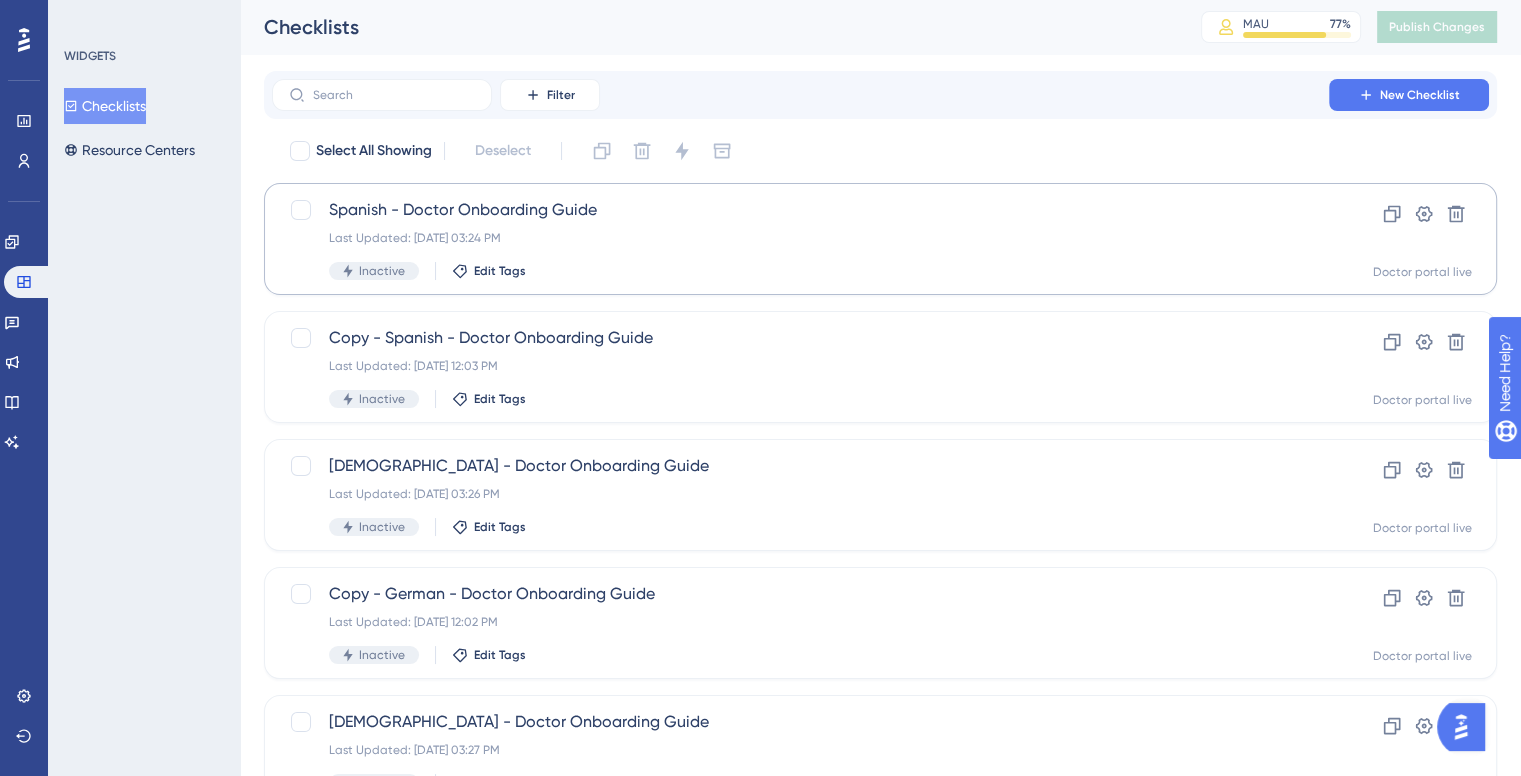 scroll, scrollTop: 0, scrollLeft: 0, axis: both 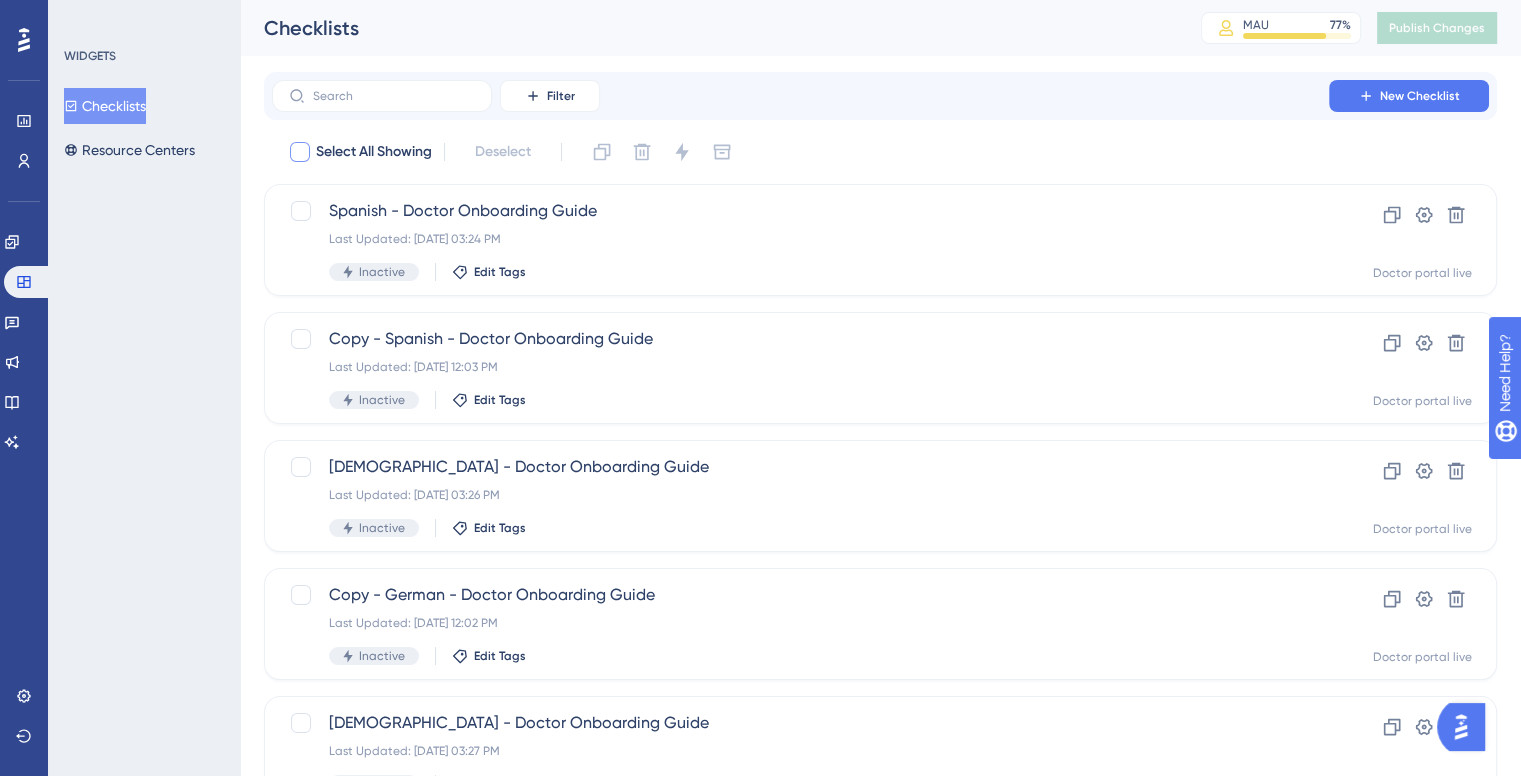 click at bounding box center (300, 152) 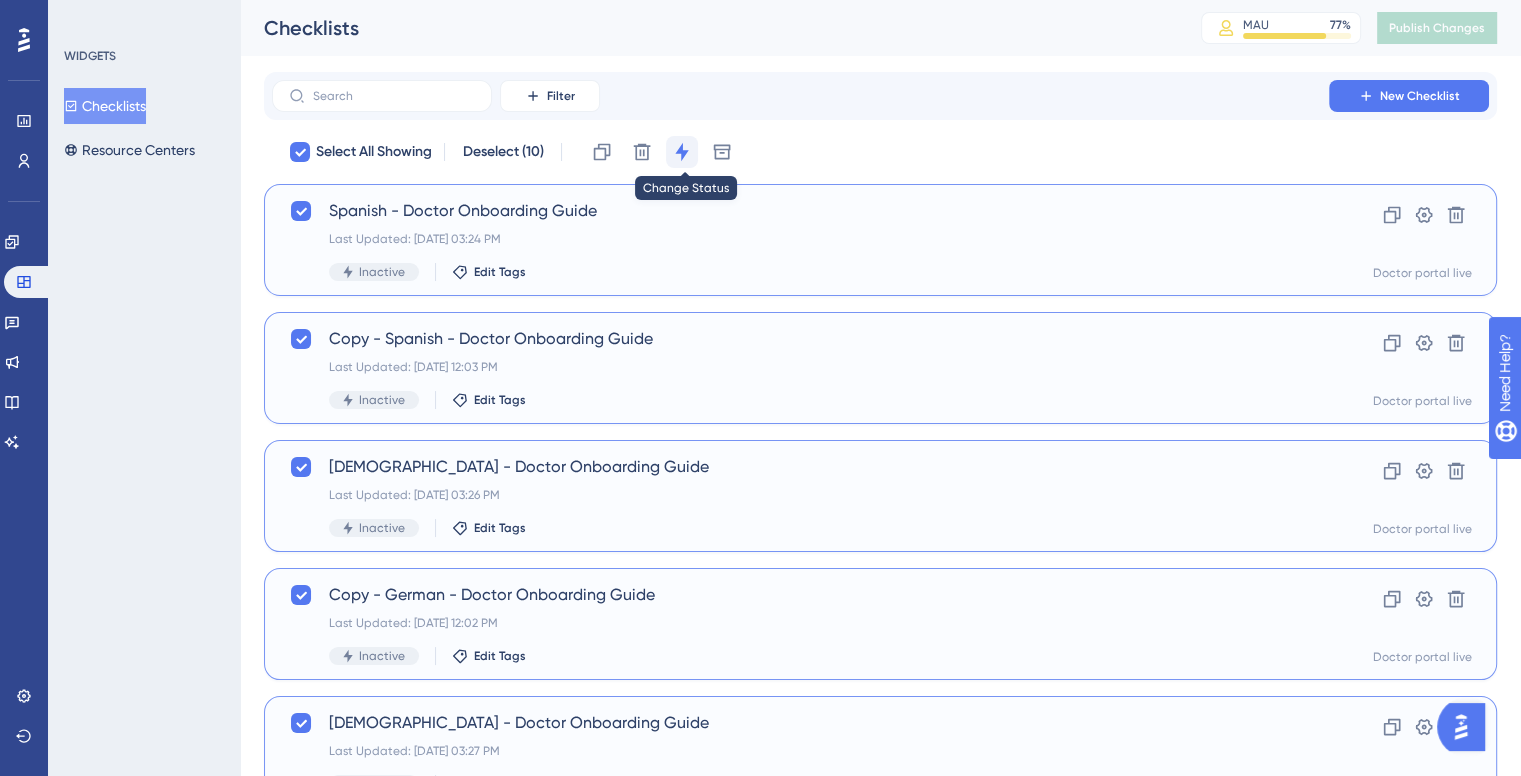 click 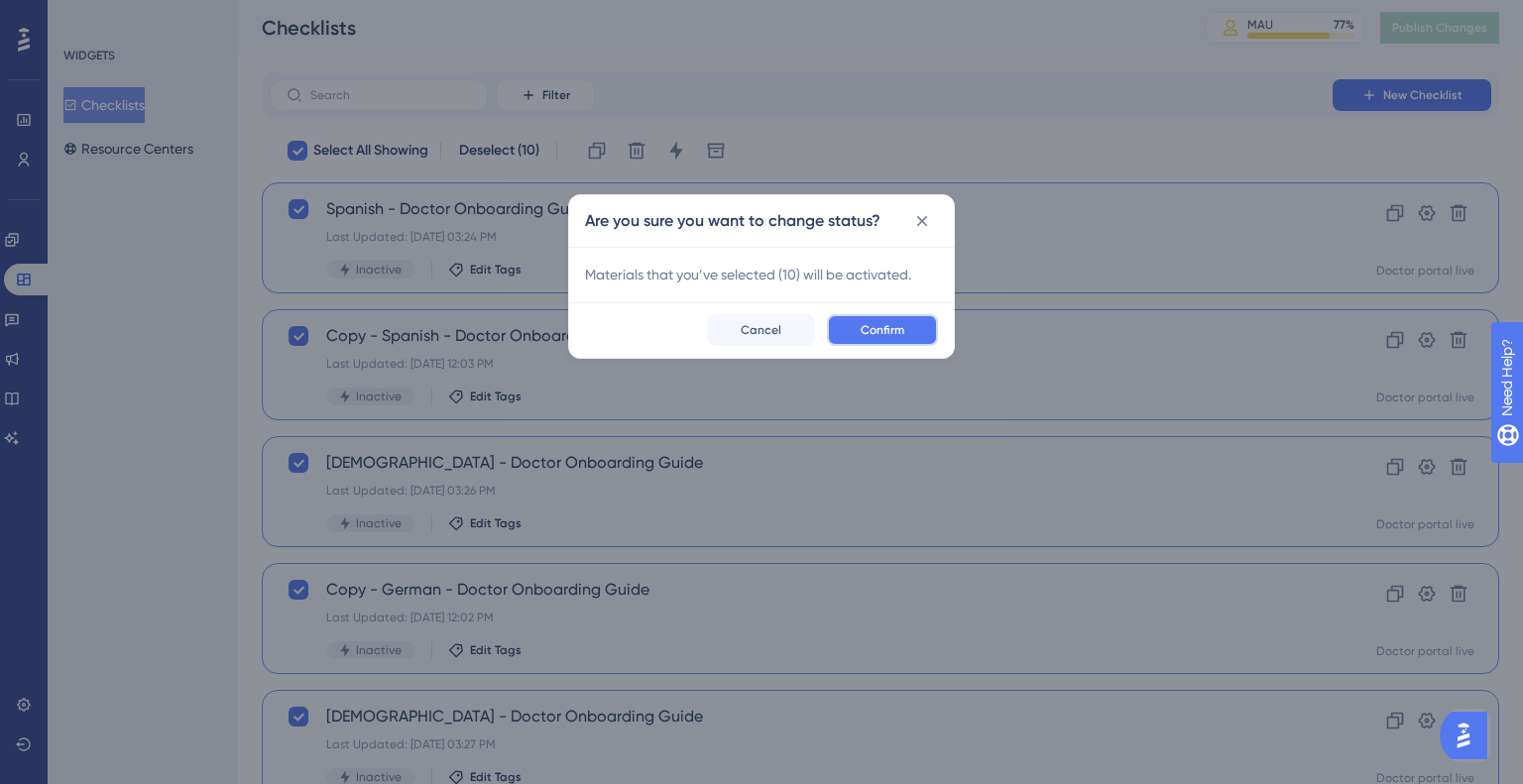 click on "Confirm" at bounding box center [882, 330] 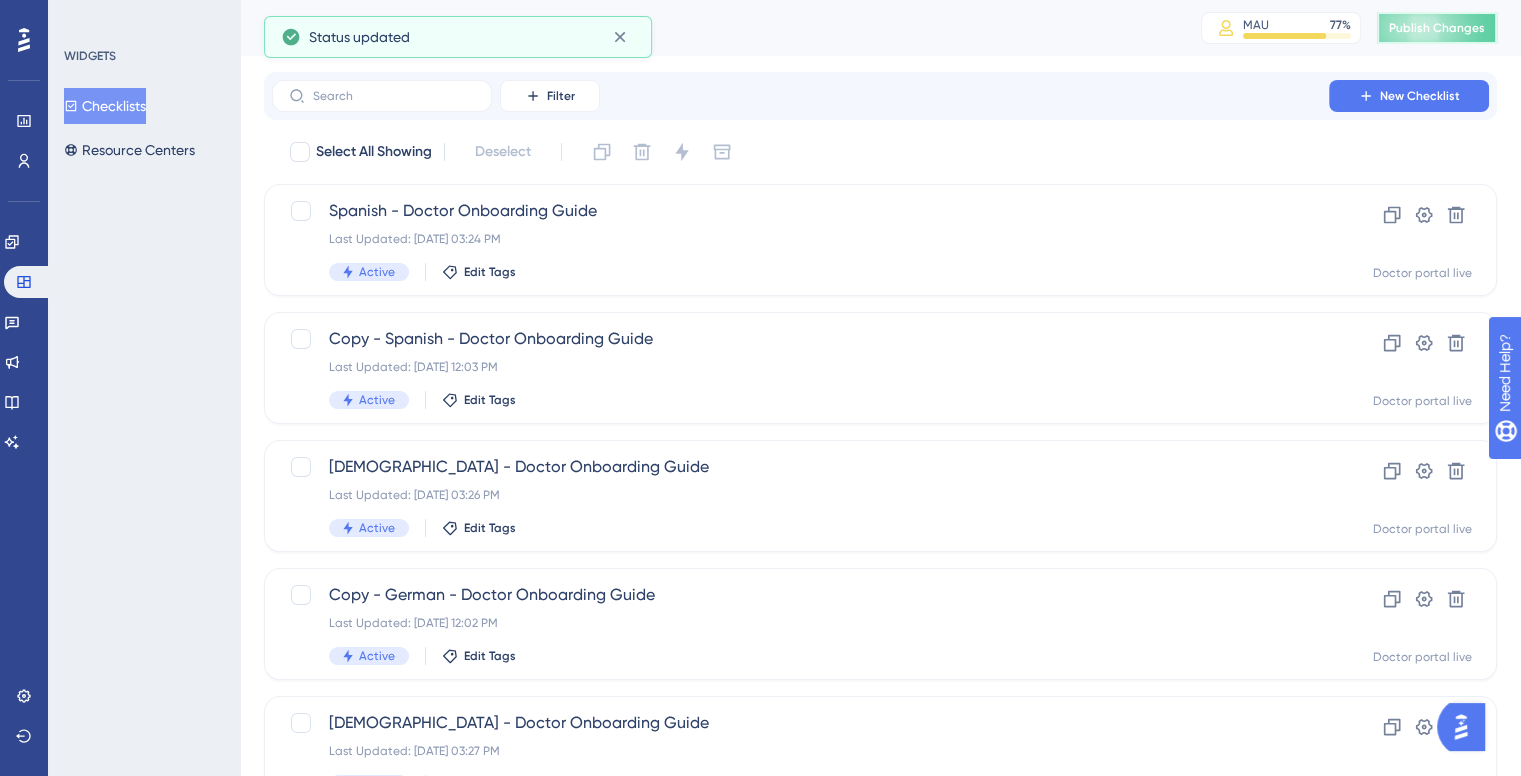 click on "Publish Changes" at bounding box center (1437, 28) 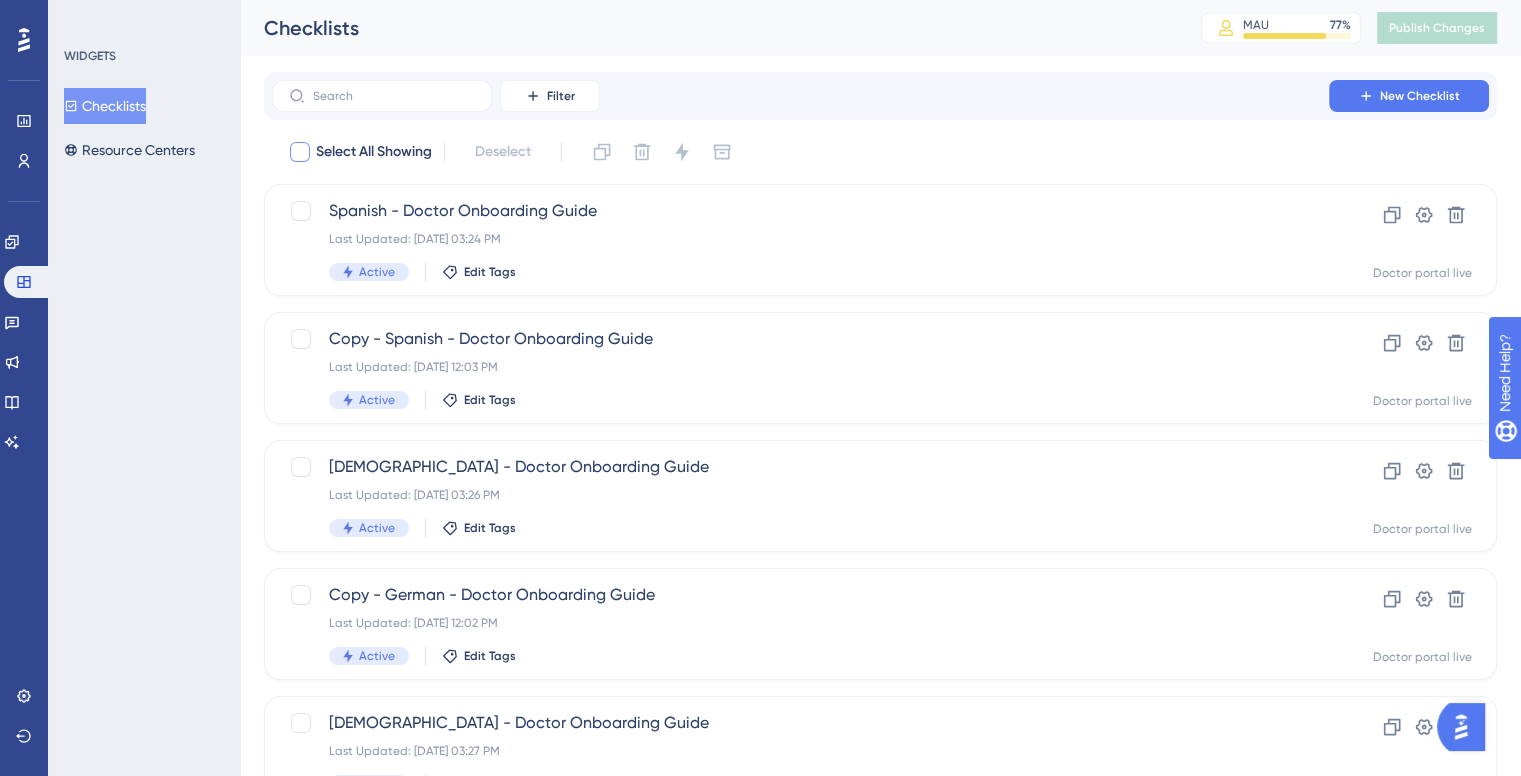 click at bounding box center (300, 152) 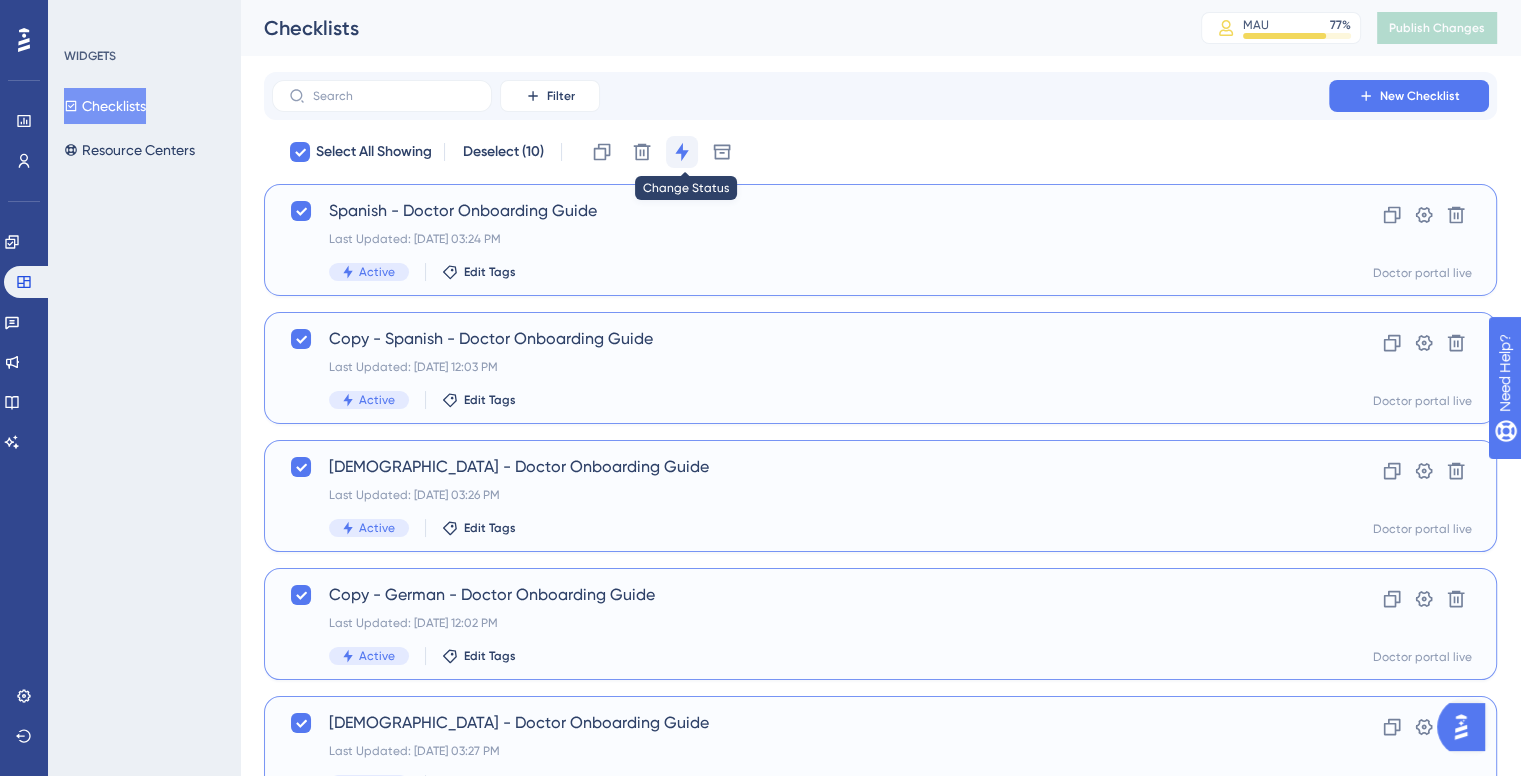 click 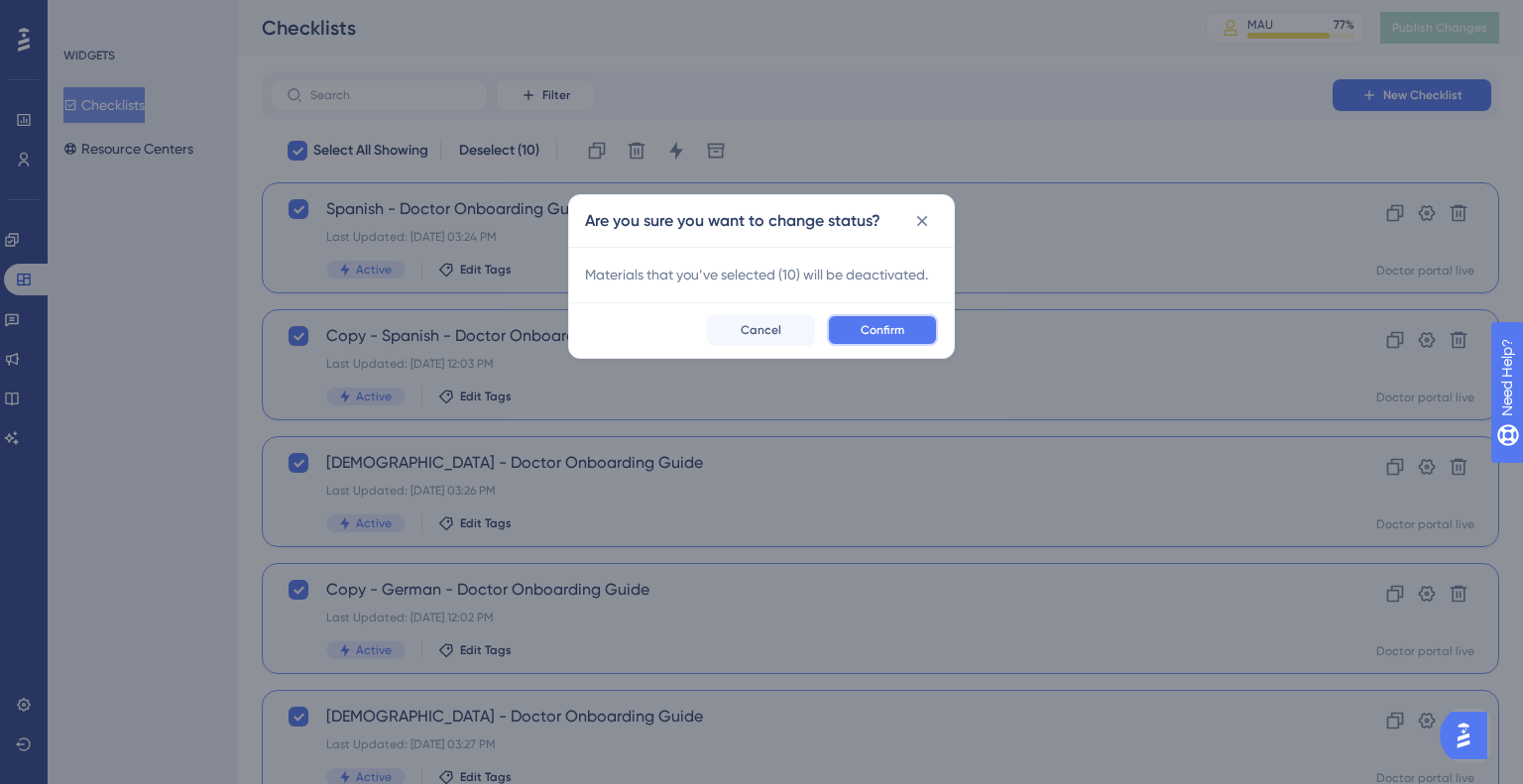 click on "Confirm" at bounding box center (882, 330) 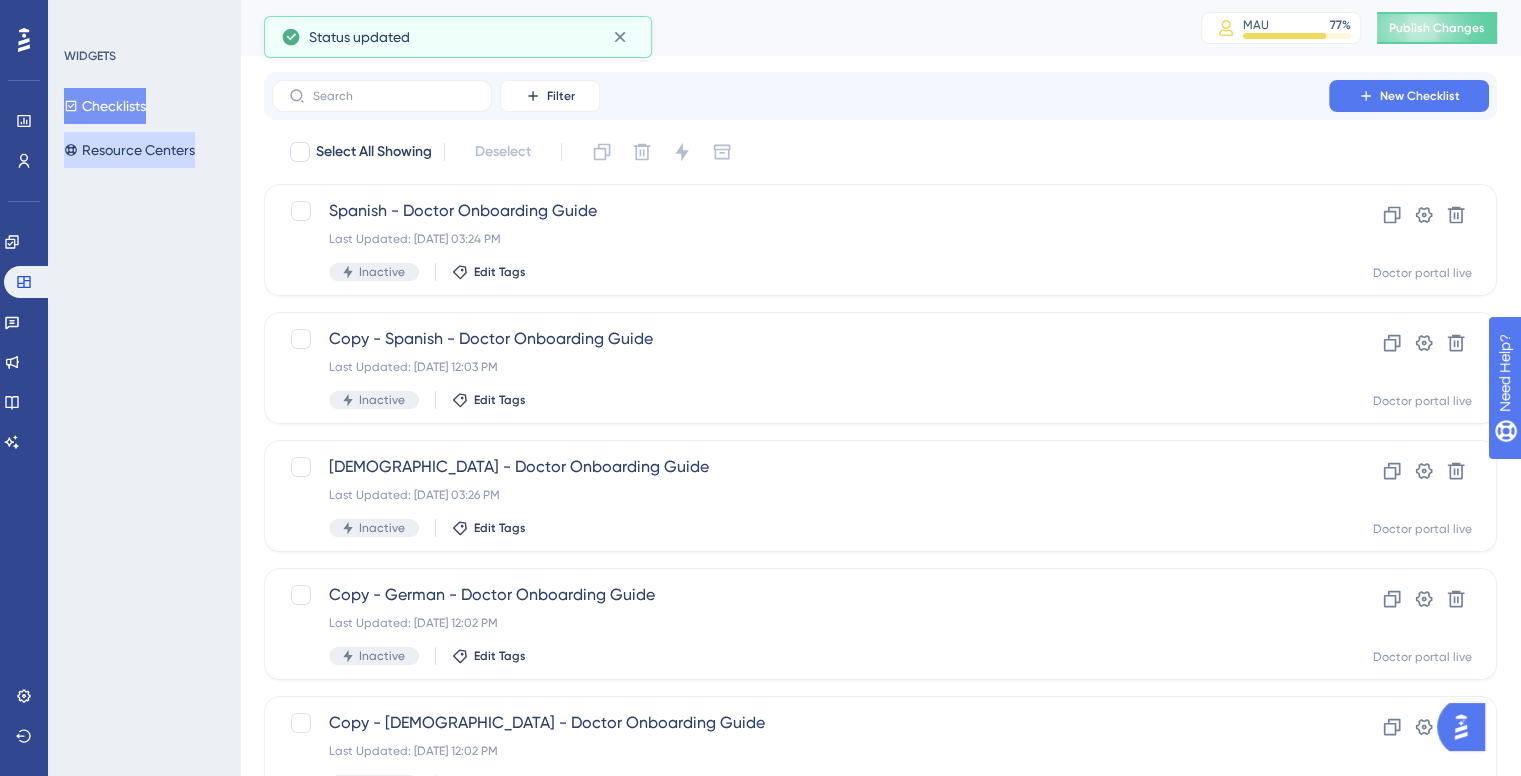 click on "Resource Centers" at bounding box center [129, 150] 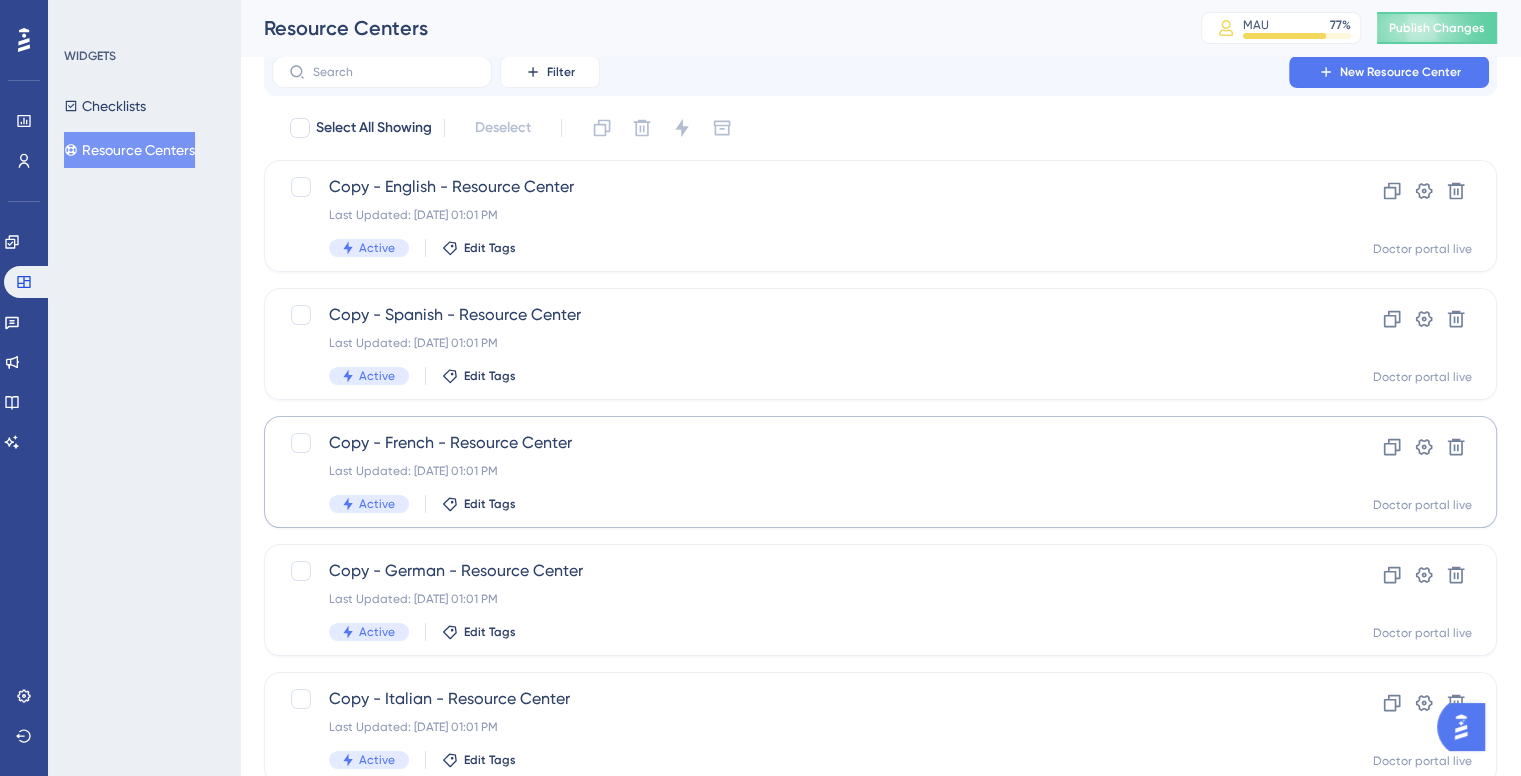 scroll, scrollTop: 20, scrollLeft: 0, axis: vertical 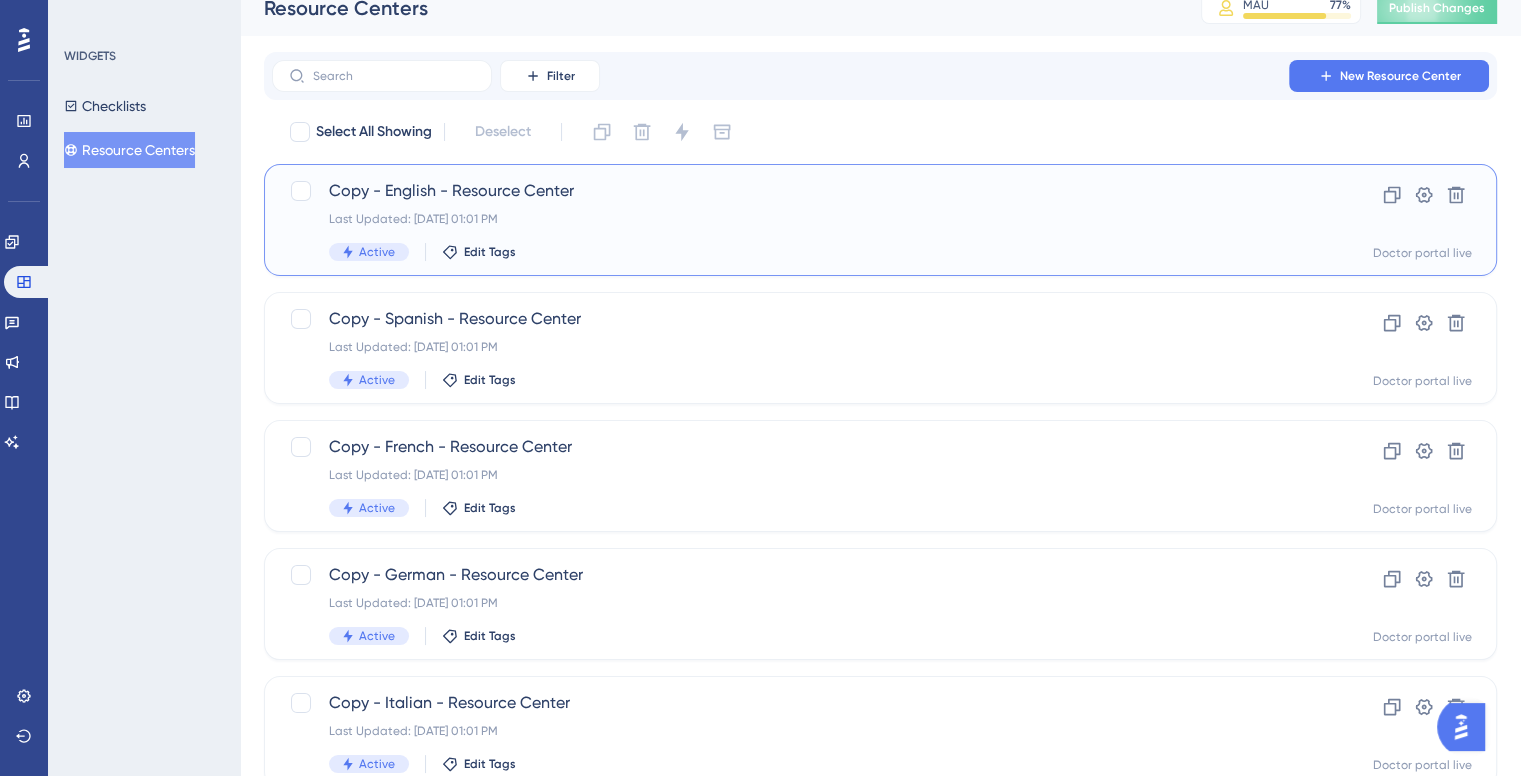 click on "Copy - English - Resource Center Last Updated: Jul 22 2025, 01:01 PM Active Edit Tags" at bounding box center (800, 220) 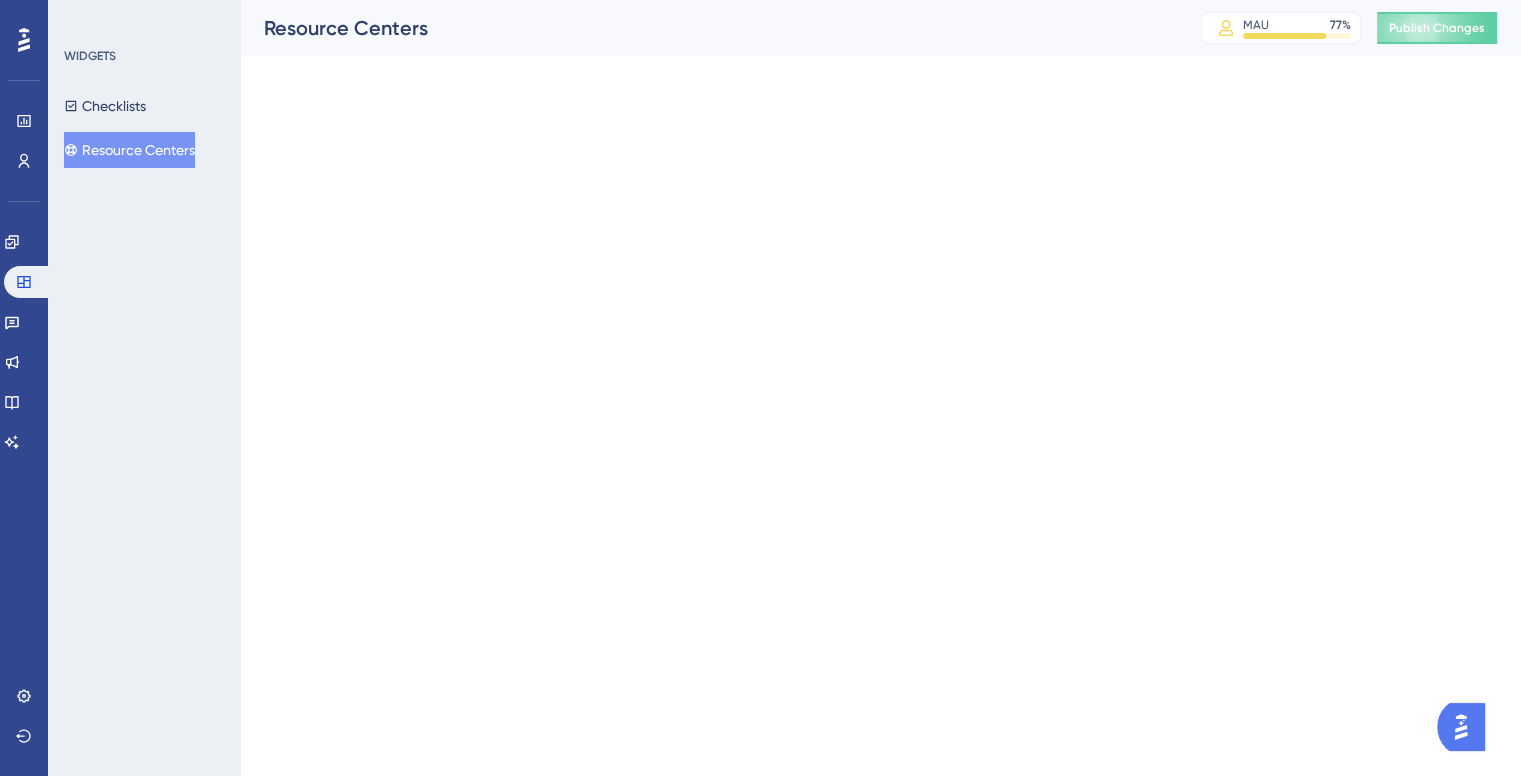 scroll, scrollTop: 0, scrollLeft: 0, axis: both 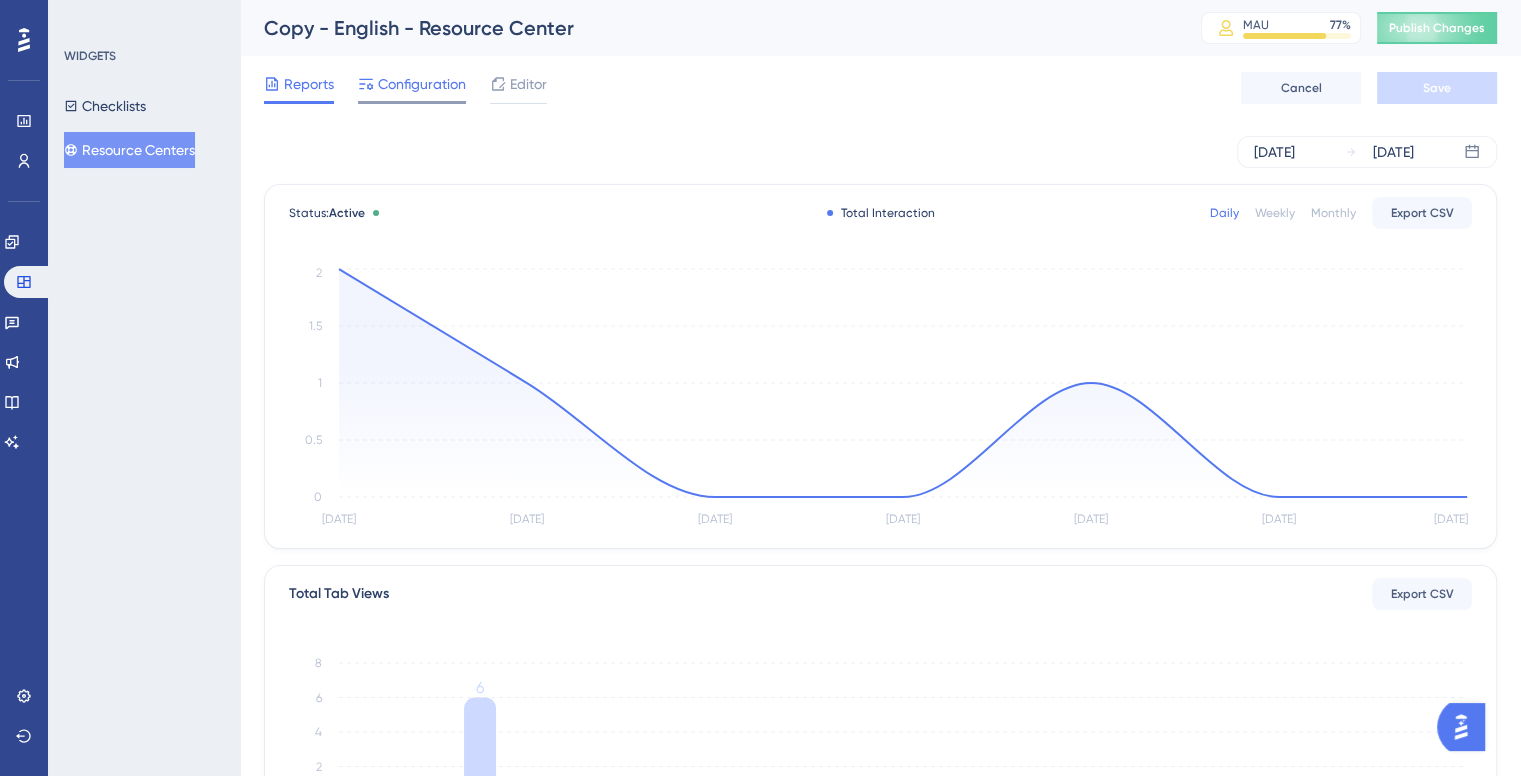 click on "Configuration" at bounding box center [422, 84] 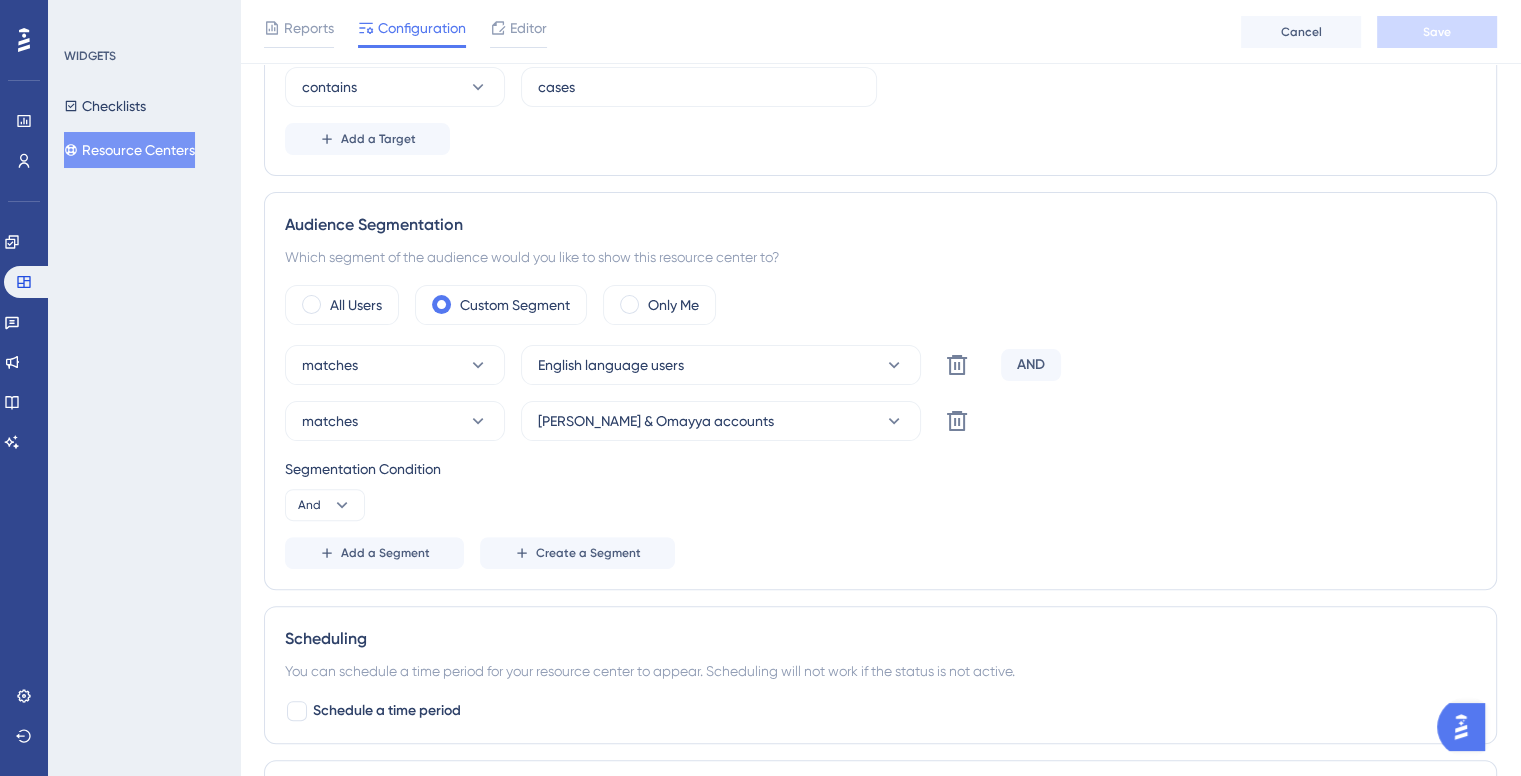 scroll, scrollTop: 500, scrollLeft: 0, axis: vertical 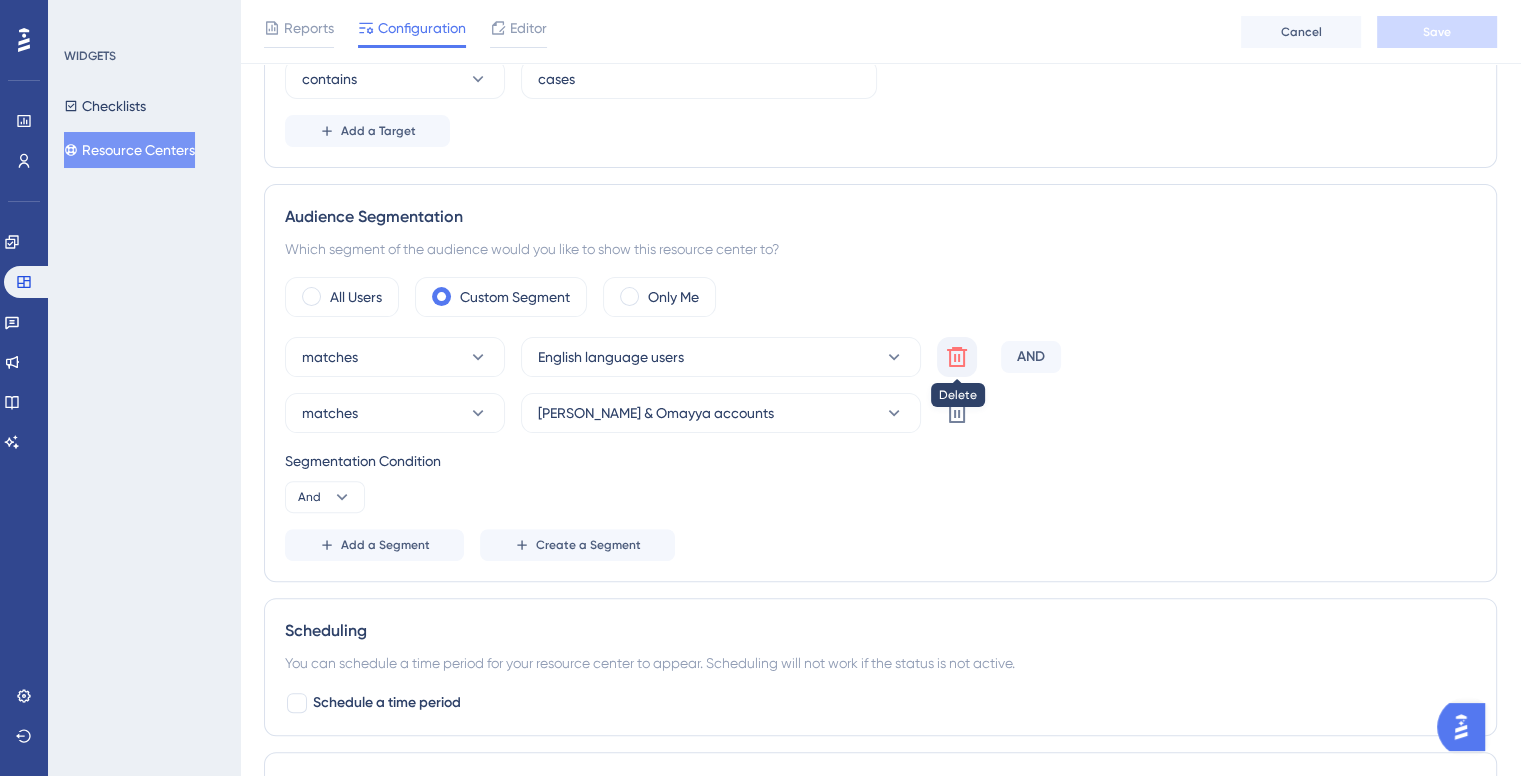click 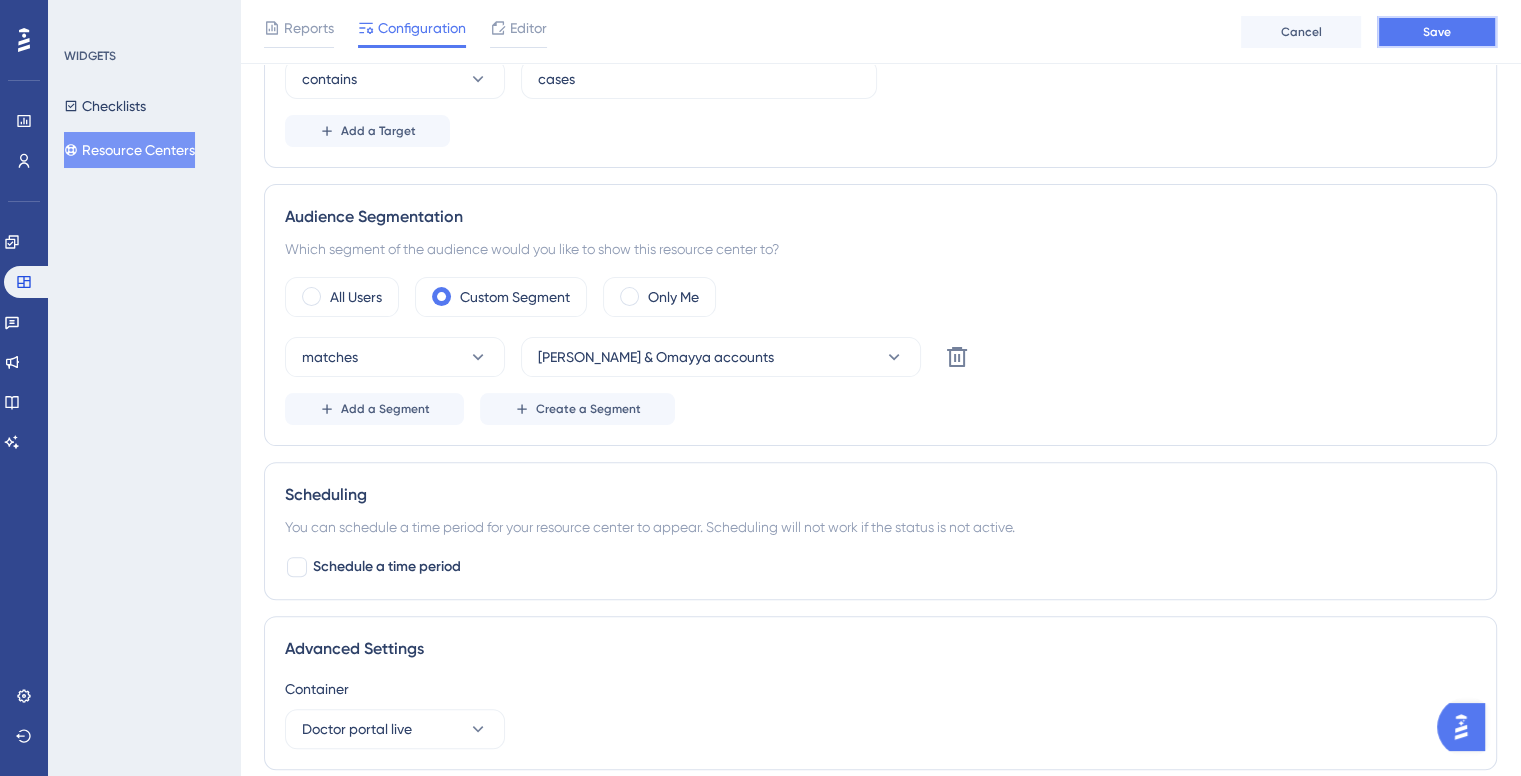click on "Save" at bounding box center (1437, 32) 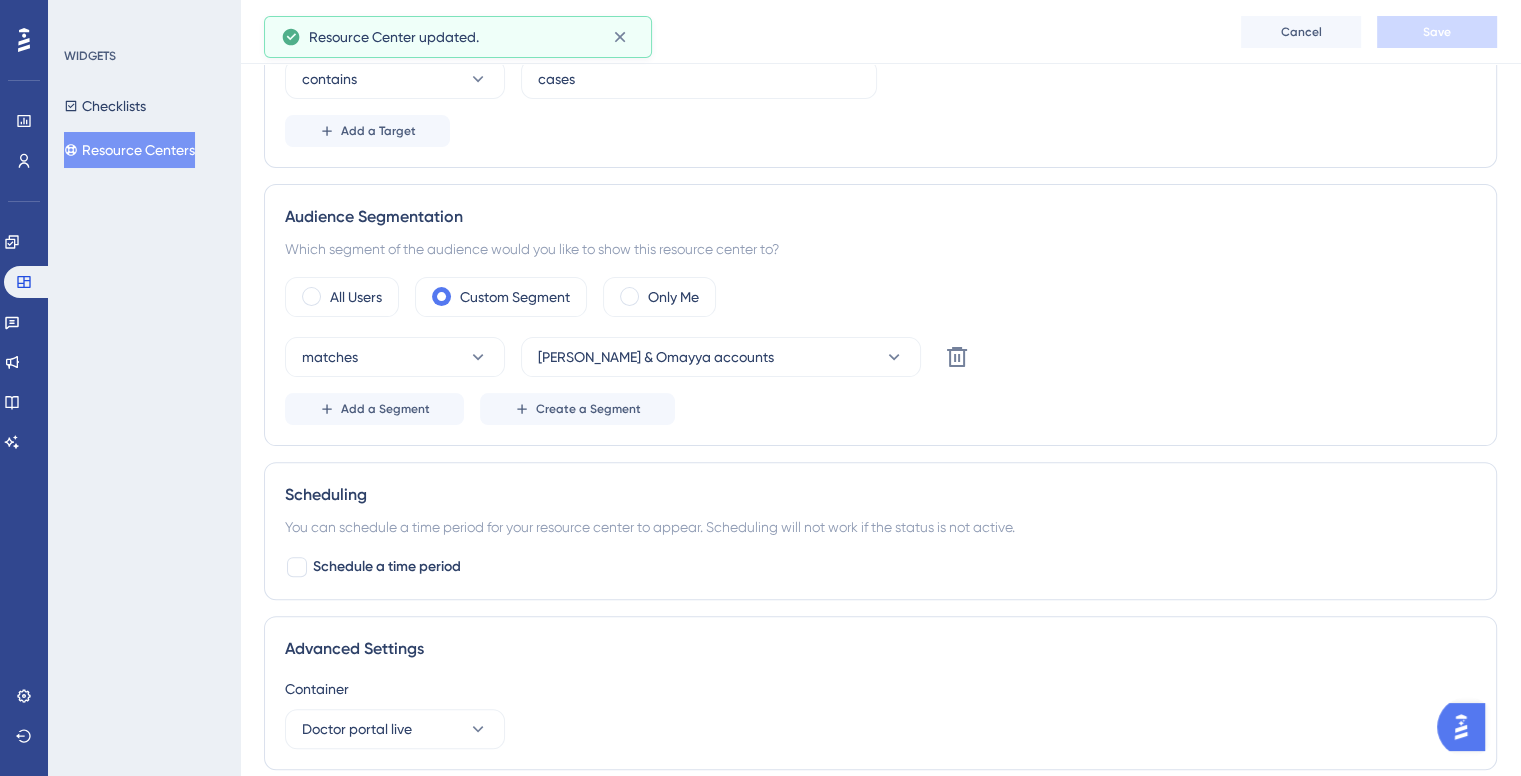 scroll, scrollTop: 0, scrollLeft: 0, axis: both 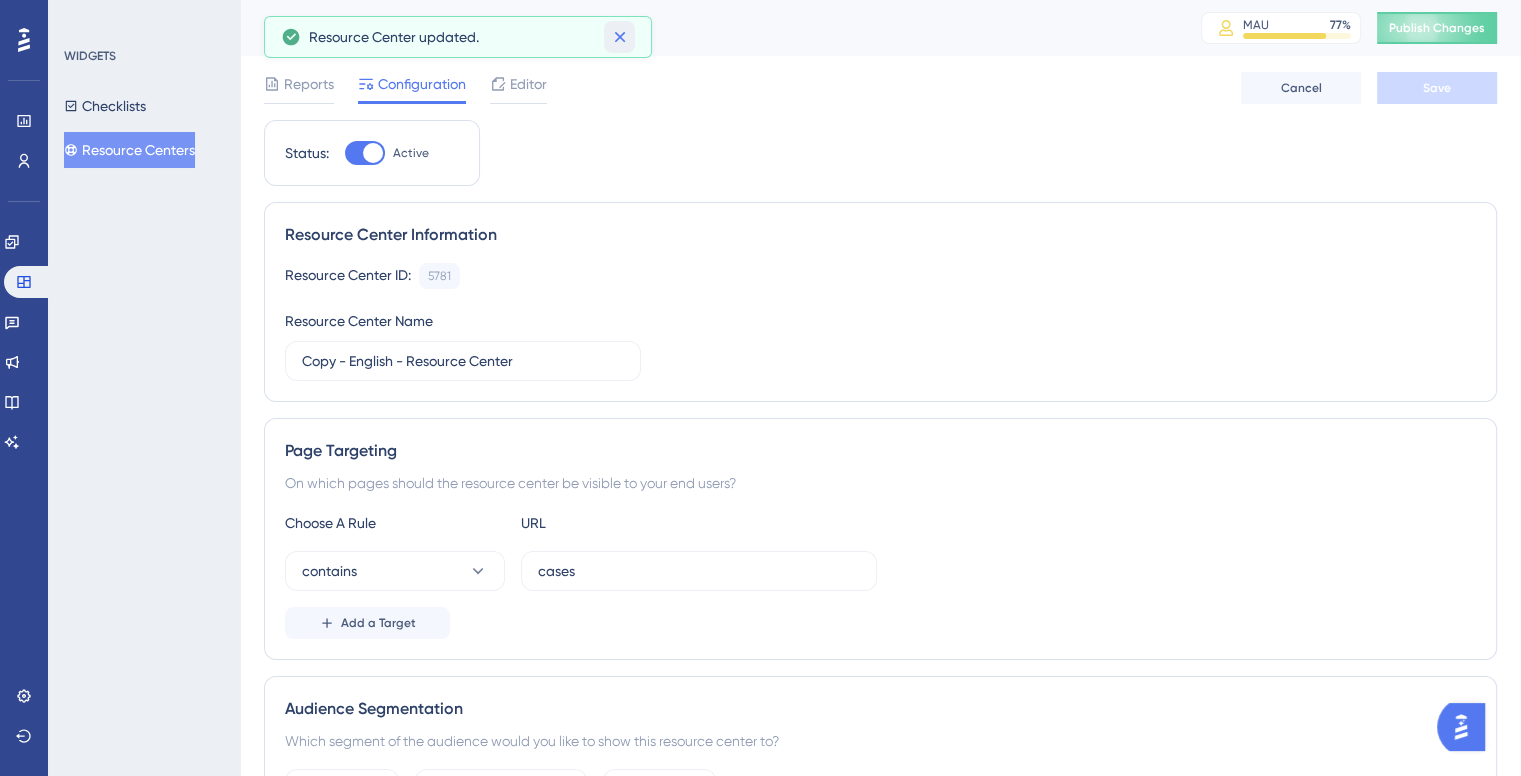 click at bounding box center [619, 37] 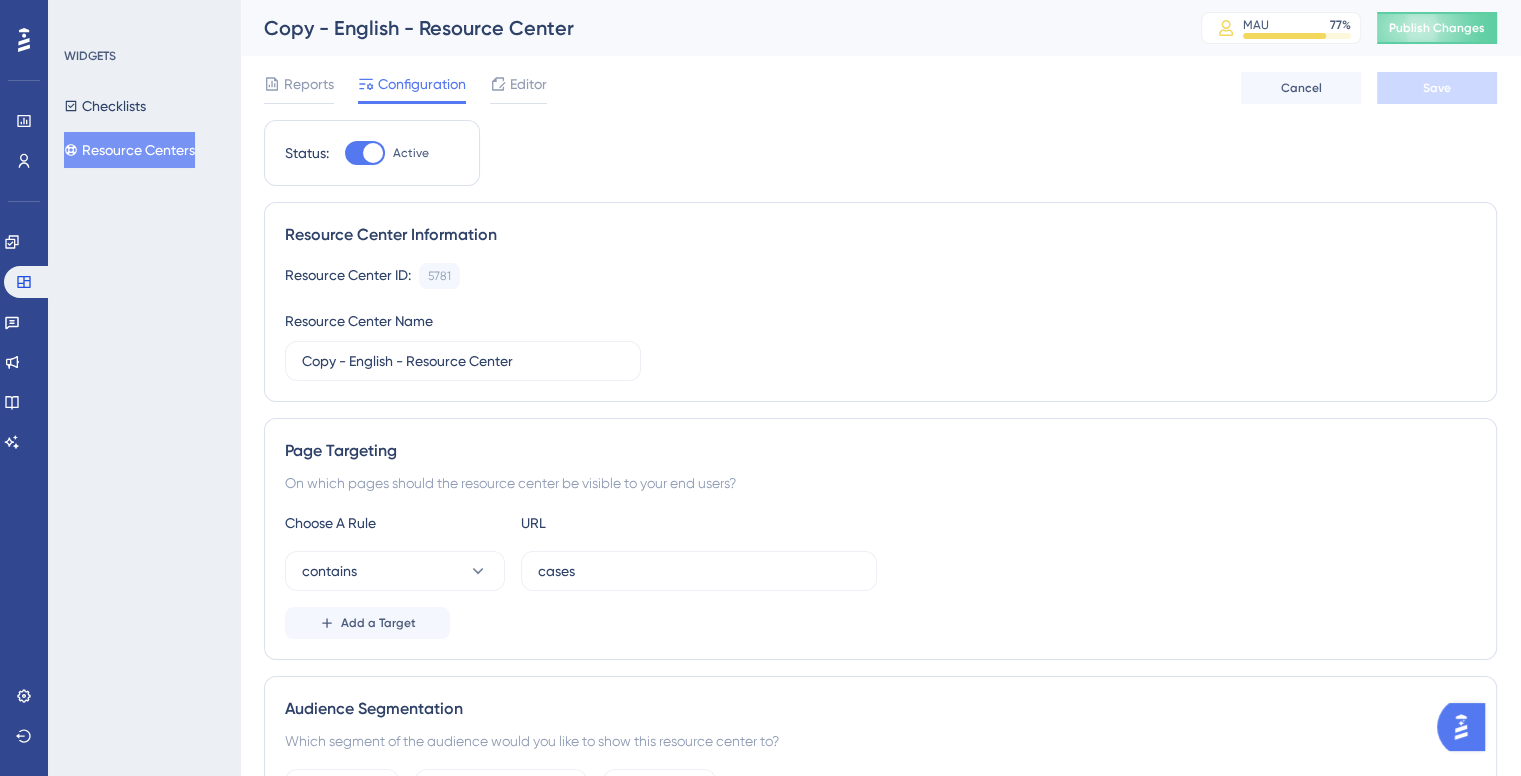 click on "Resource Centers" at bounding box center (129, 150) 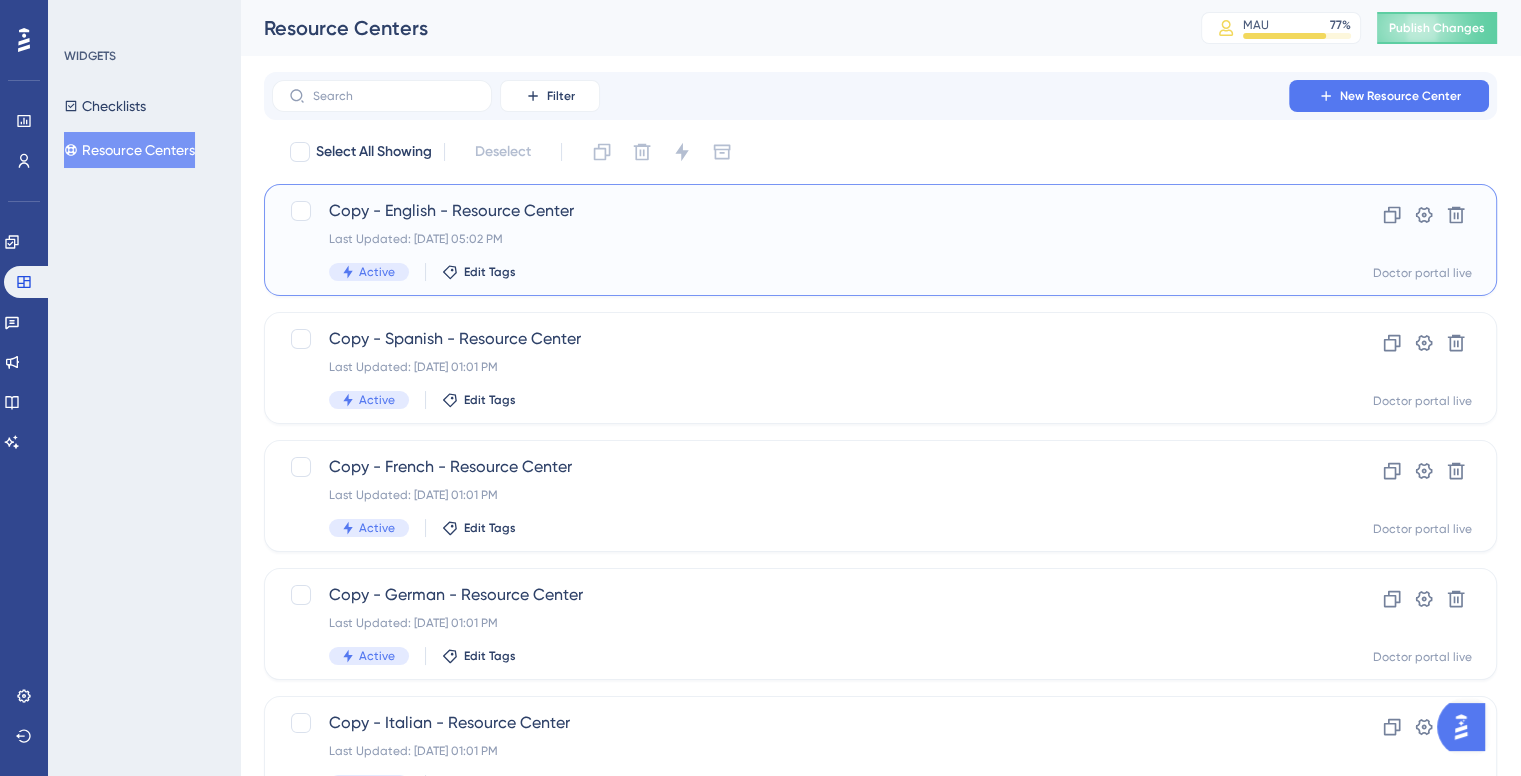 click on "Last Updated: Jul 22 2025, 05:02 PM" at bounding box center (800, 239) 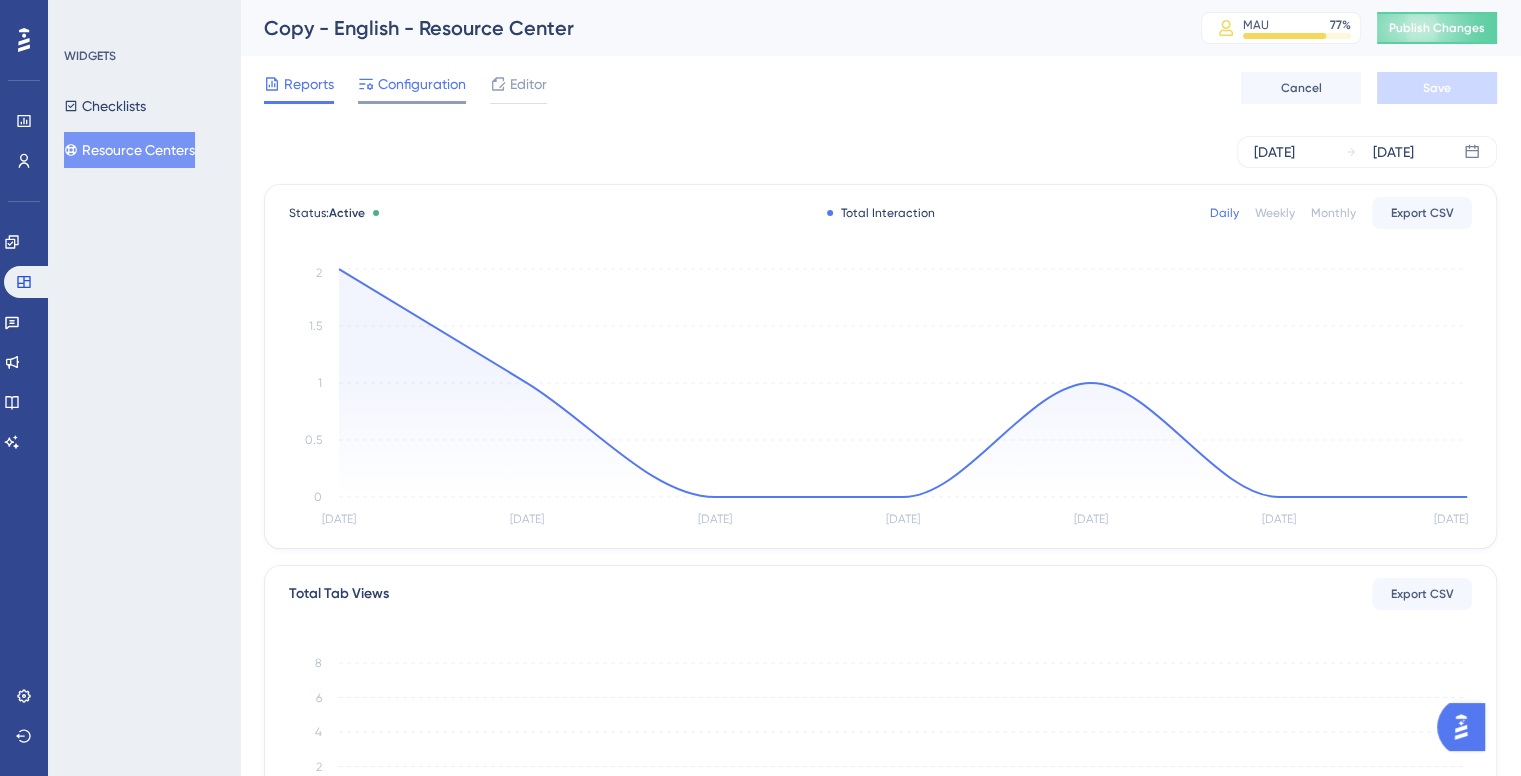 click on "Configuration" at bounding box center (412, 88) 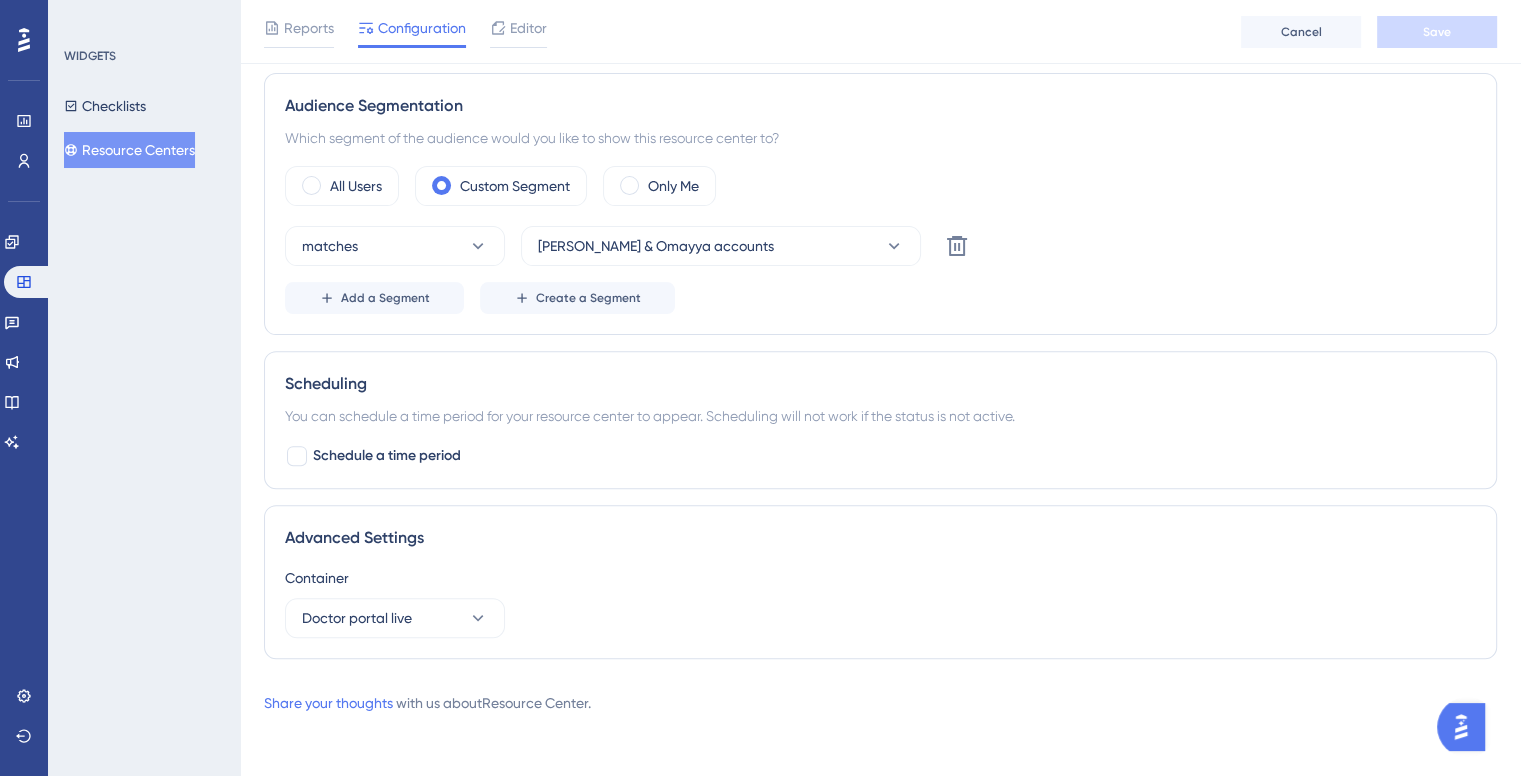 scroll, scrollTop: 0, scrollLeft: 0, axis: both 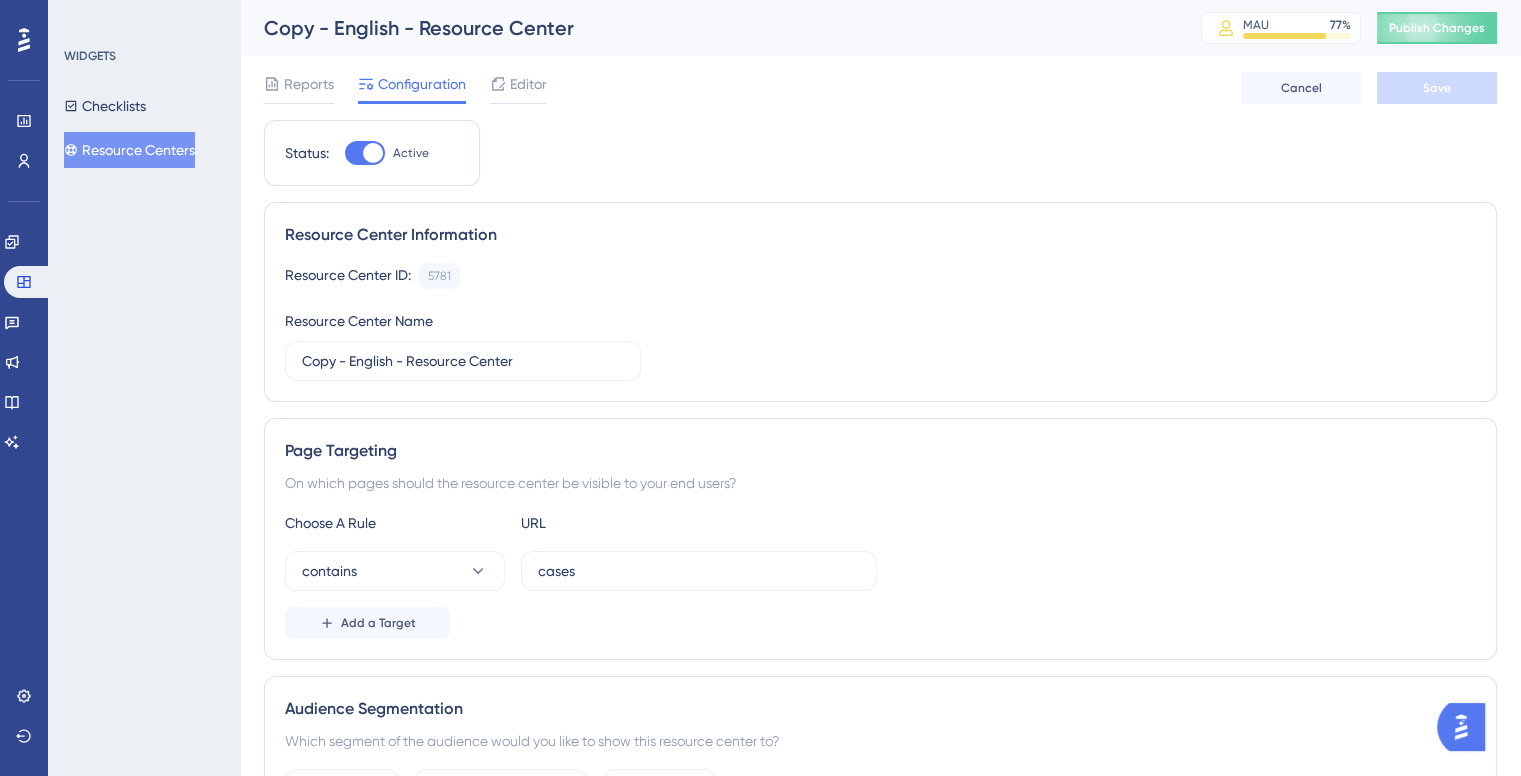 click on "Resource Centers" at bounding box center (129, 150) 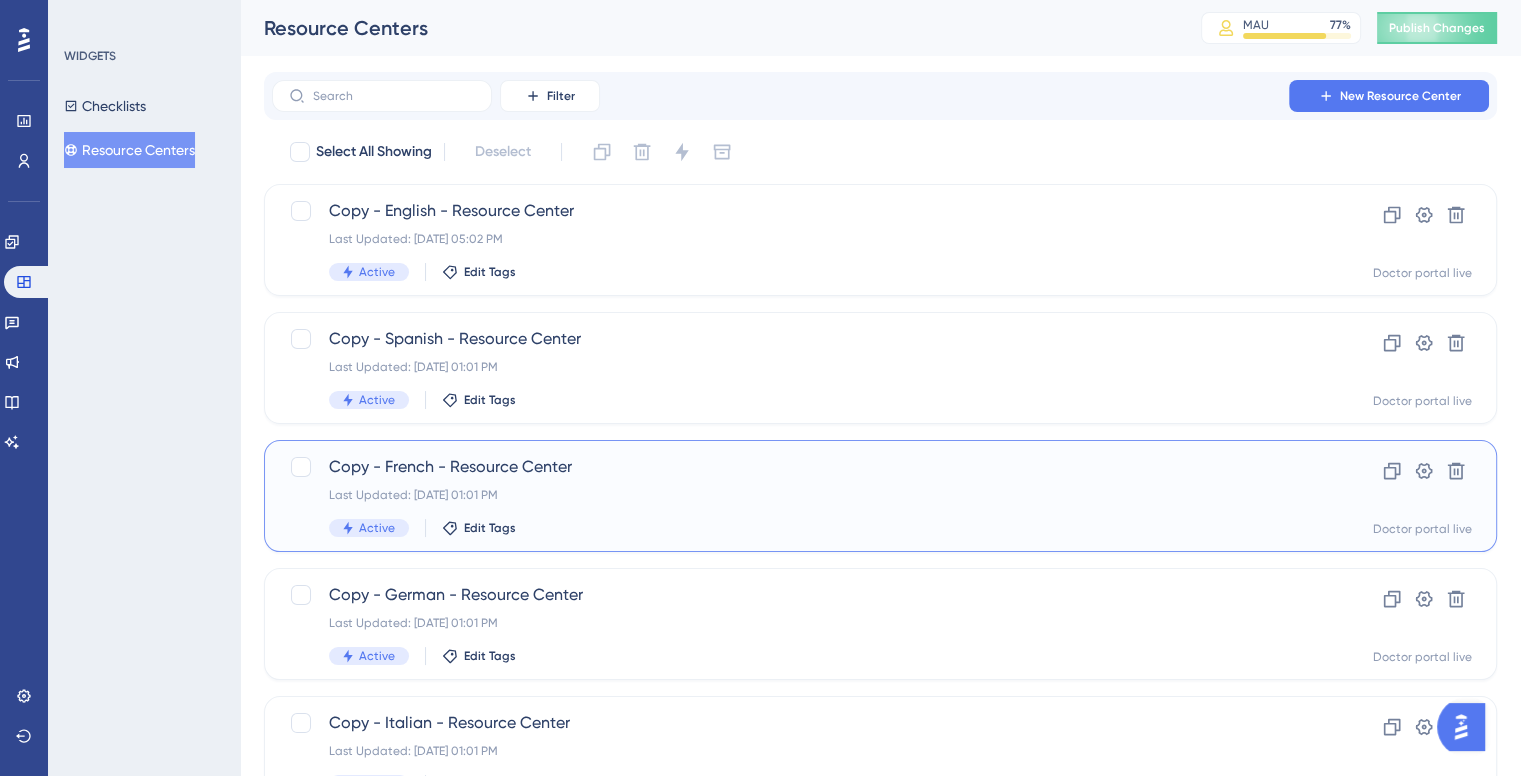 click on "Copy - French - Resource Center Last Updated: Jul 22 2025, 01:01 PM Active Edit Tags" at bounding box center [800, 496] 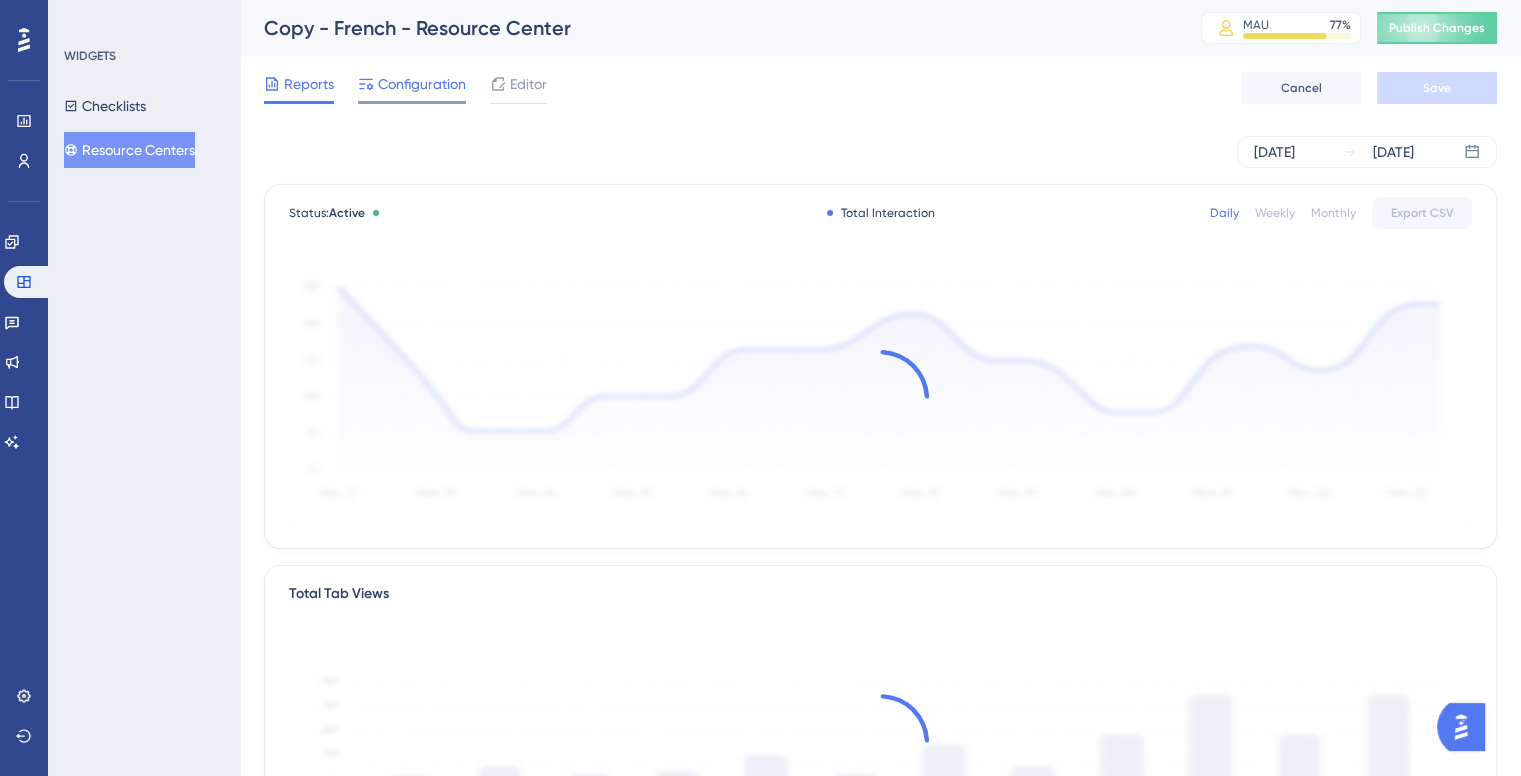 click on "Configuration" at bounding box center (422, 84) 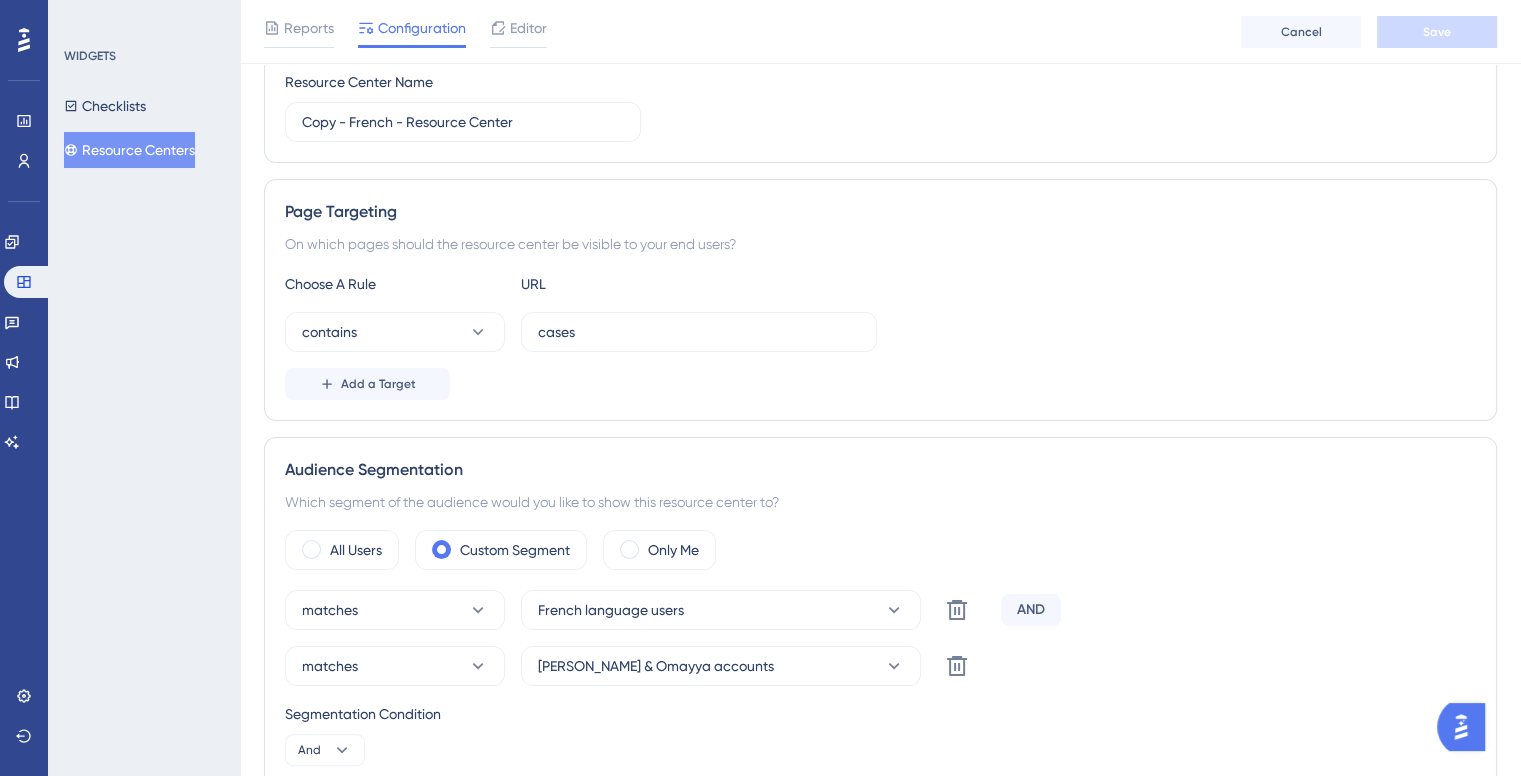 scroll, scrollTop: 300, scrollLeft: 0, axis: vertical 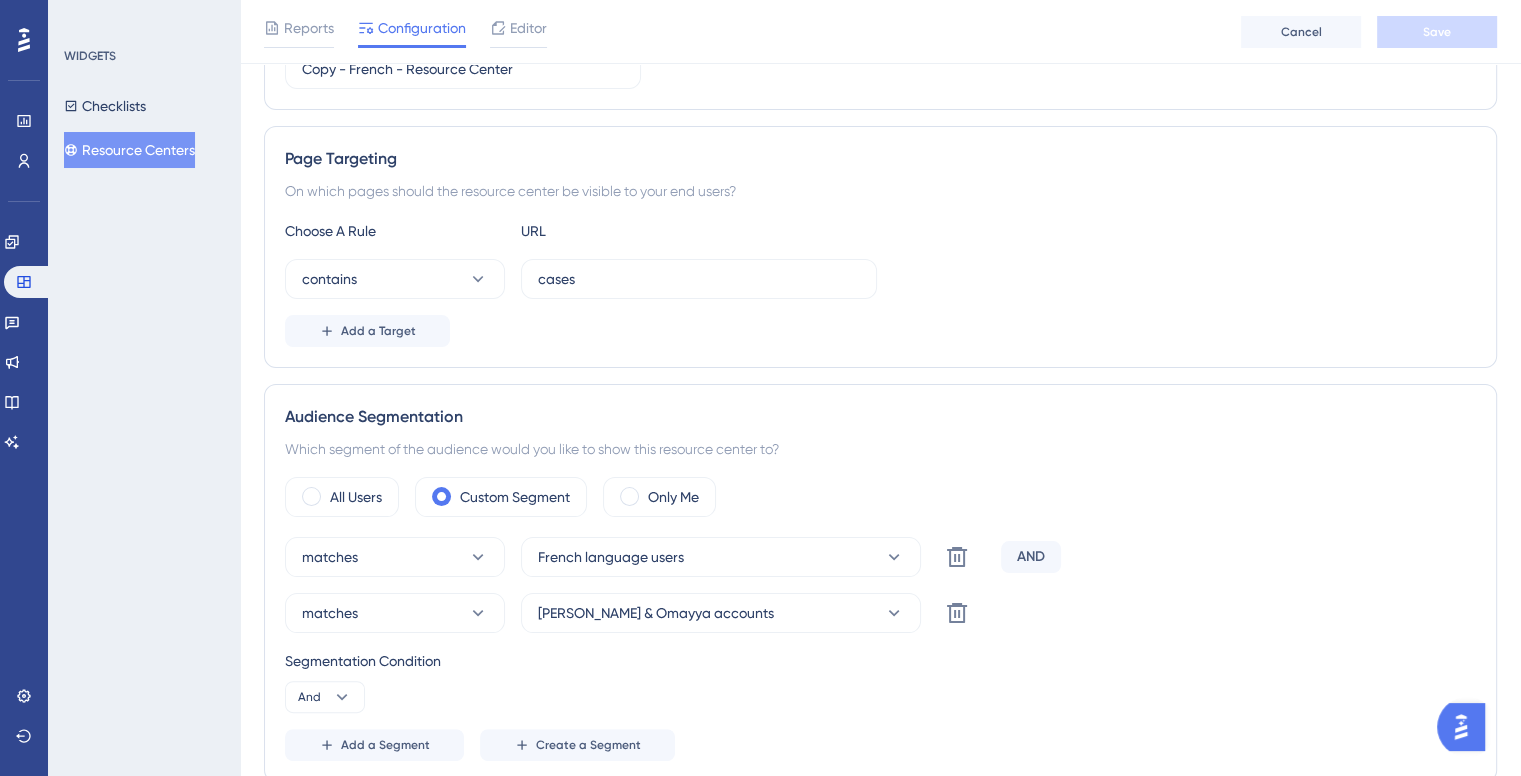 click on "Resource Centers" at bounding box center (129, 150) 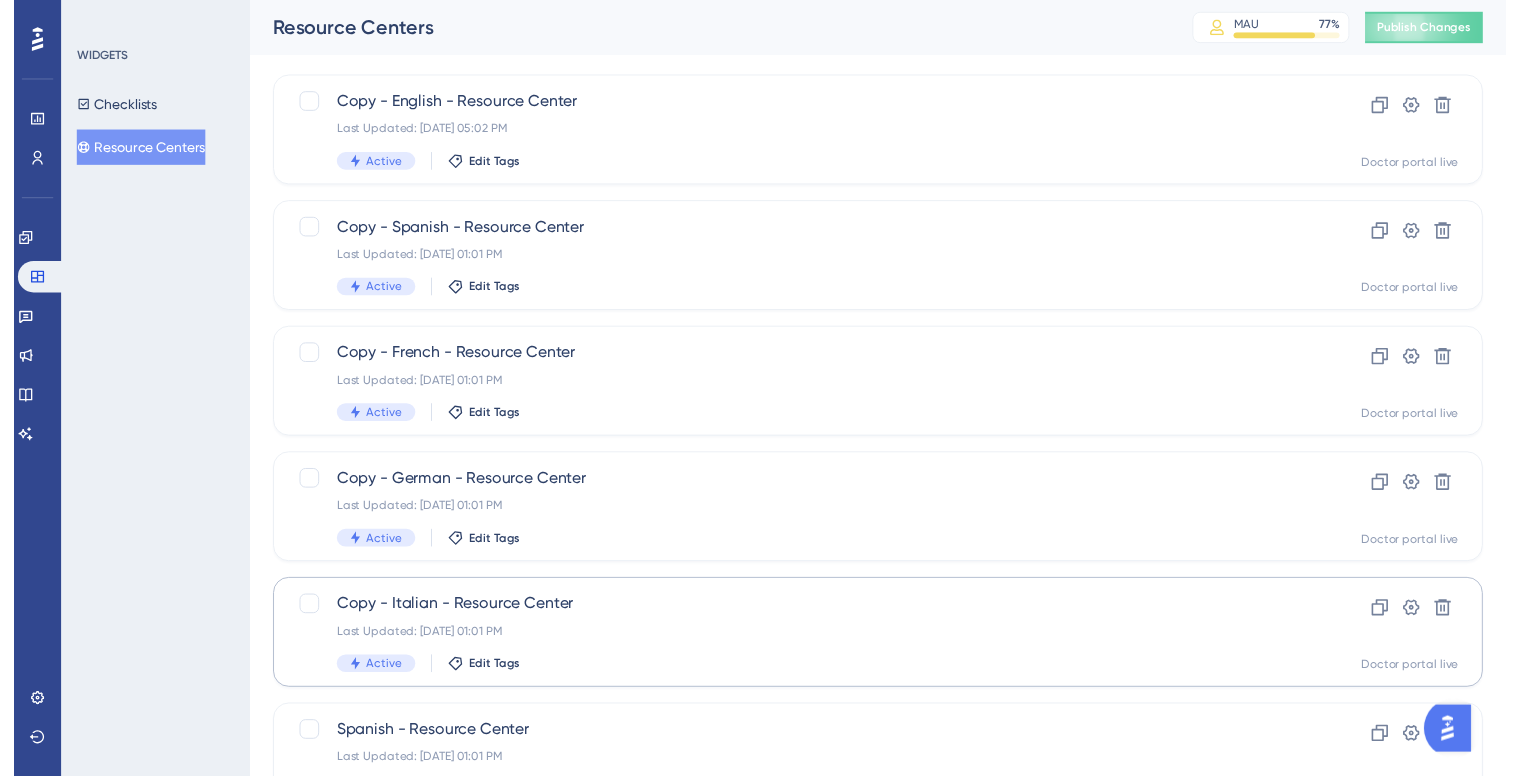 scroll, scrollTop: 0, scrollLeft: 0, axis: both 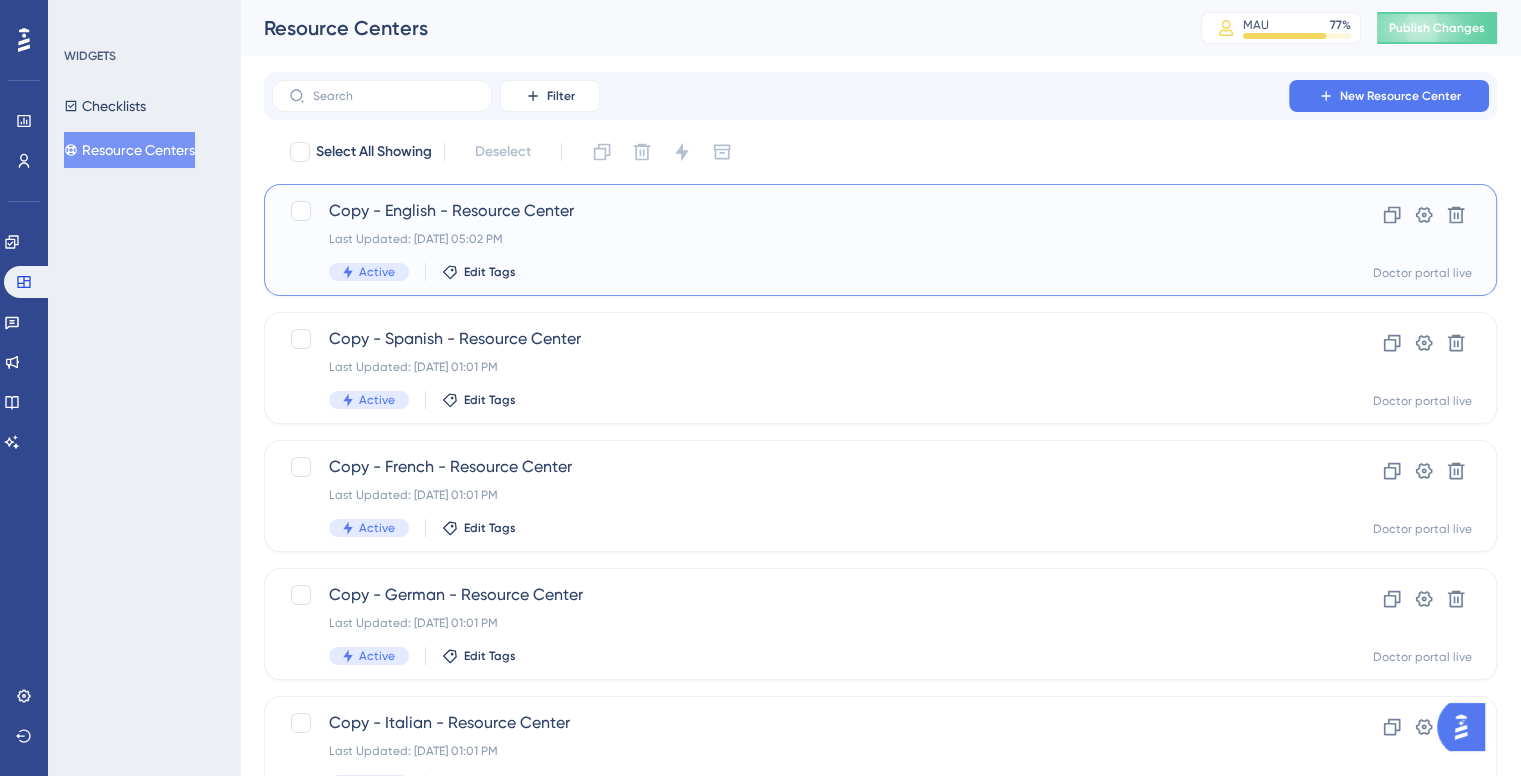 click on "Last Updated: Jul 22 2025, 05:02 PM" at bounding box center [800, 239] 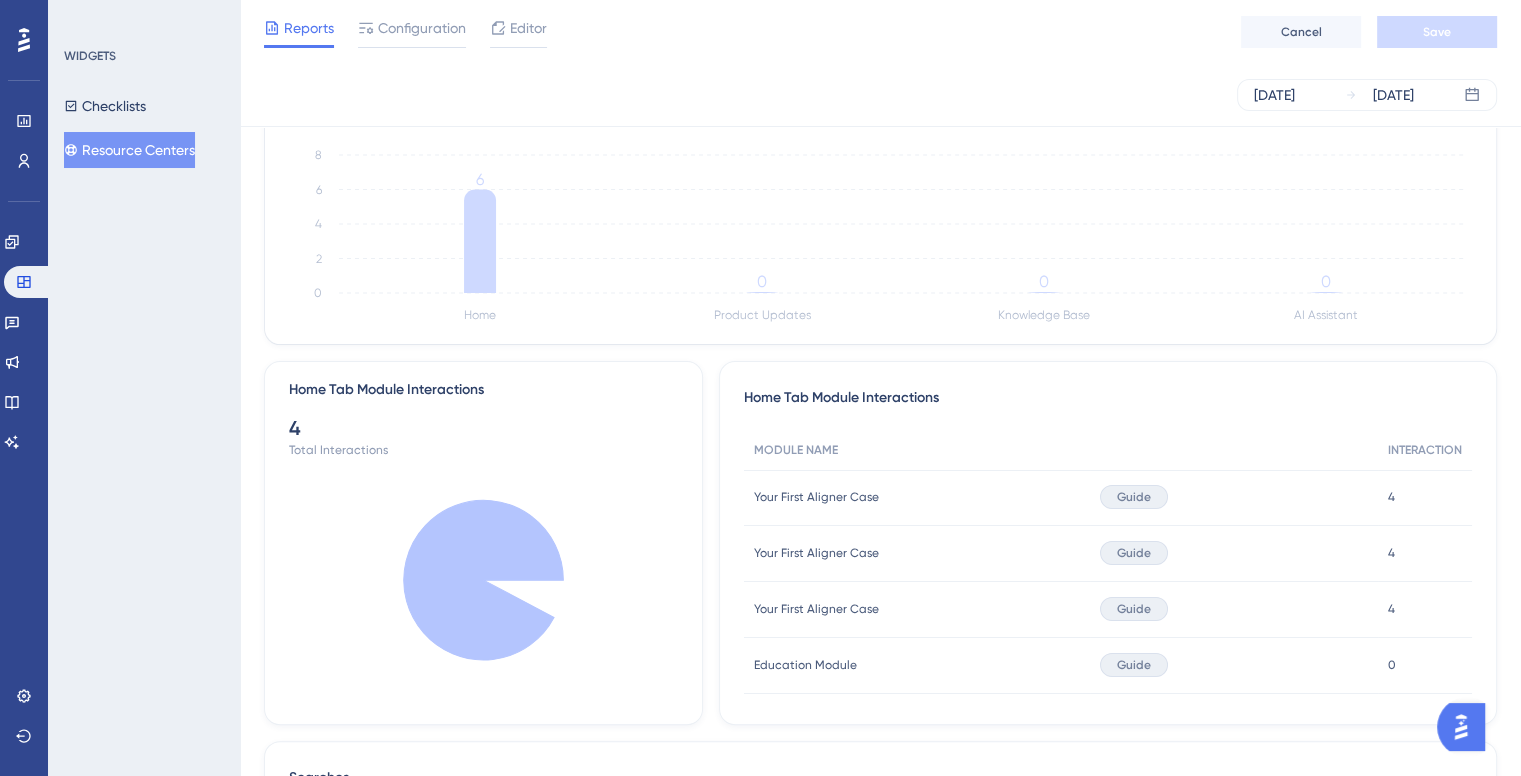 scroll, scrollTop: 0, scrollLeft: 0, axis: both 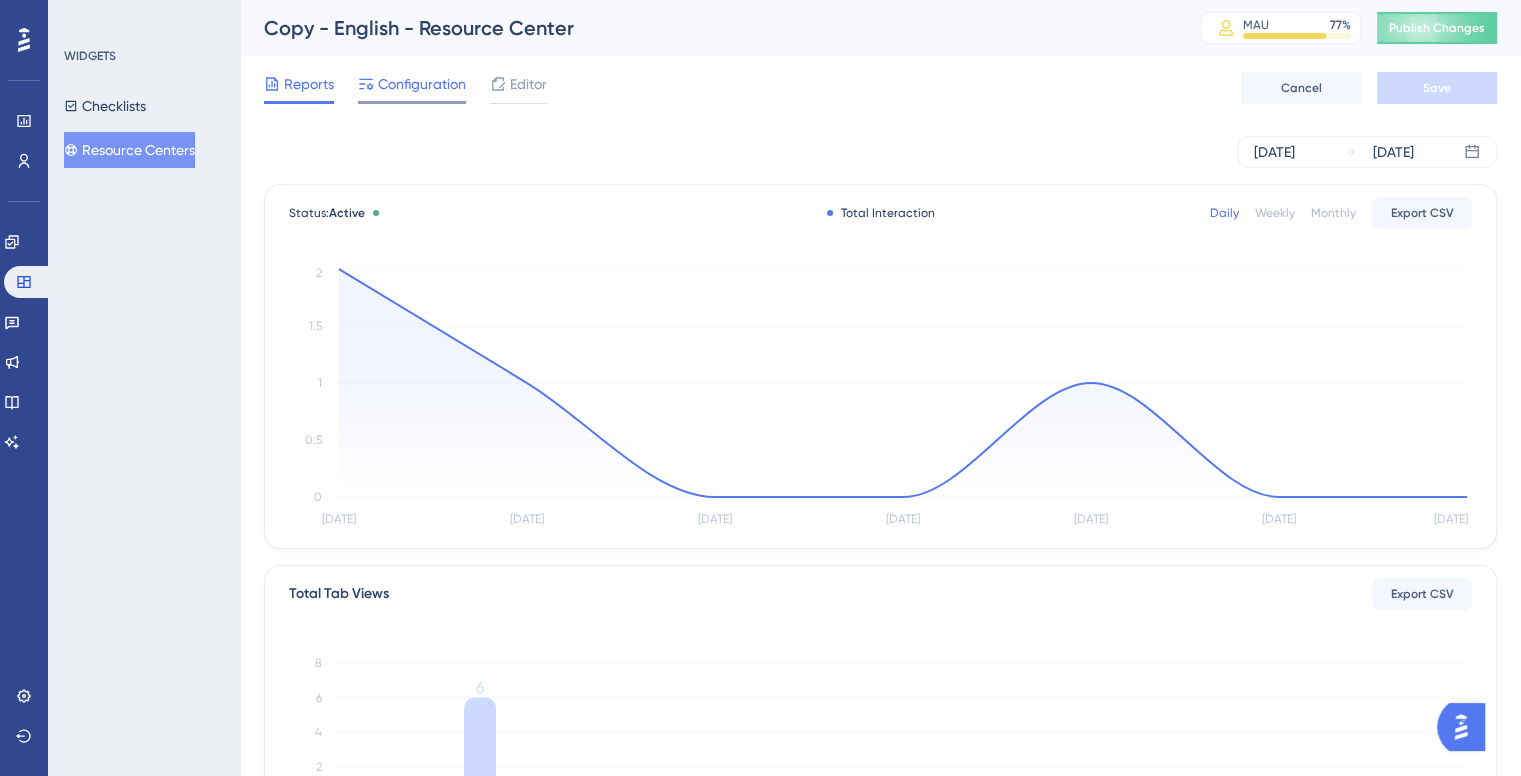 click on "Configuration" at bounding box center [422, 84] 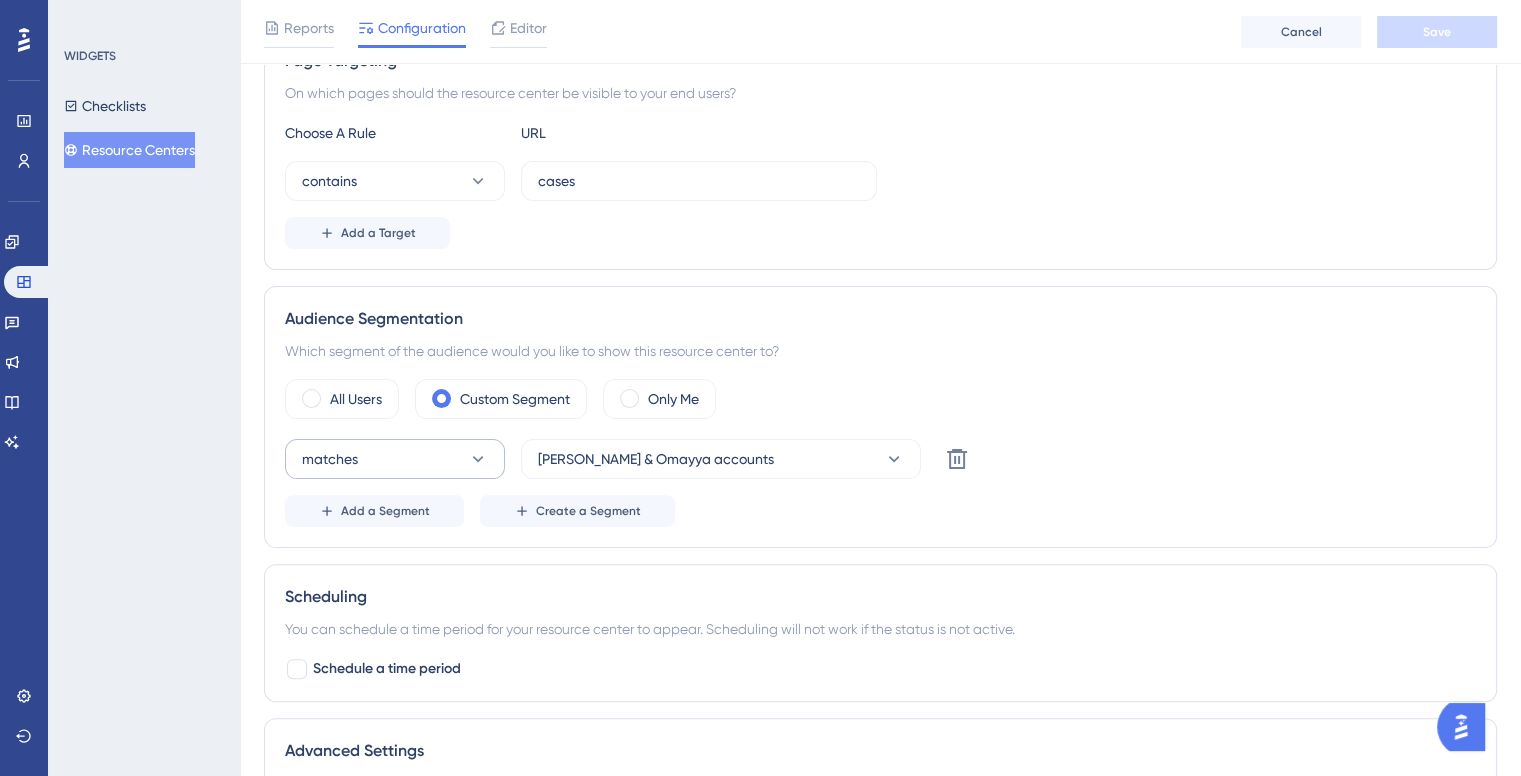 scroll, scrollTop: 400, scrollLeft: 0, axis: vertical 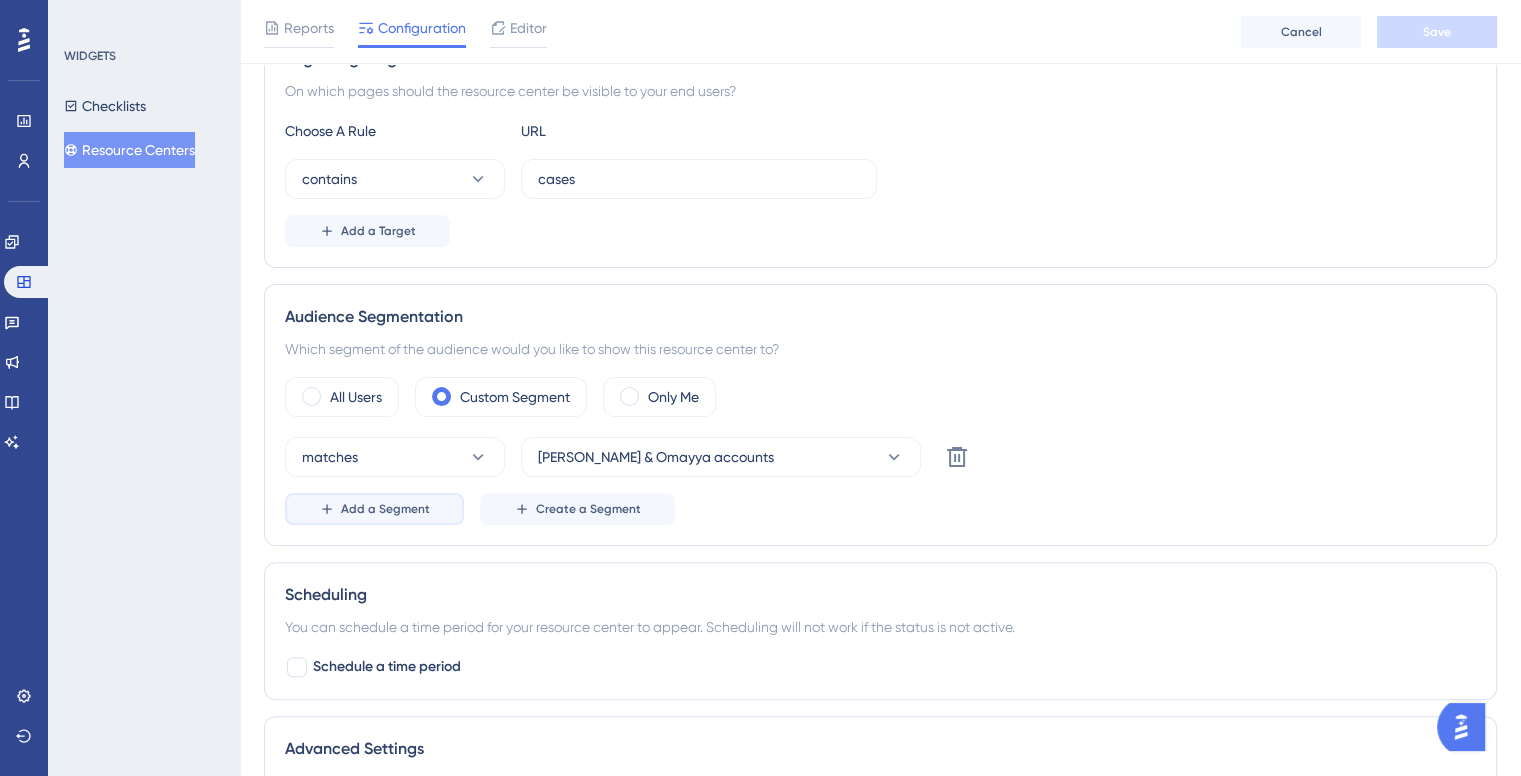 click on "Add a Segment" at bounding box center (385, 509) 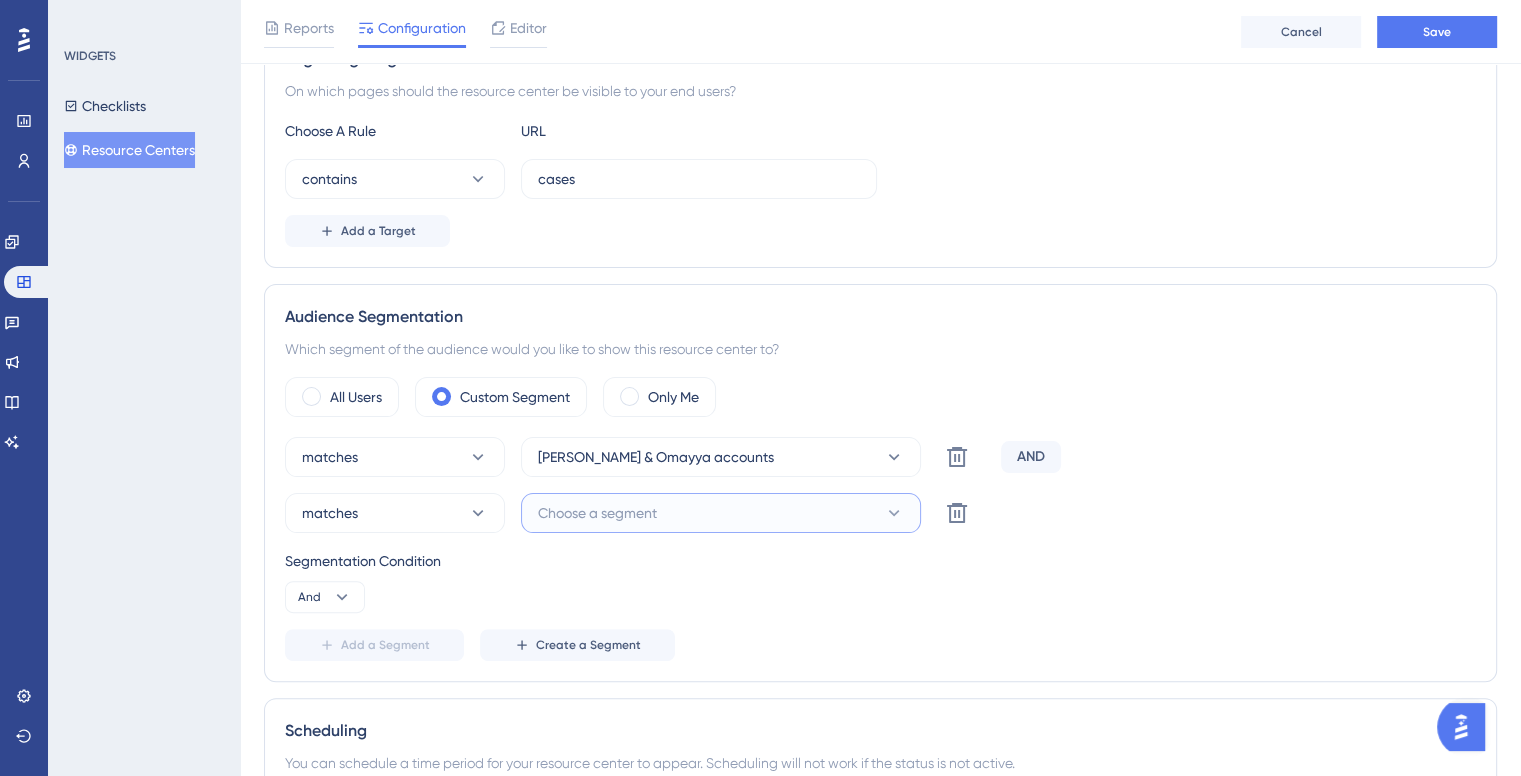 click on "Choose a segment" at bounding box center [597, 513] 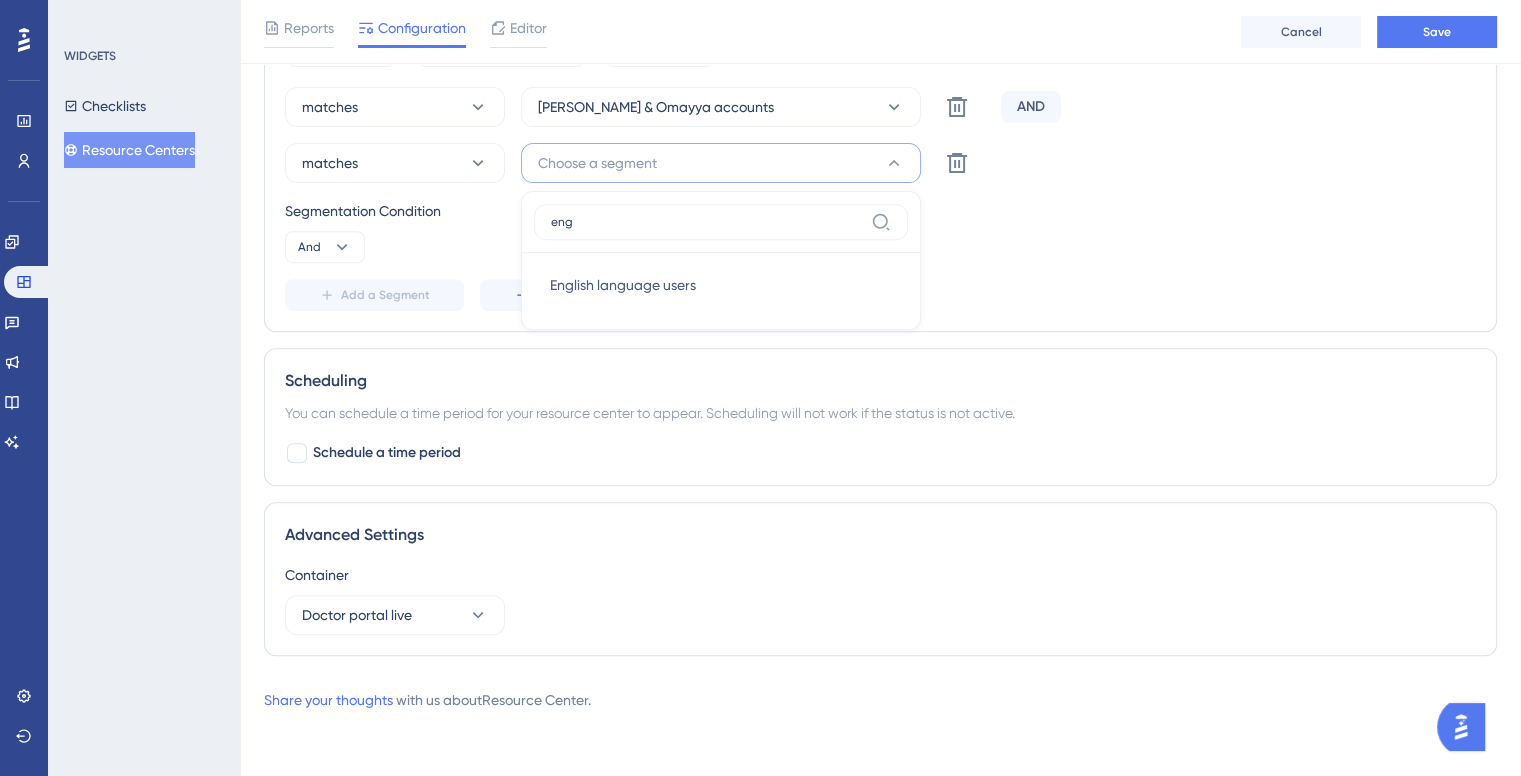 scroll, scrollTop: 747, scrollLeft: 0, axis: vertical 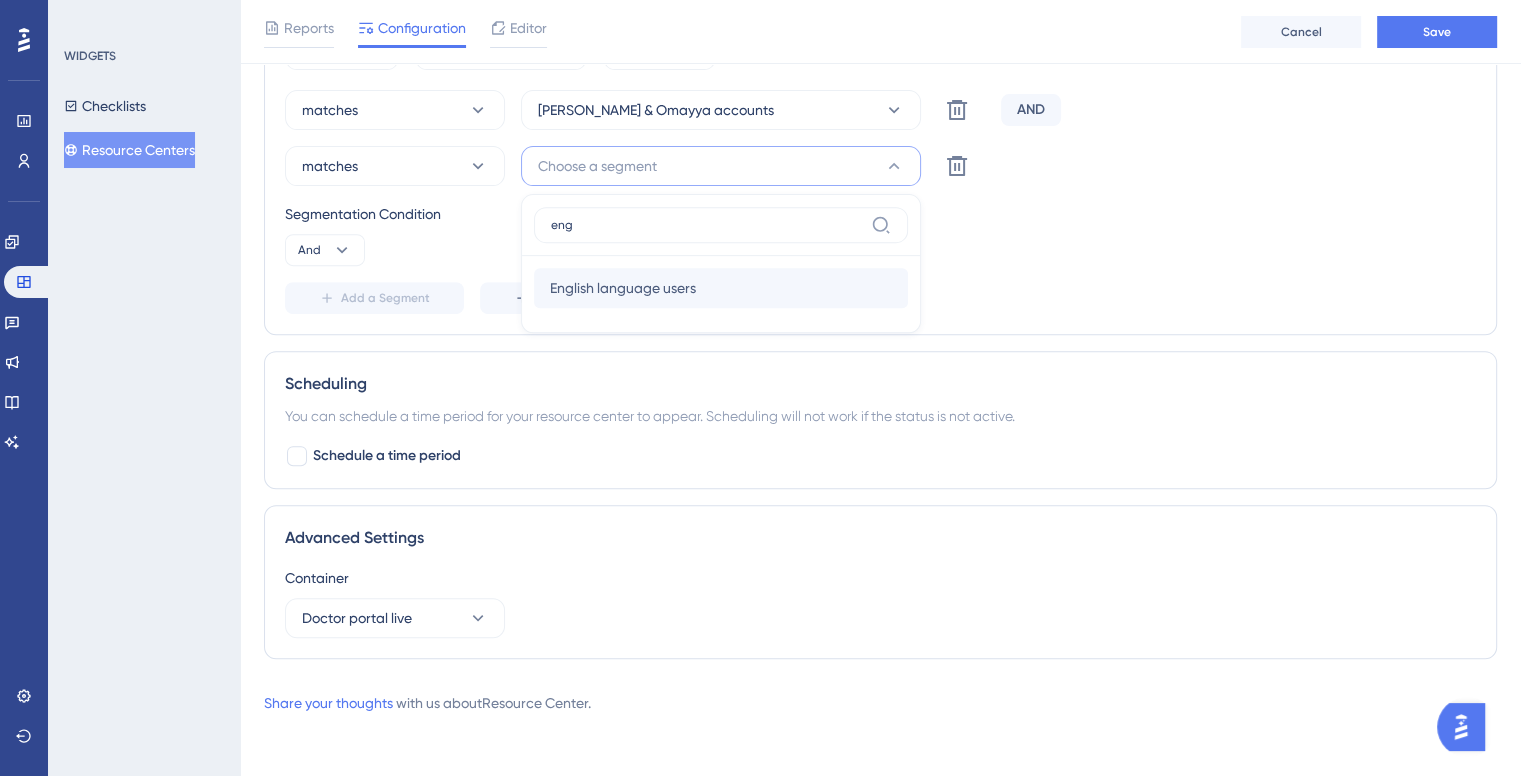 type on "eng" 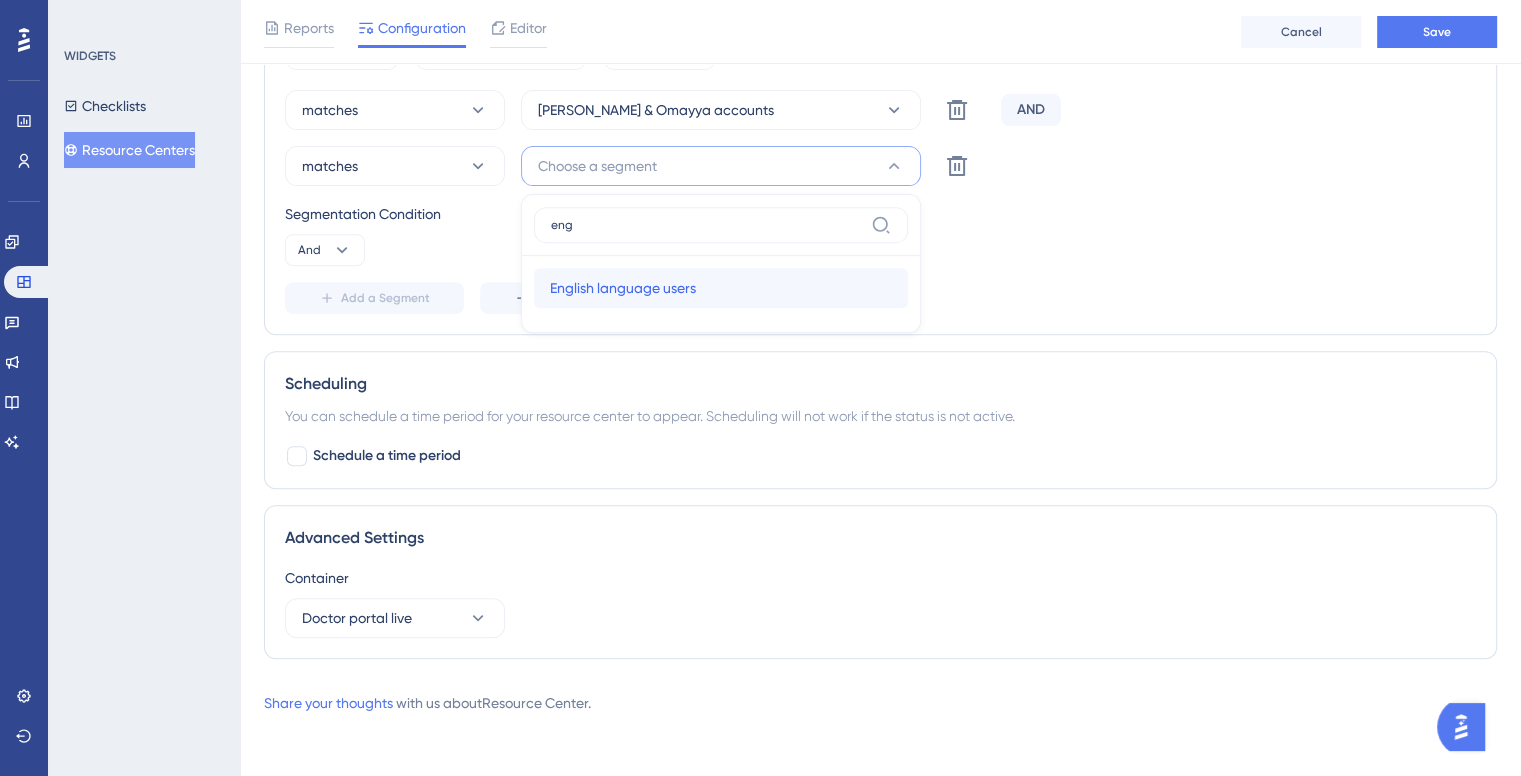click on "English language users" at bounding box center [623, 288] 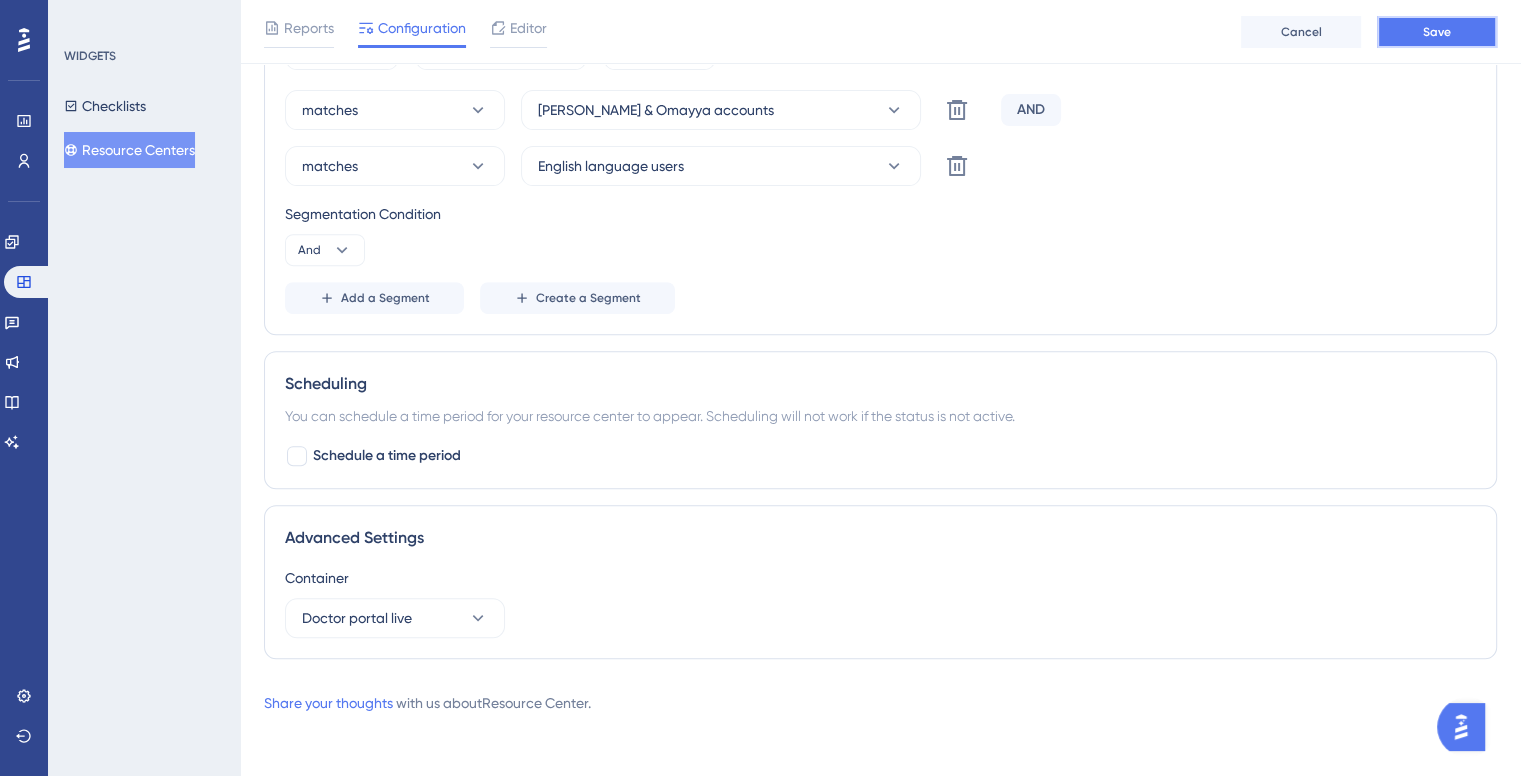 click on "Save" at bounding box center [1437, 32] 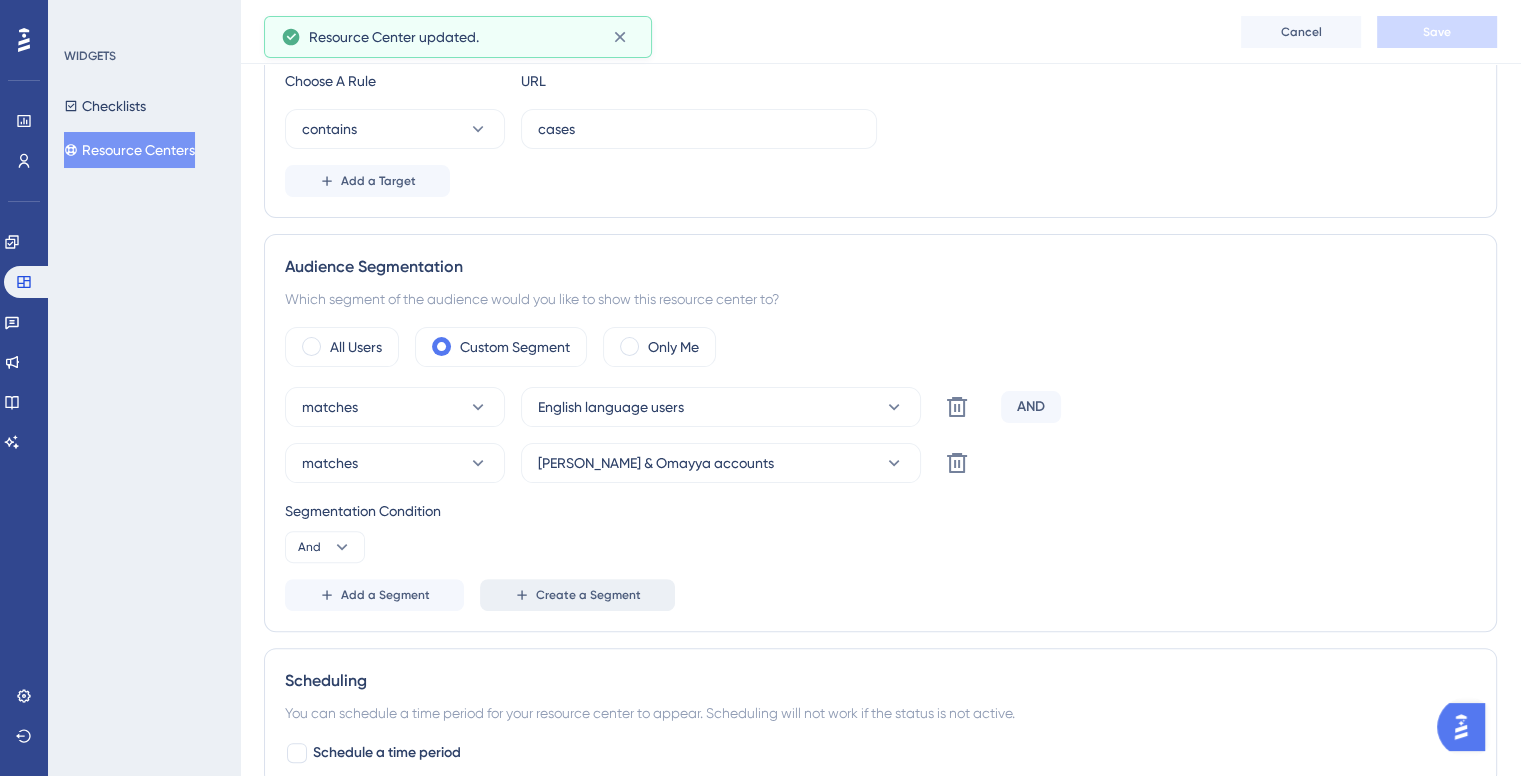 scroll, scrollTop: 447, scrollLeft: 0, axis: vertical 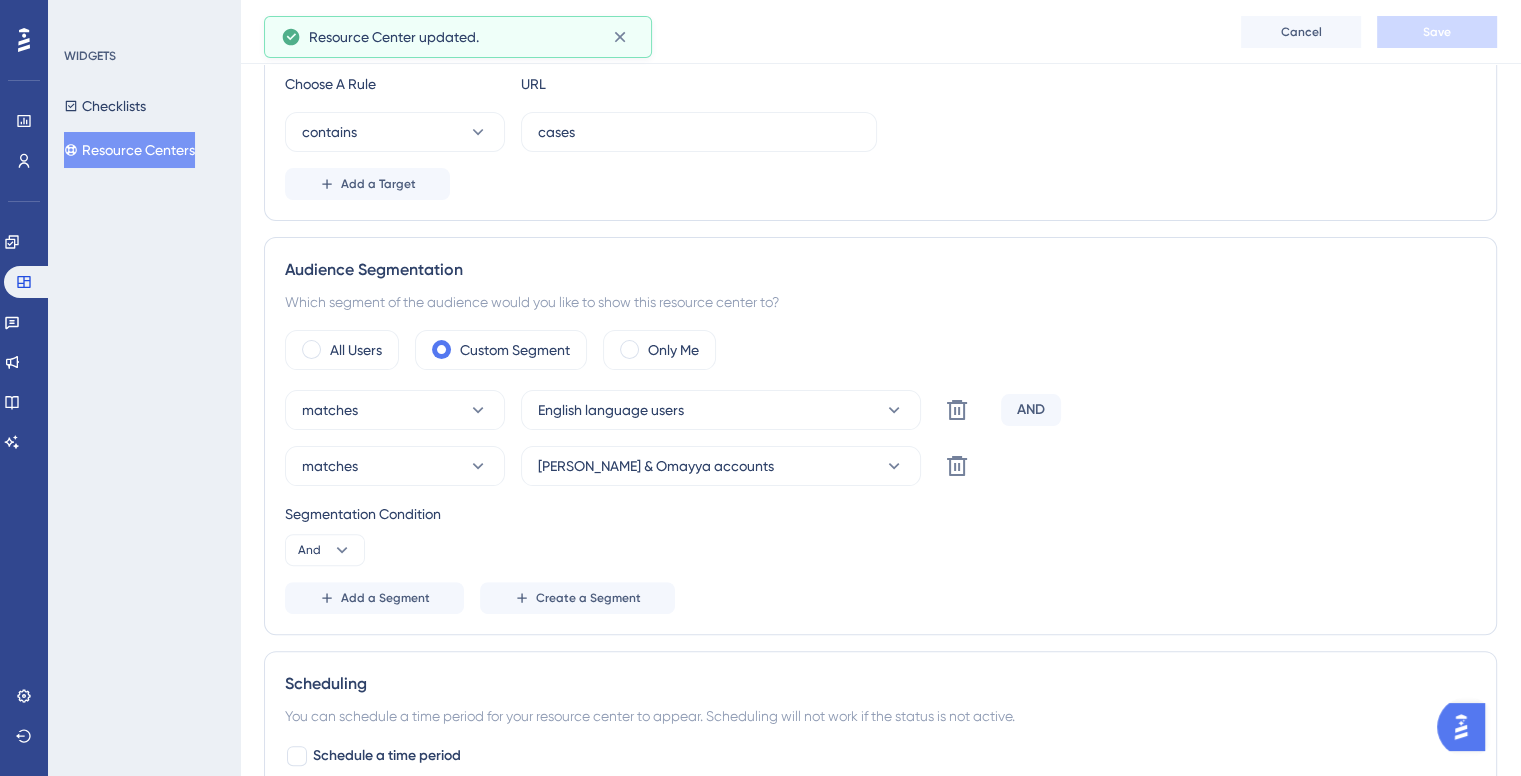 click on "Resource Centers" at bounding box center (129, 150) 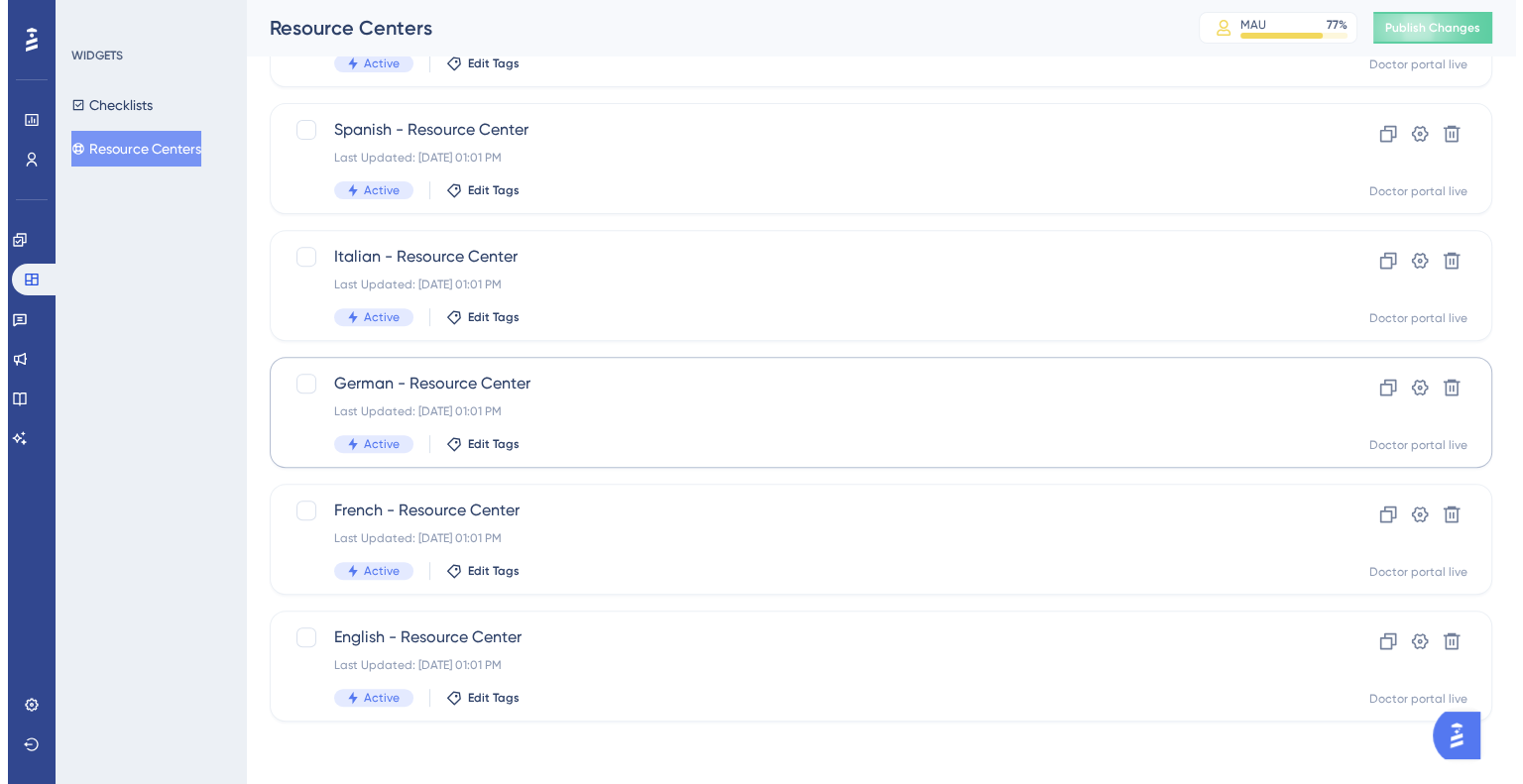 scroll, scrollTop: 0, scrollLeft: 0, axis: both 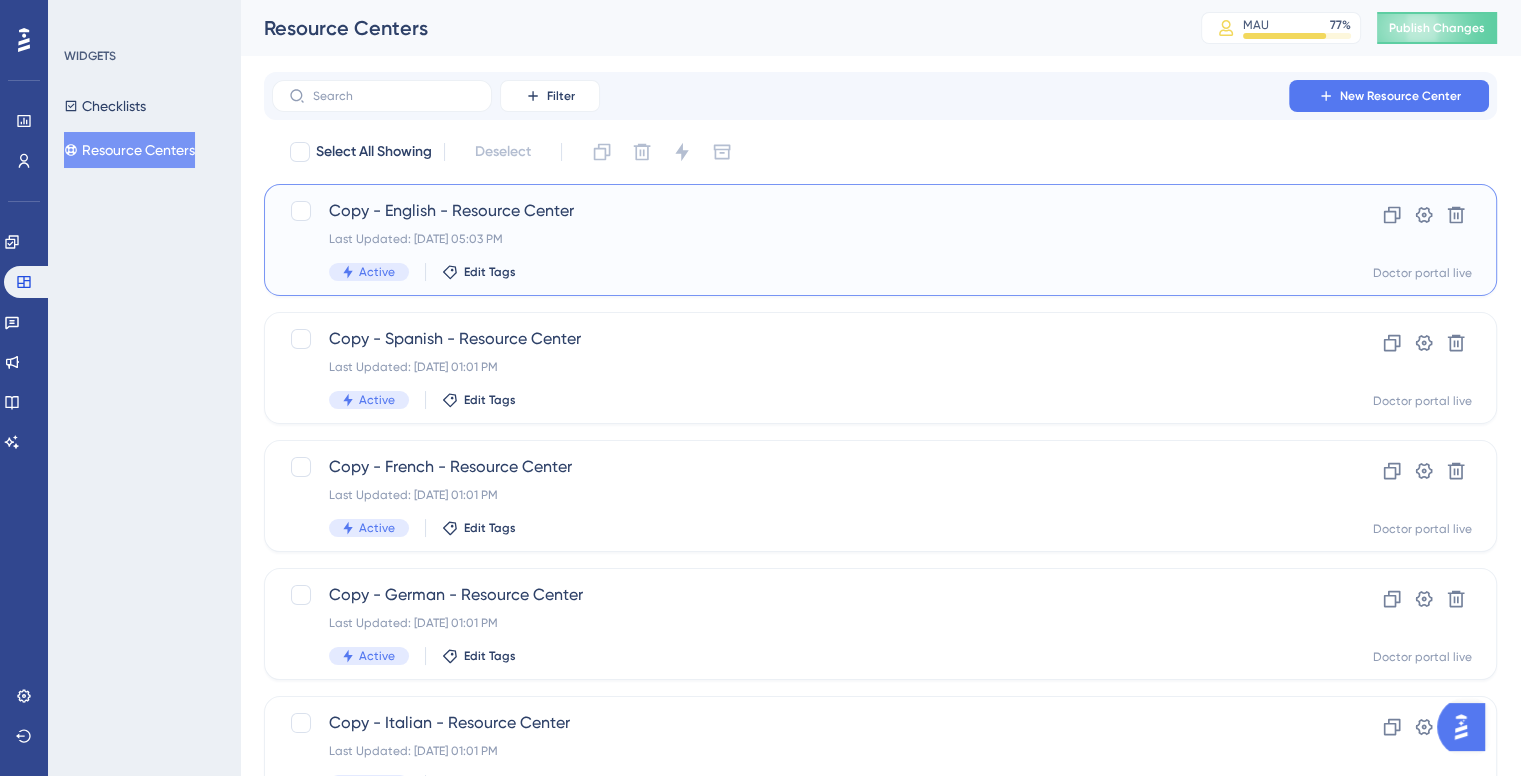 click on "Last Updated: Jul 22 2025, 05:03 PM" at bounding box center [800, 239] 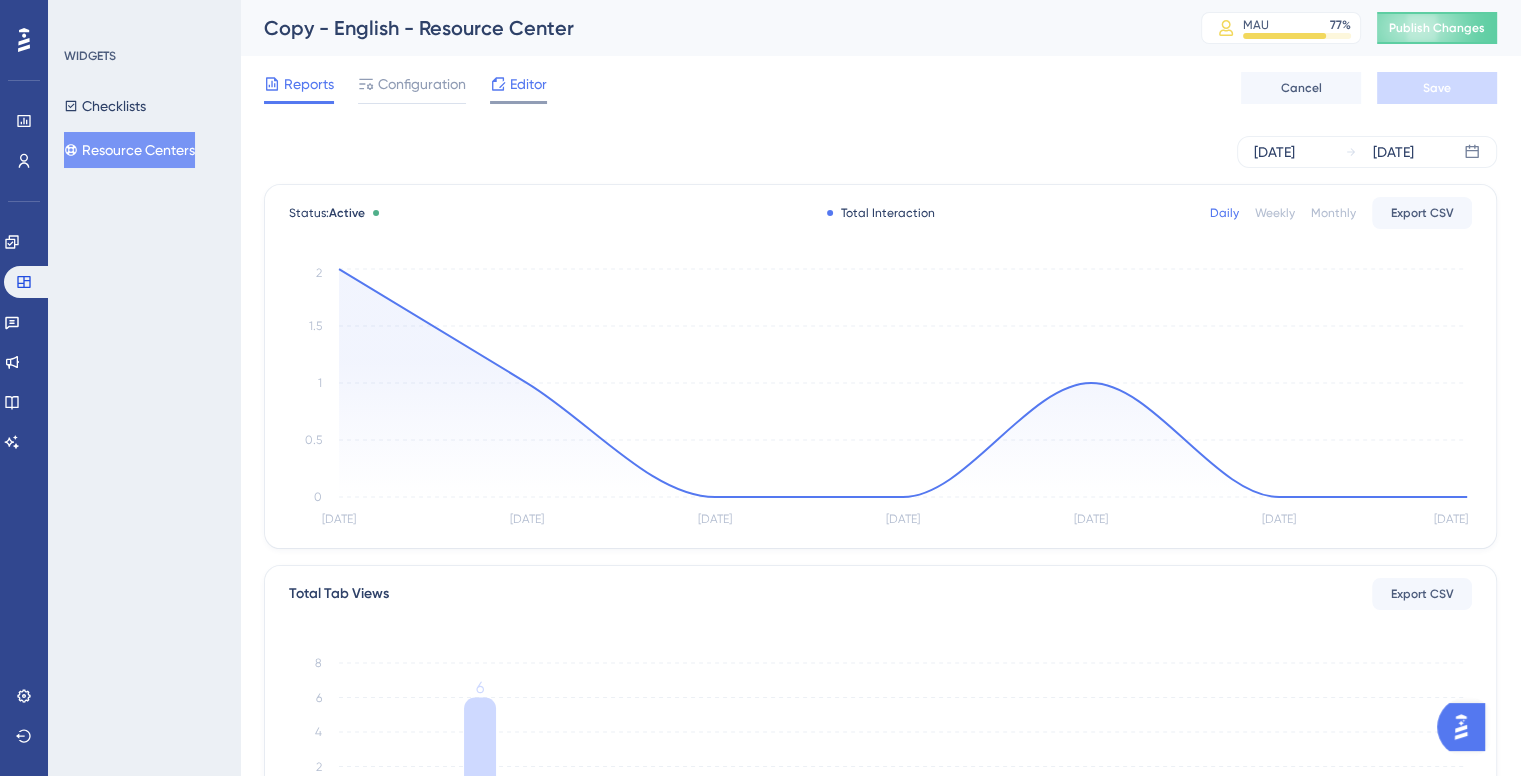 click on "Editor" at bounding box center (518, 88) 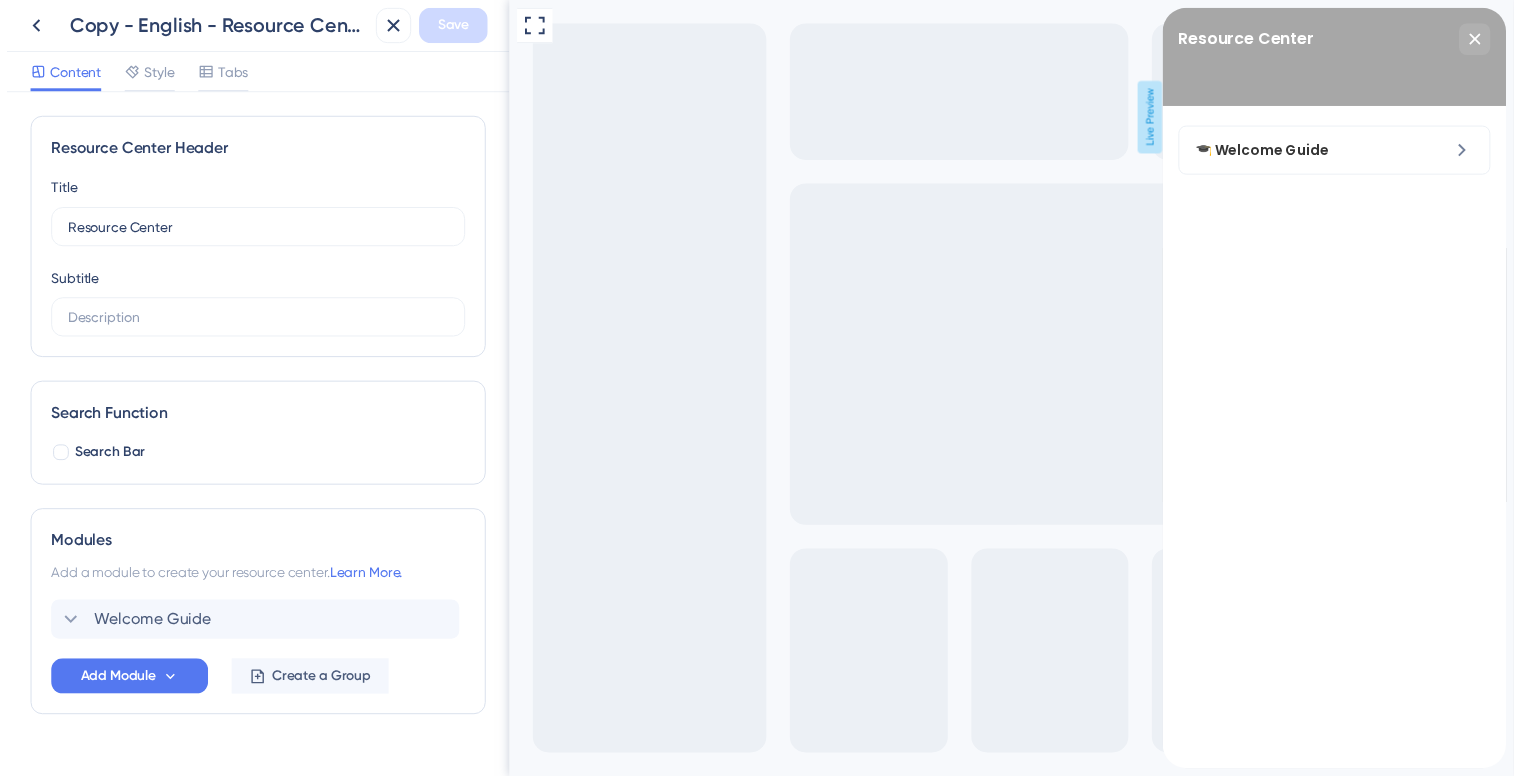 scroll, scrollTop: 0, scrollLeft: 0, axis: both 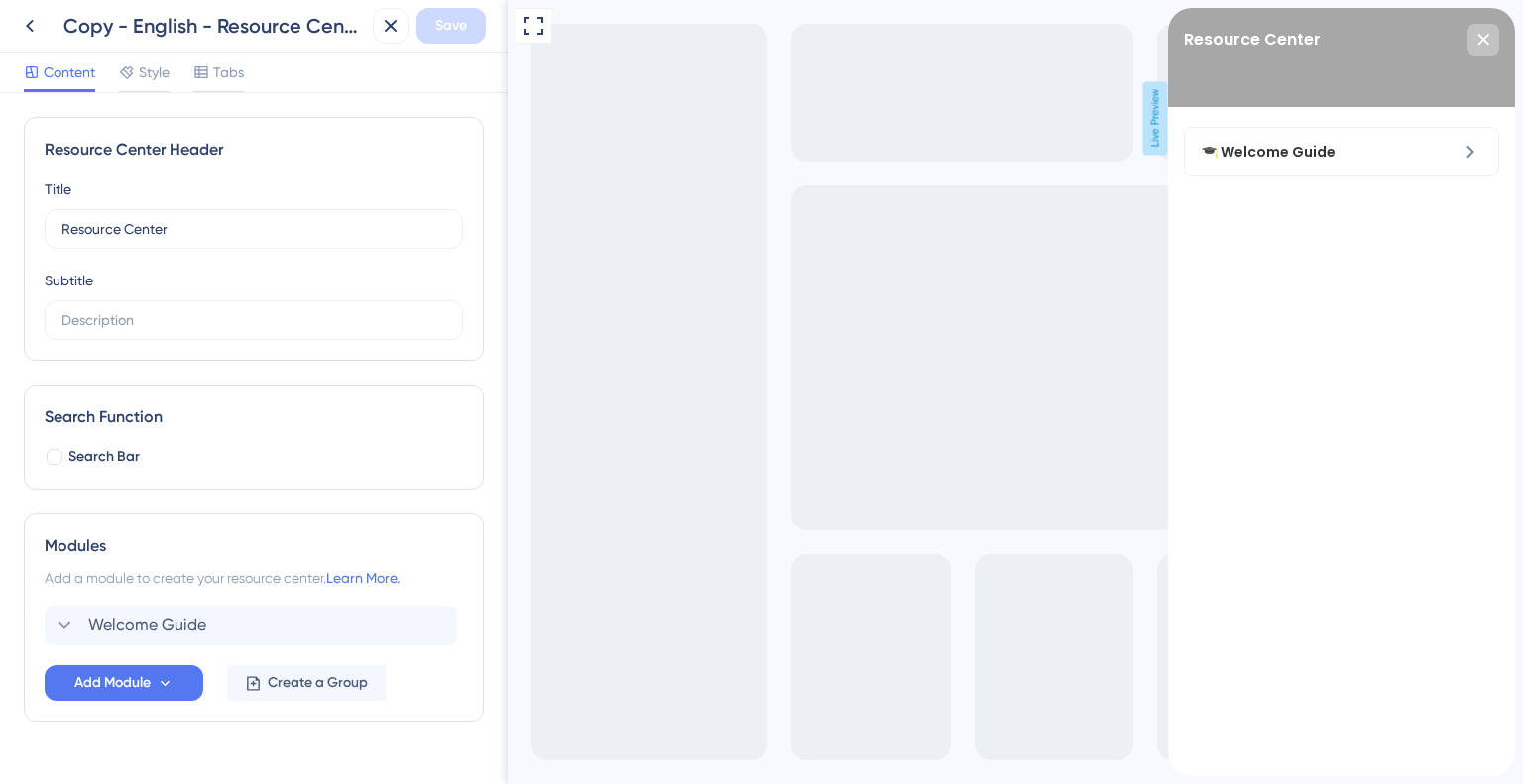 click 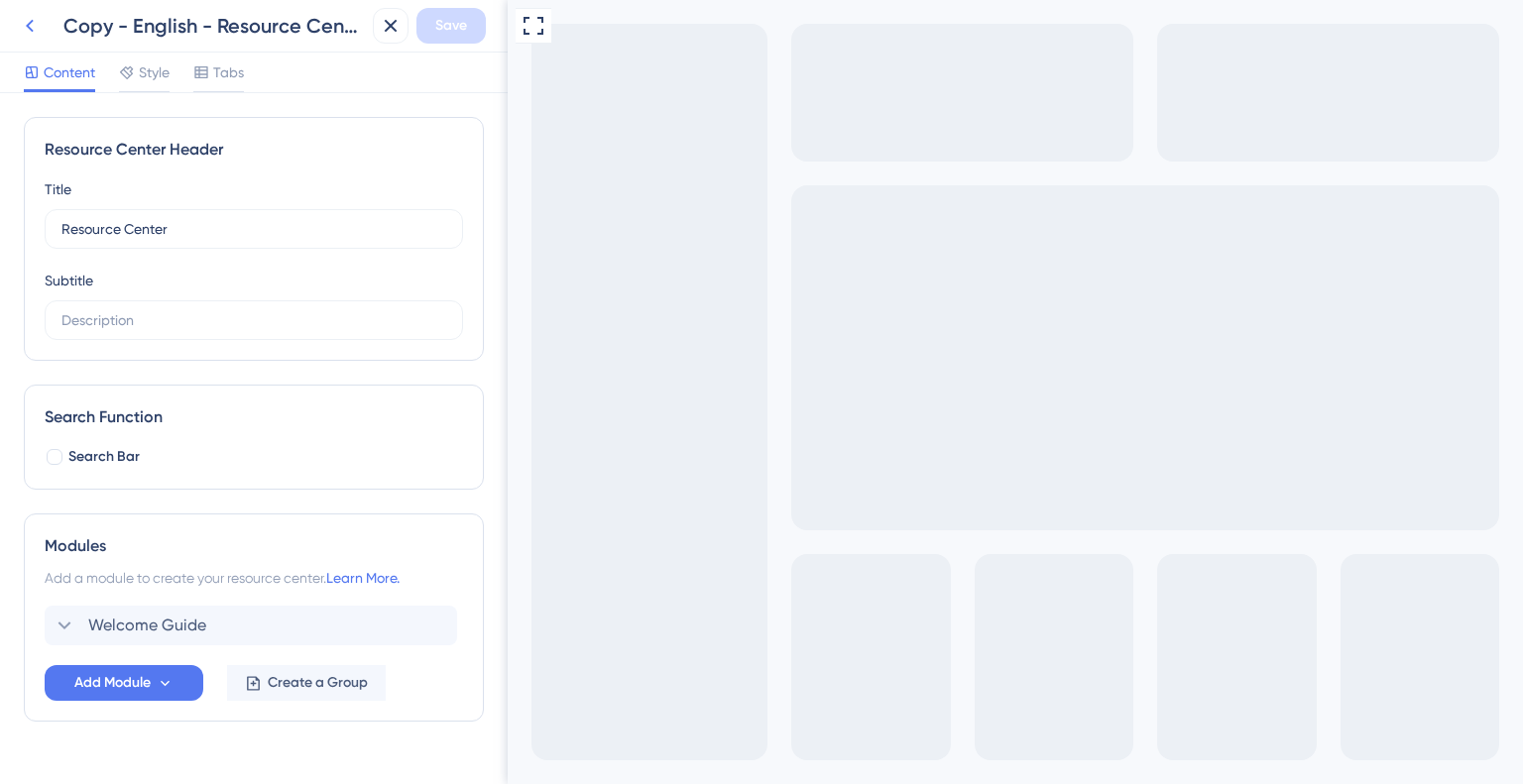 click 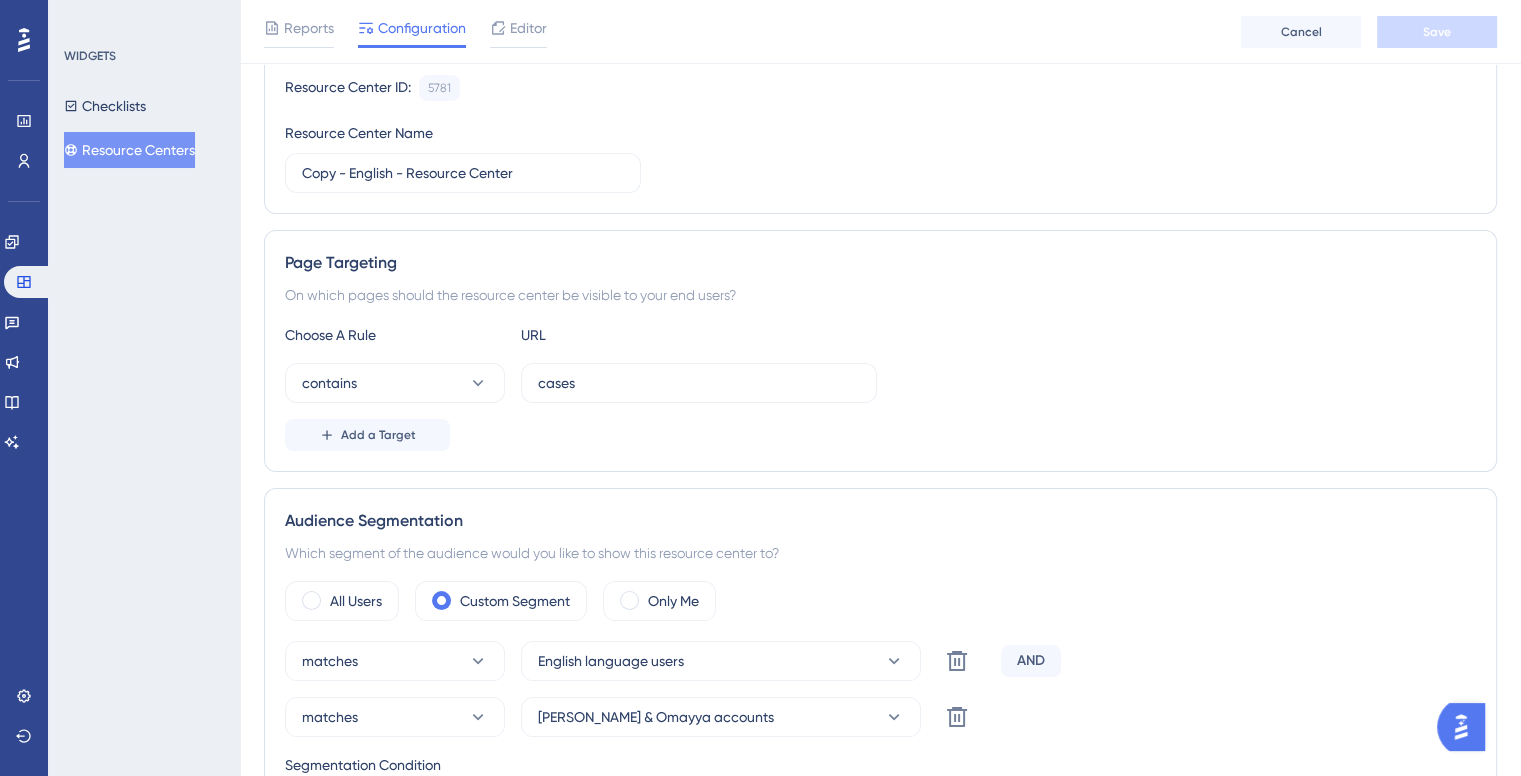 scroll, scrollTop: 200, scrollLeft: 0, axis: vertical 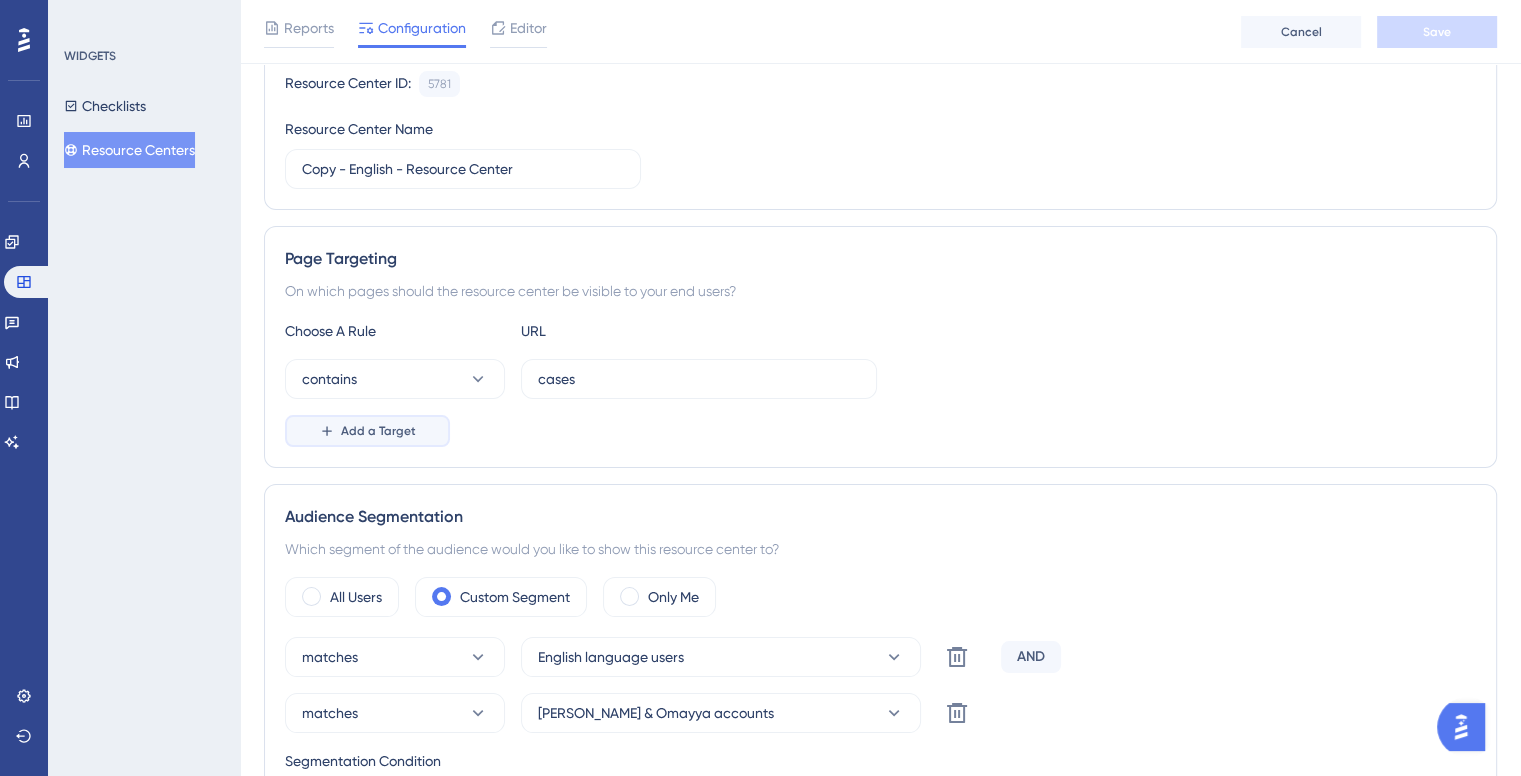 click on "Add a Target" at bounding box center [367, 431] 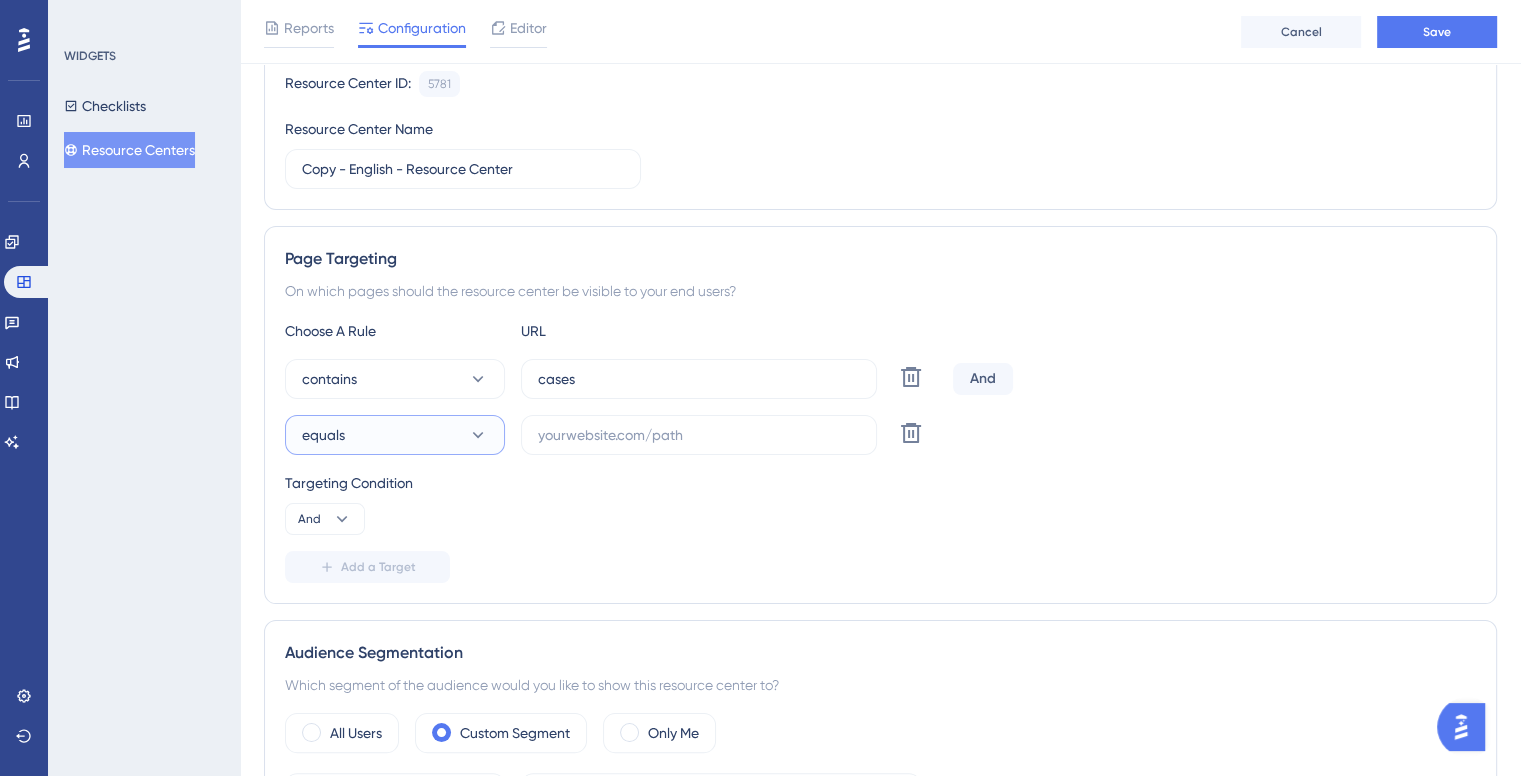 click on "equals" at bounding box center (395, 435) 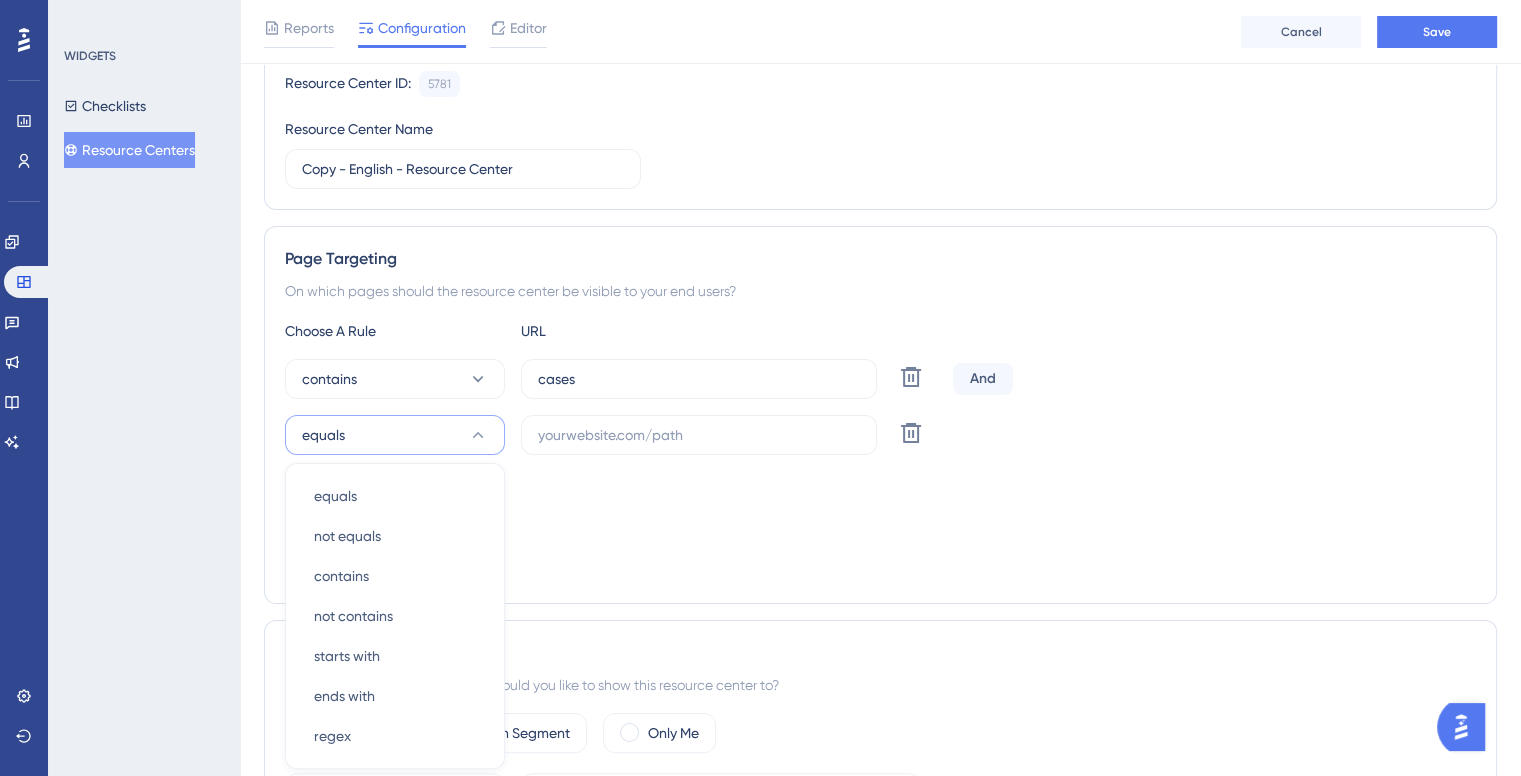 scroll, scrollTop: 426, scrollLeft: 0, axis: vertical 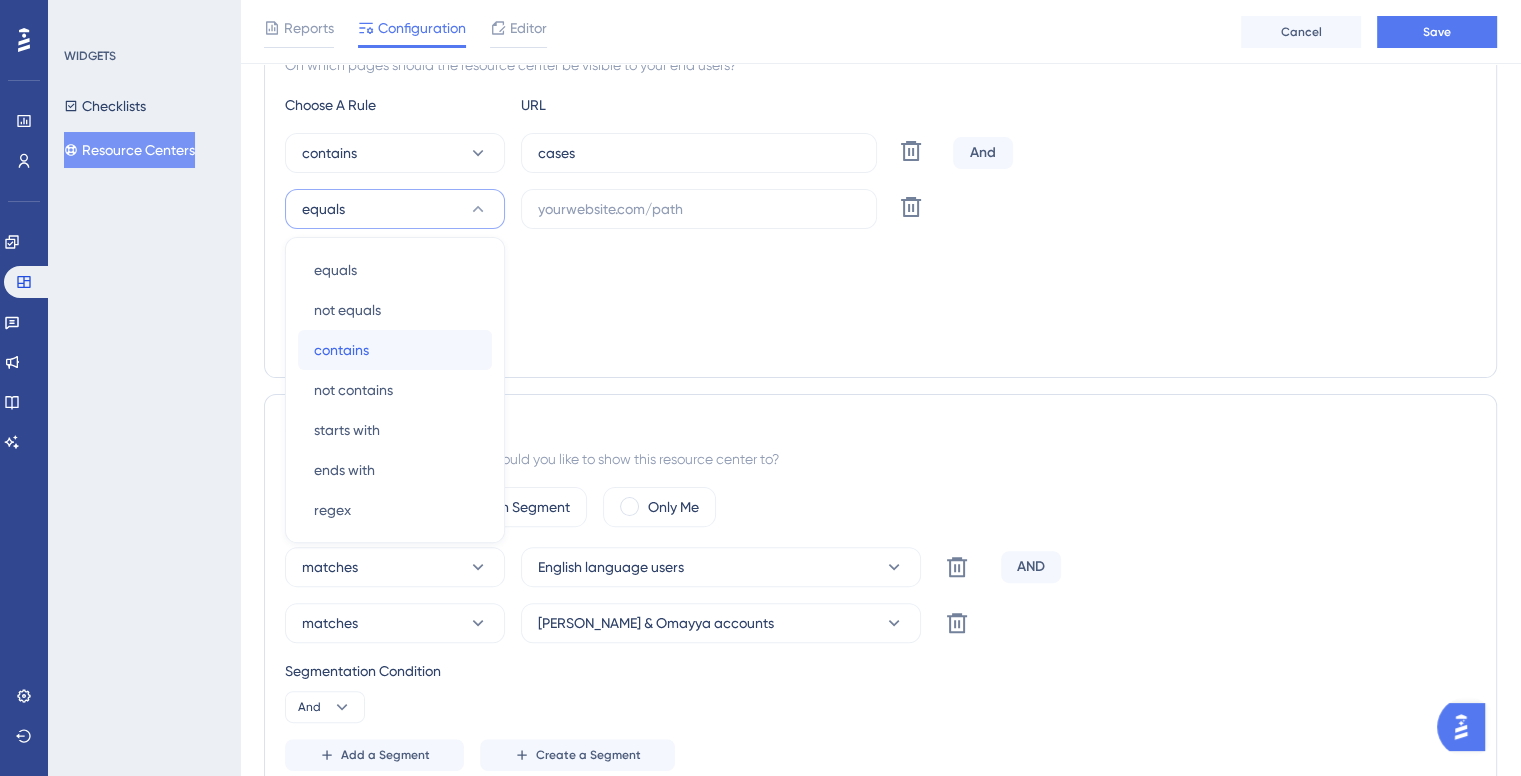 click on "contains contains" at bounding box center (395, 350) 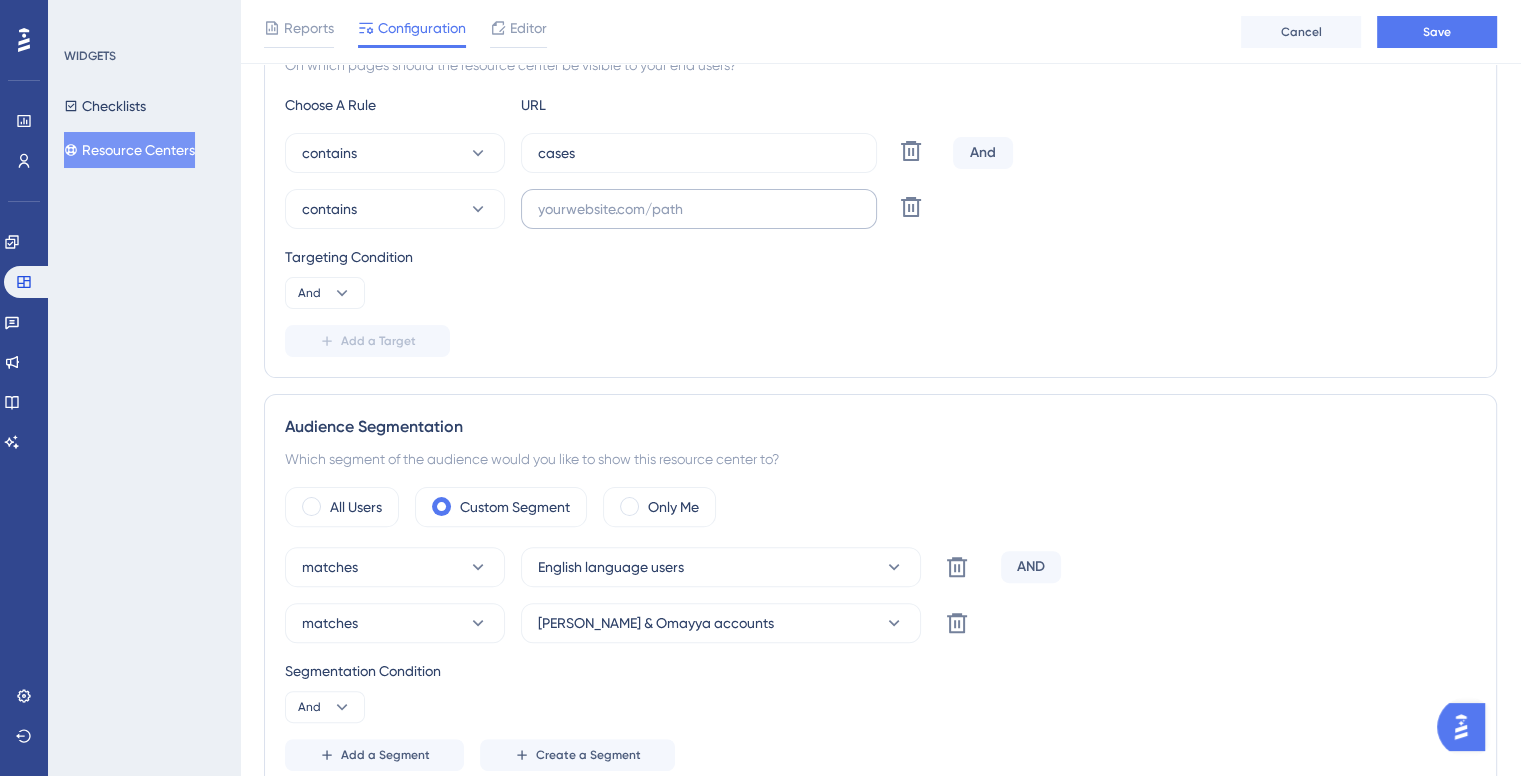 click at bounding box center [699, 209] 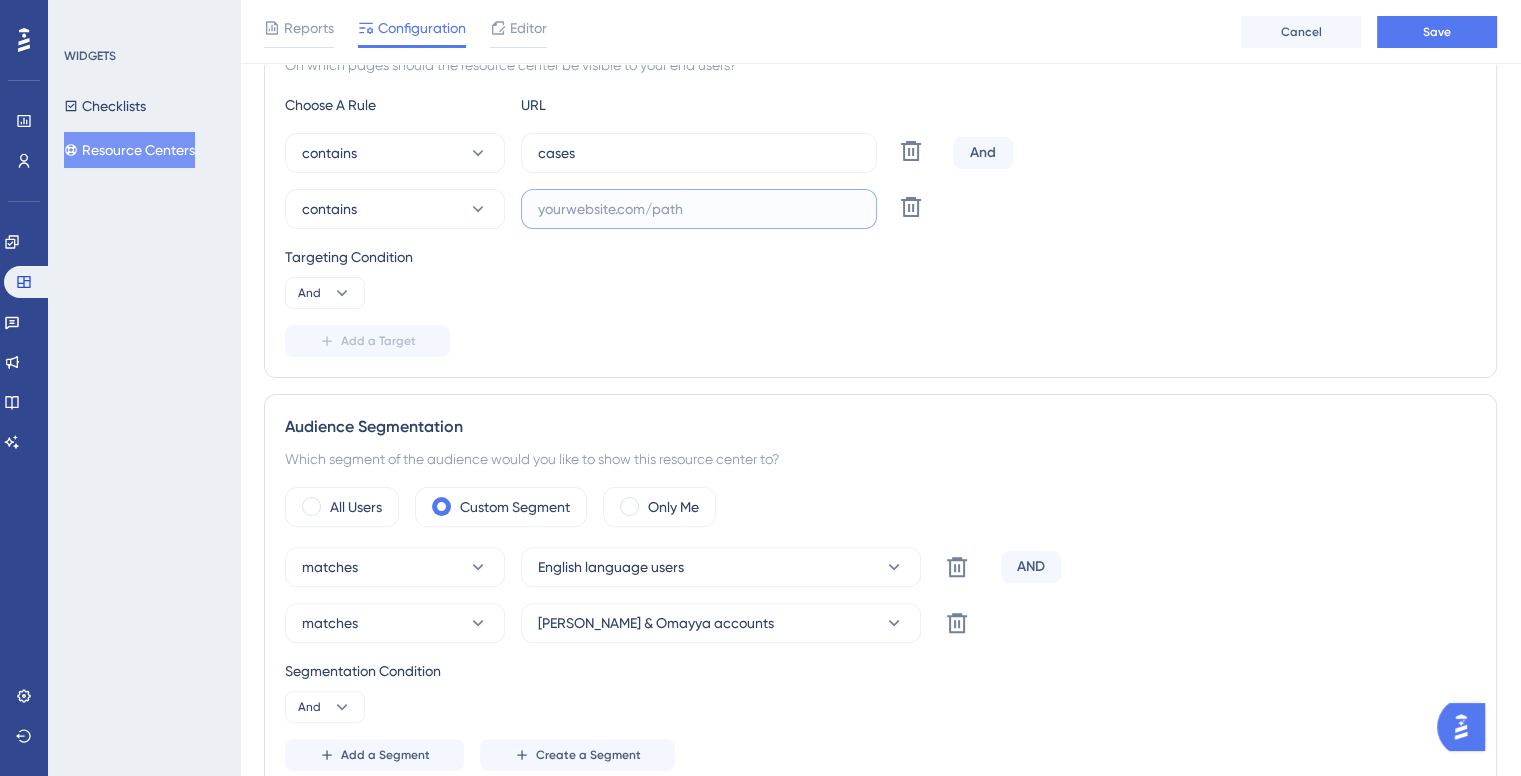 click at bounding box center (699, 209) 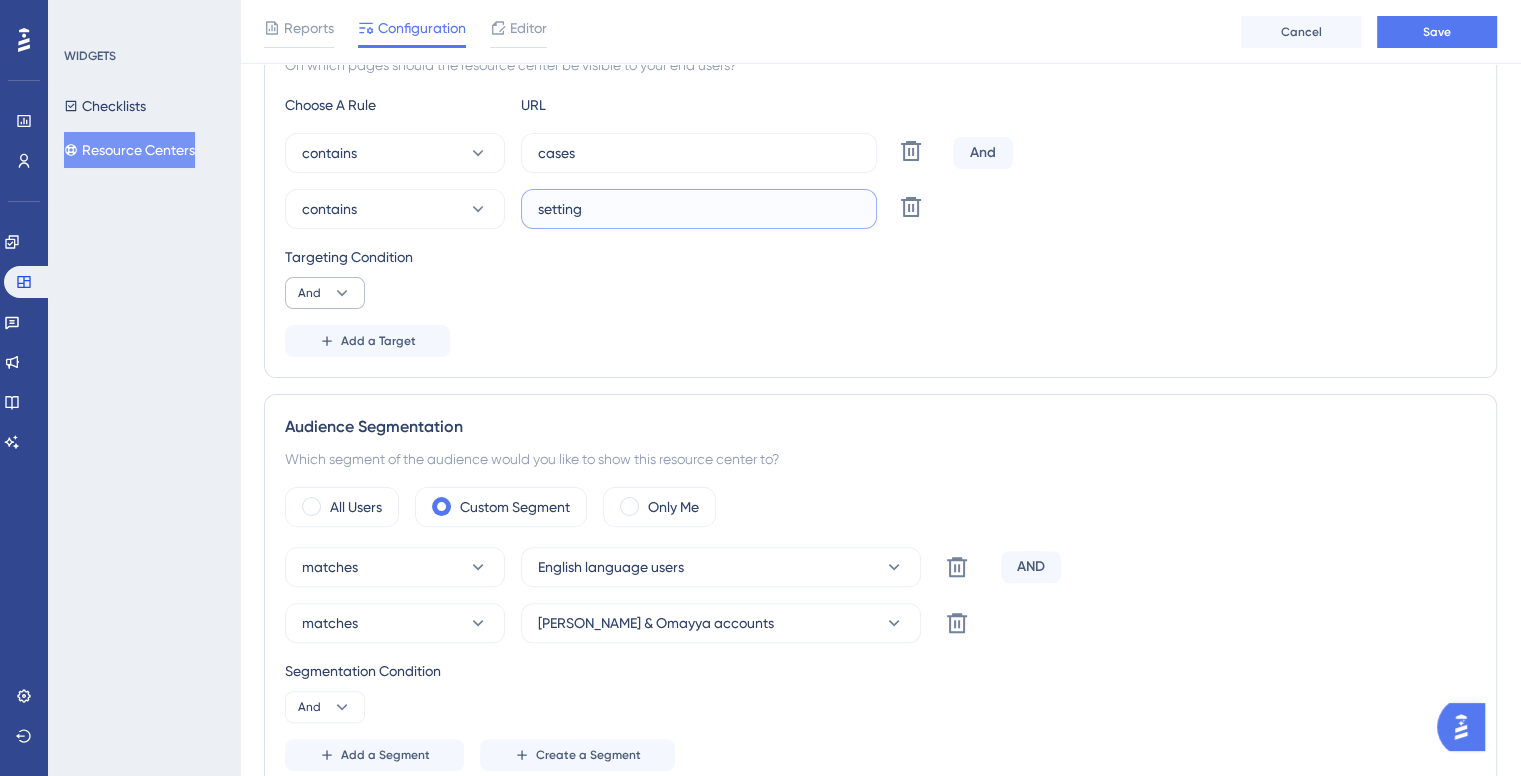 type on "setting" 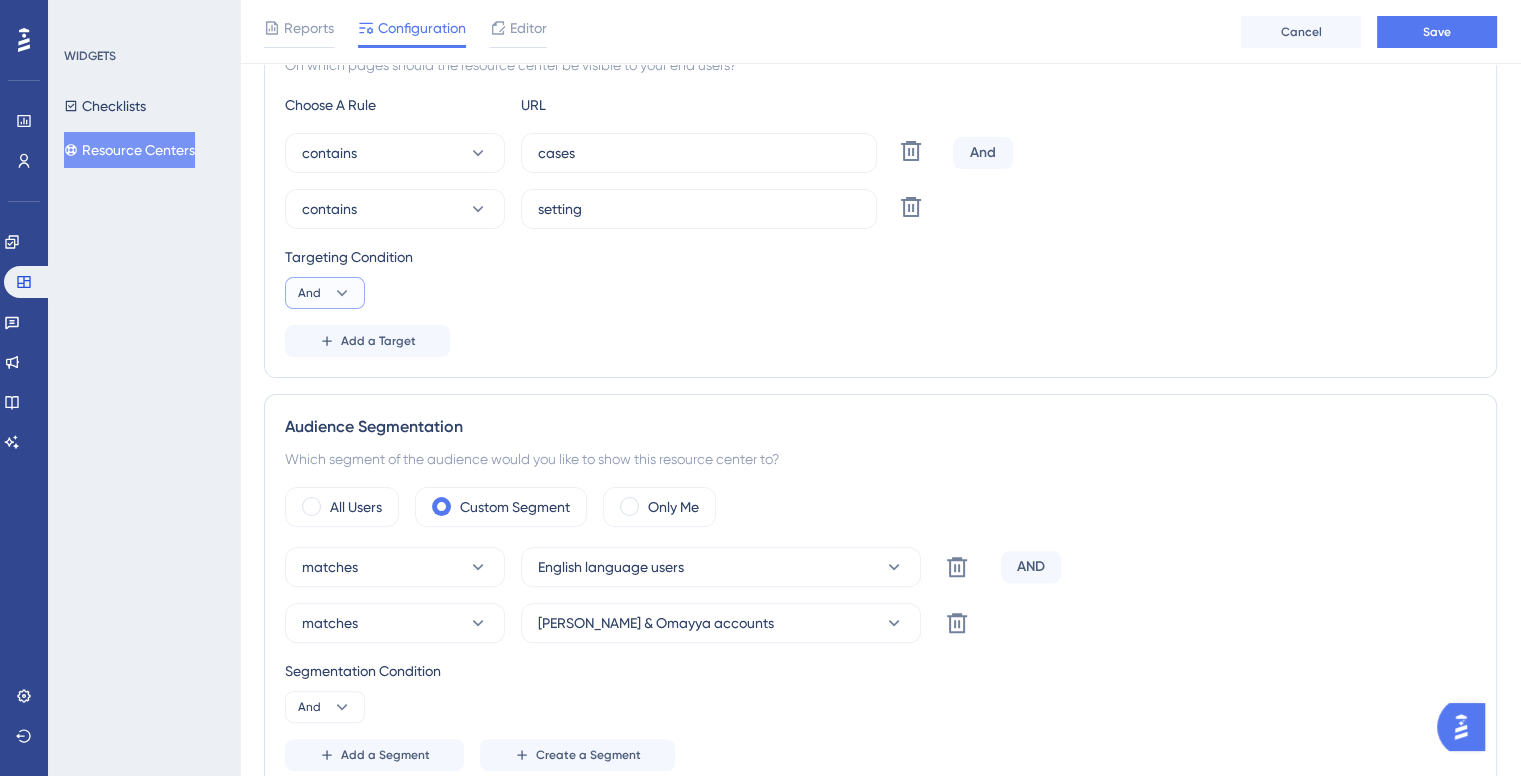 click on "And" at bounding box center [325, 293] 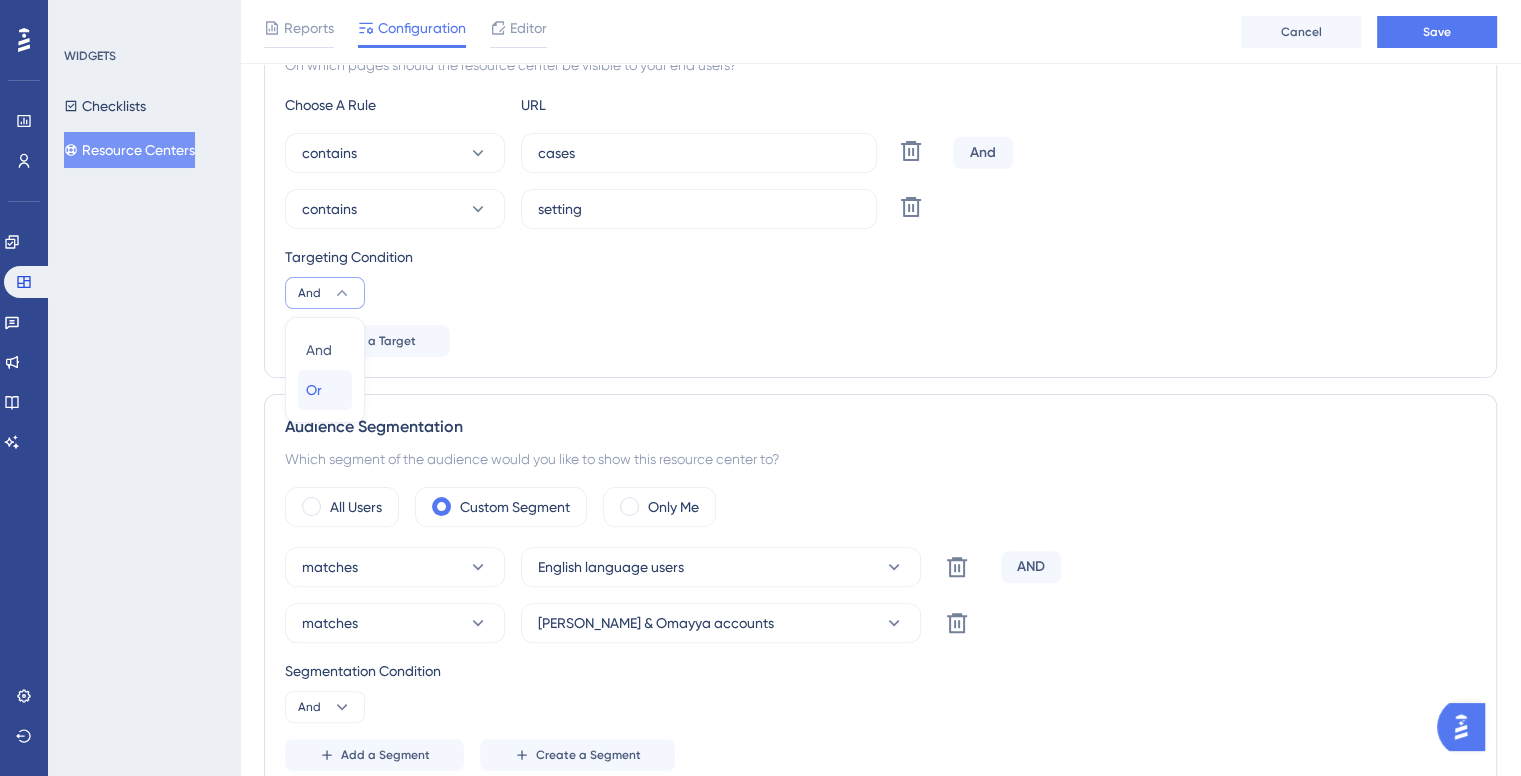 click on "Or Or" at bounding box center (325, 390) 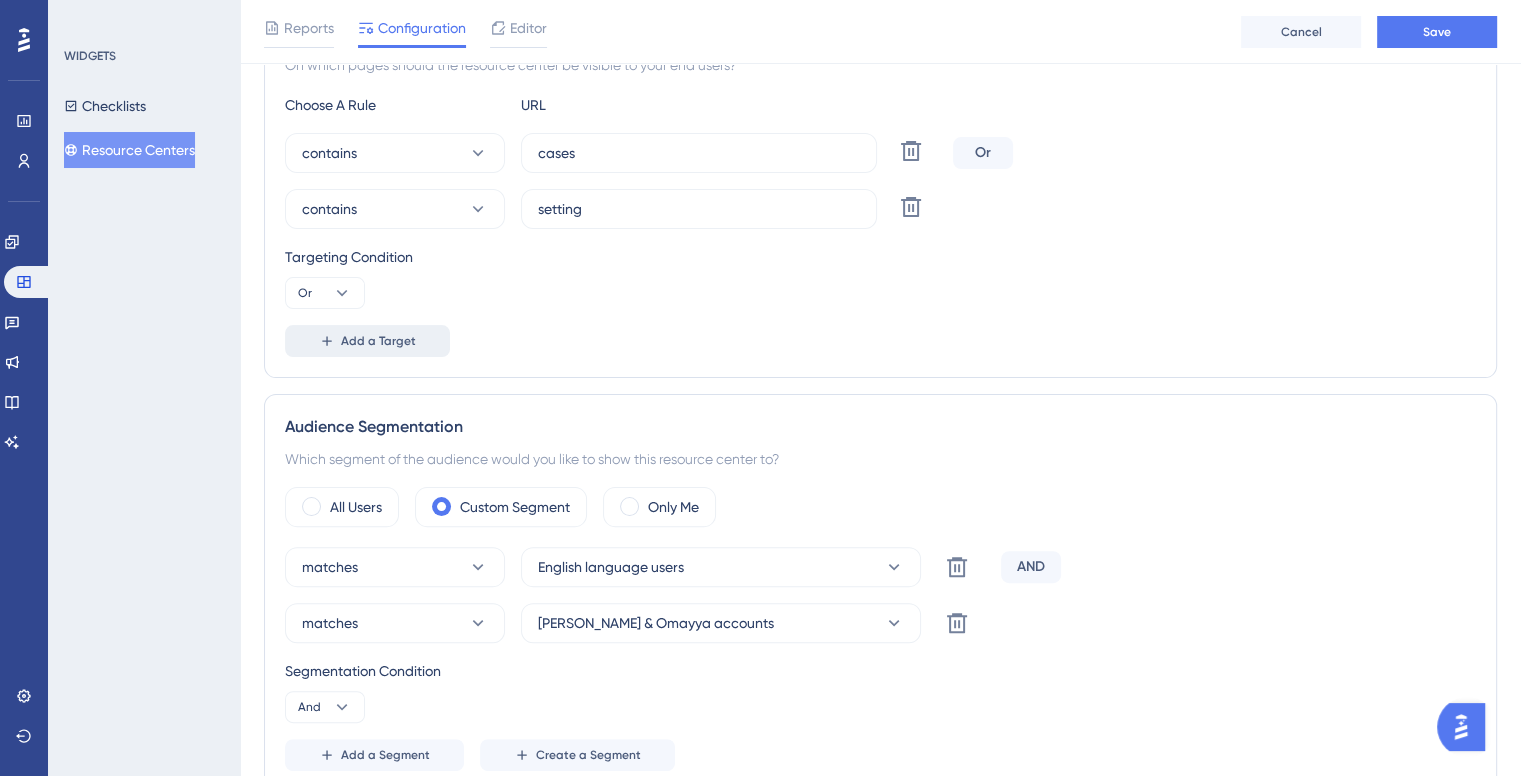 click on "Add a Target" at bounding box center [378, 341] 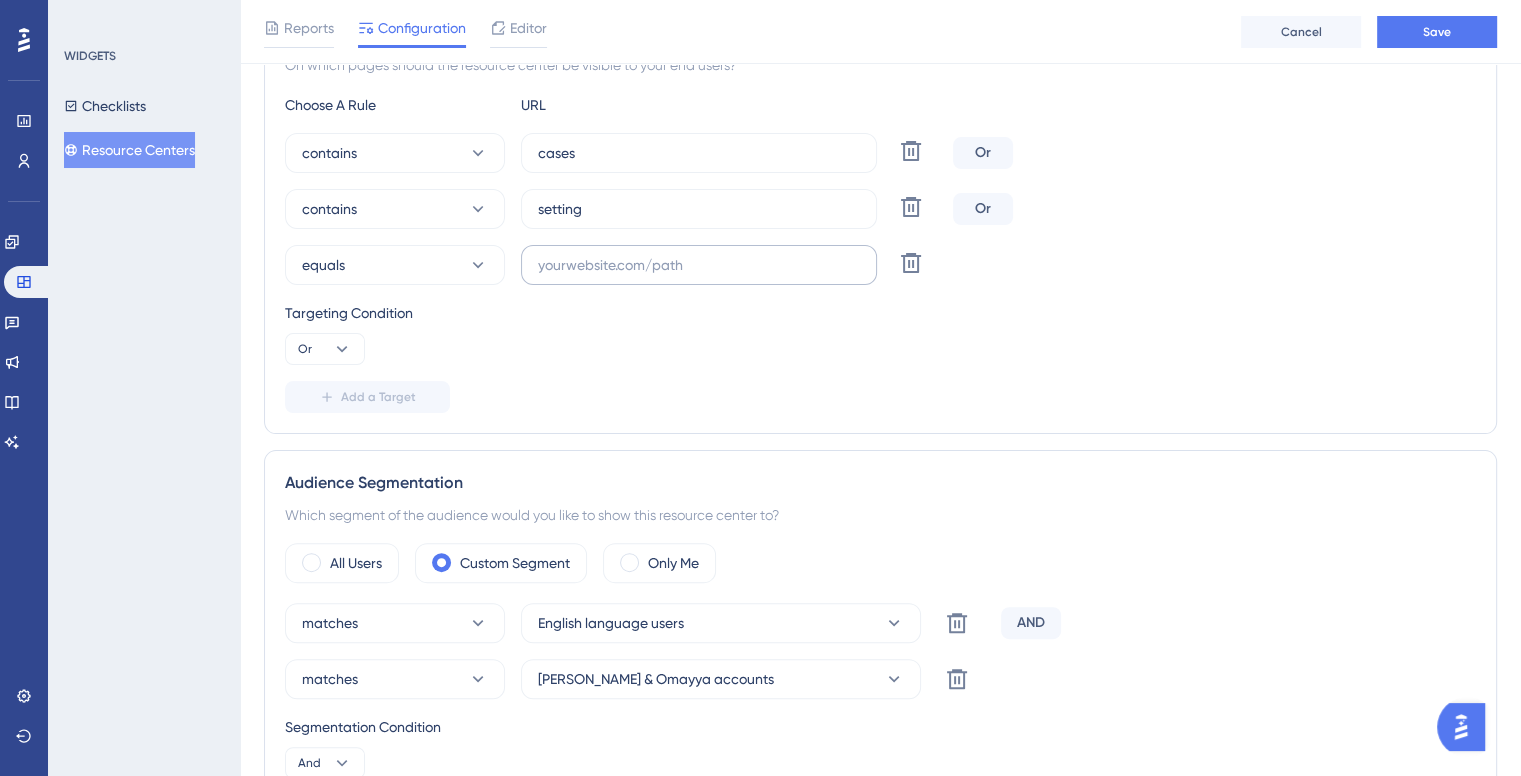 click at bounding box center [699, 265] 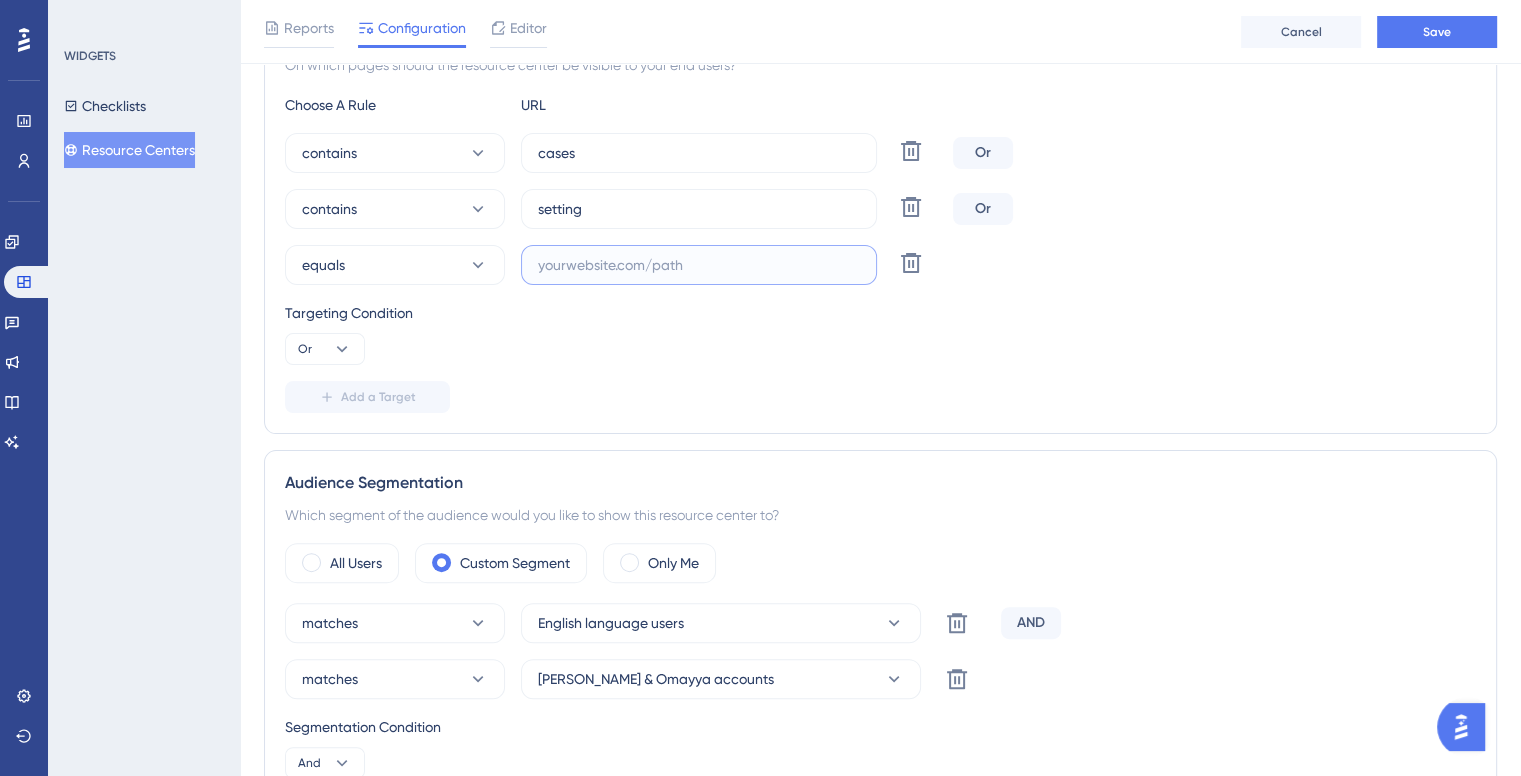 paste on "educationModule" 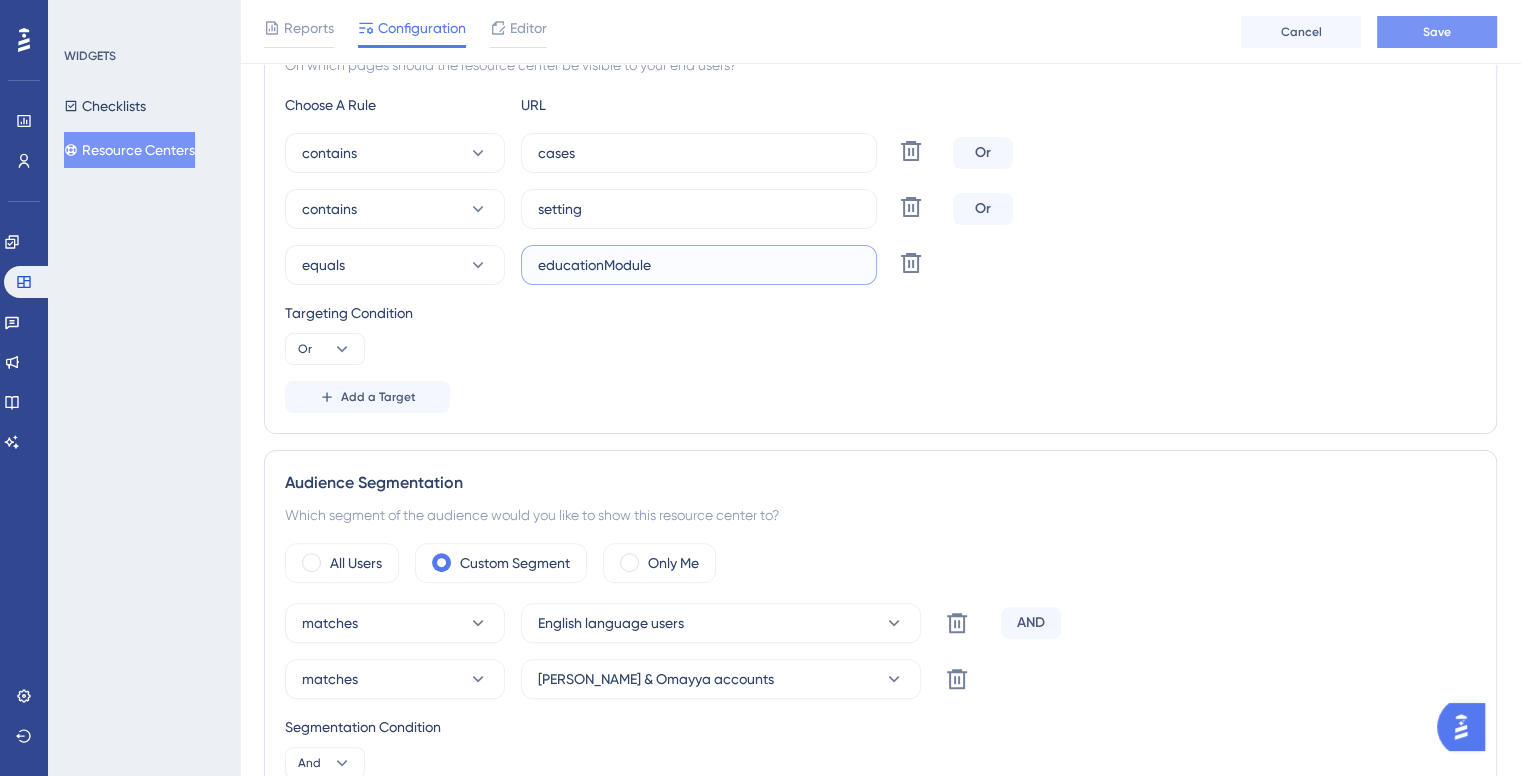 type on "educationModule" 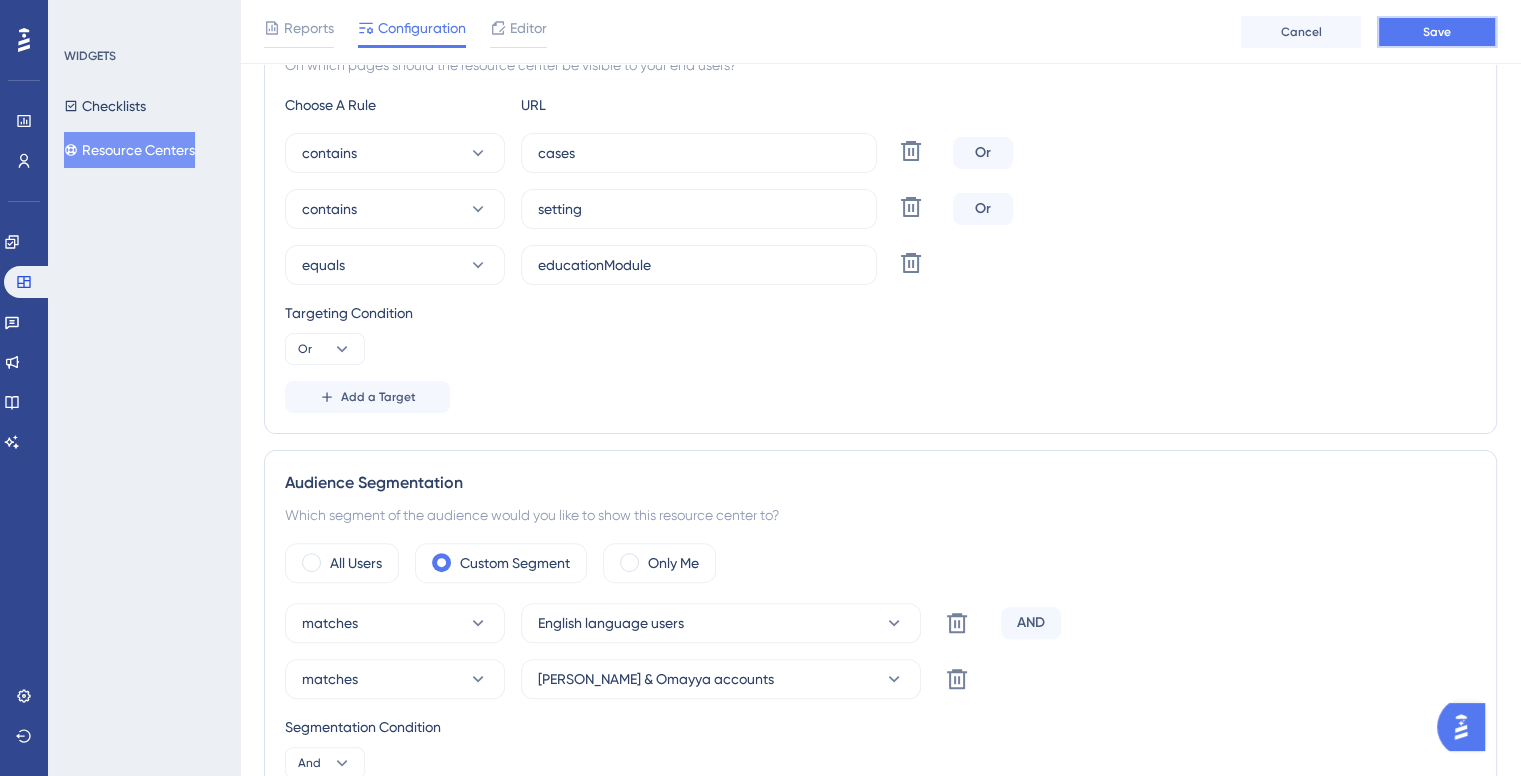 drag, startPoint x: 1436, startPoint y: 26, endPoint x: 1274, endPoint y: 316, distance: 332.18066 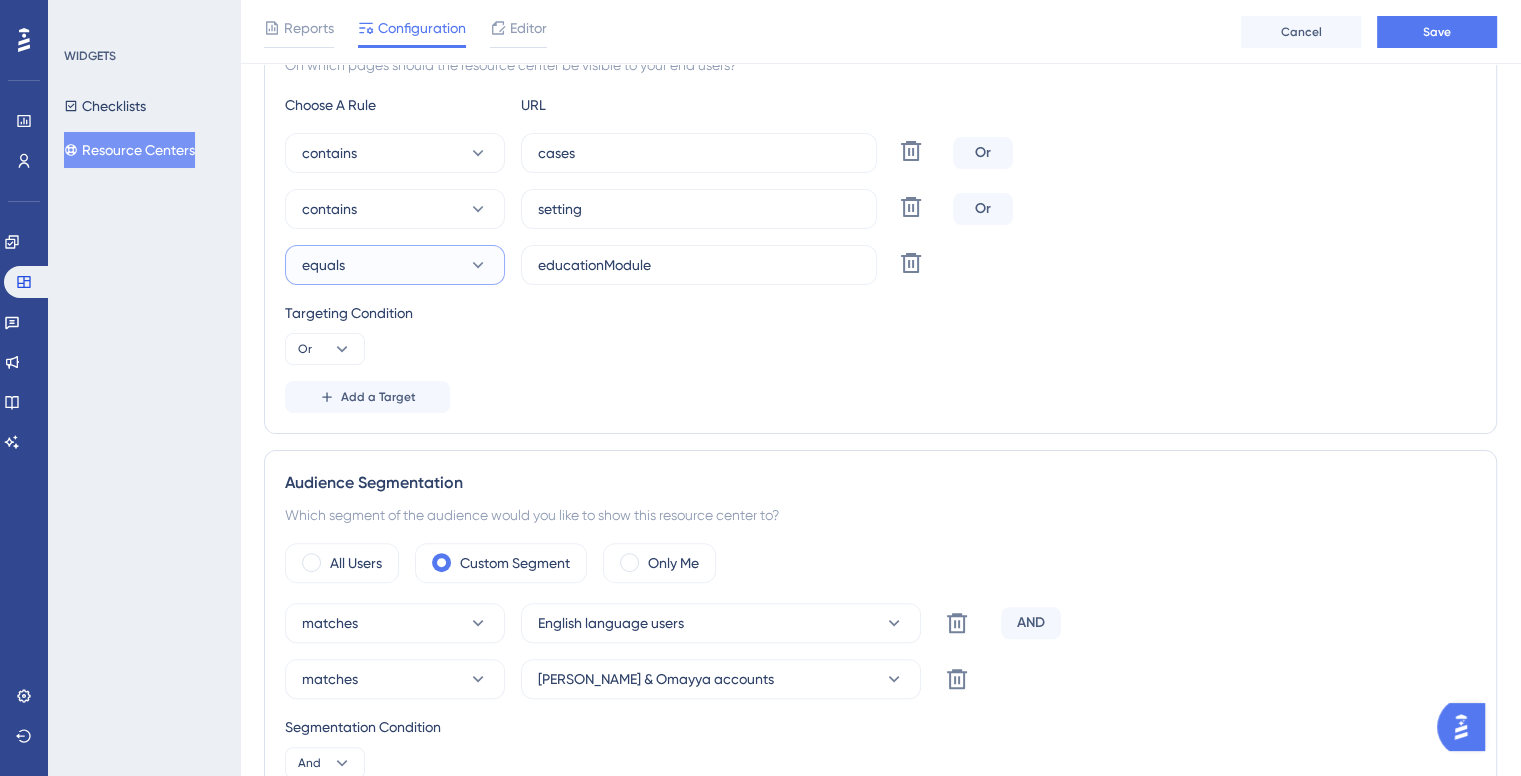 click on "equals" at bounding box center [395, 265] 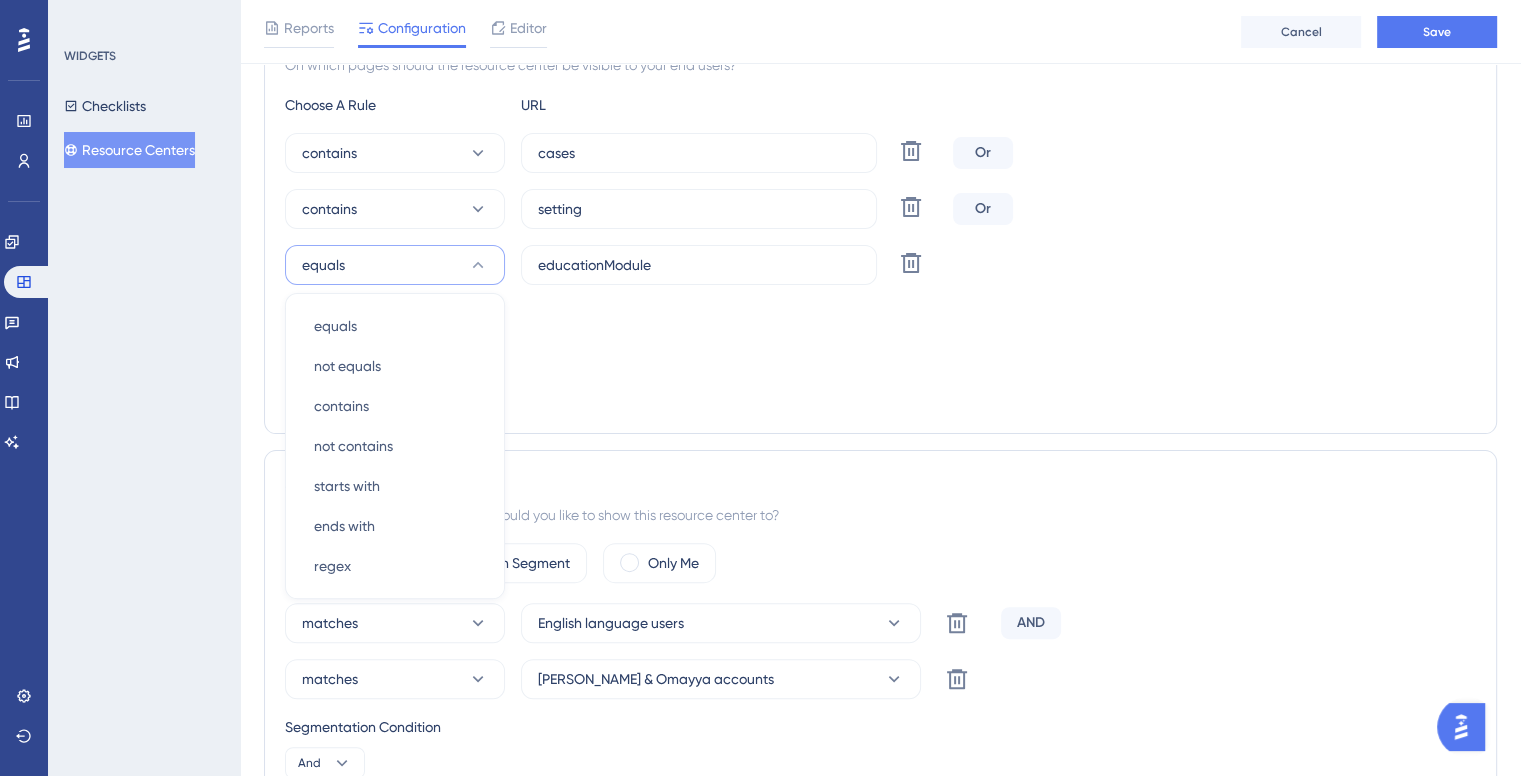 scroll, scrollTop: 482, scrollLeft: 0, axis: vertical 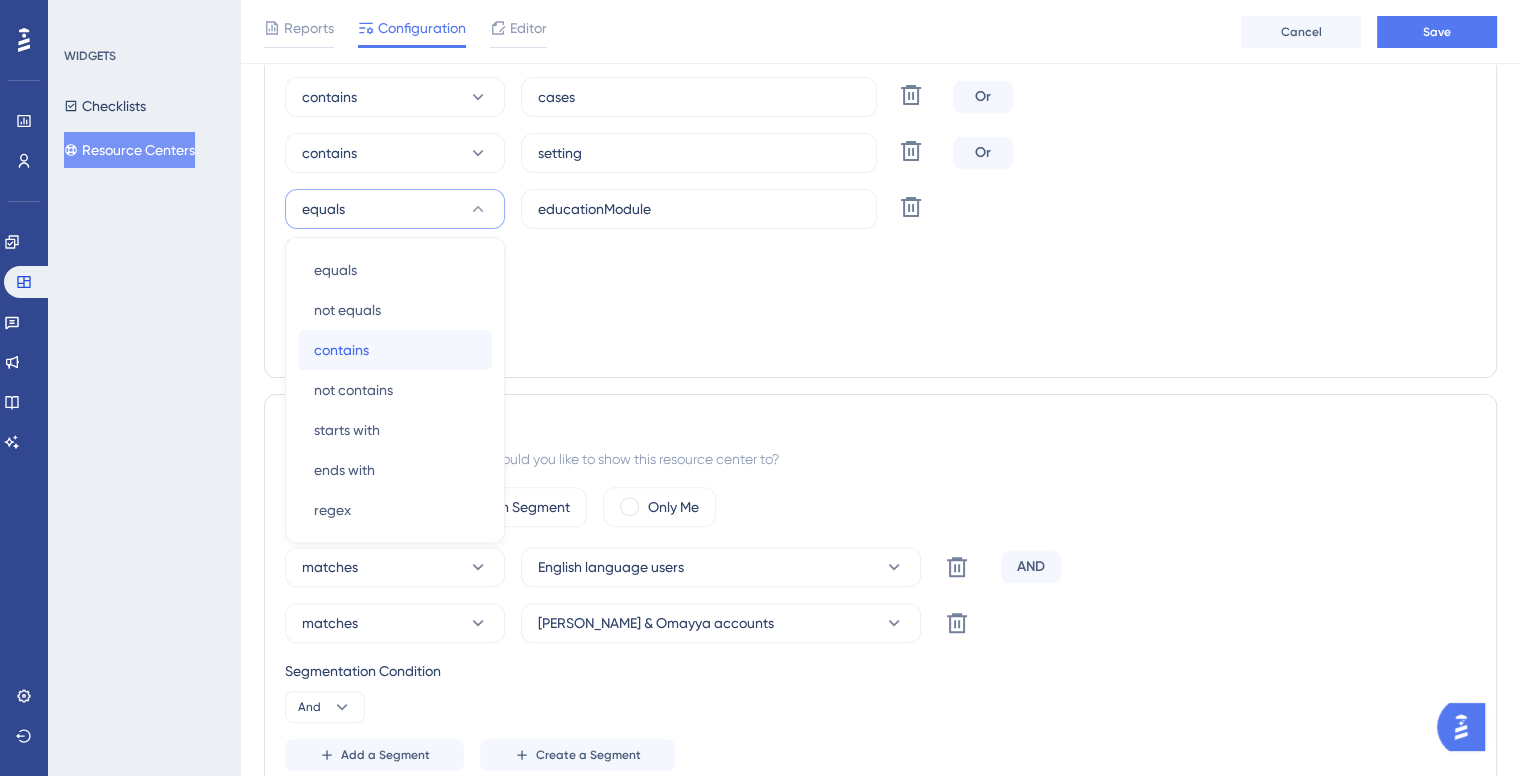 click on "contains contains" at bounding box center (395, 350) 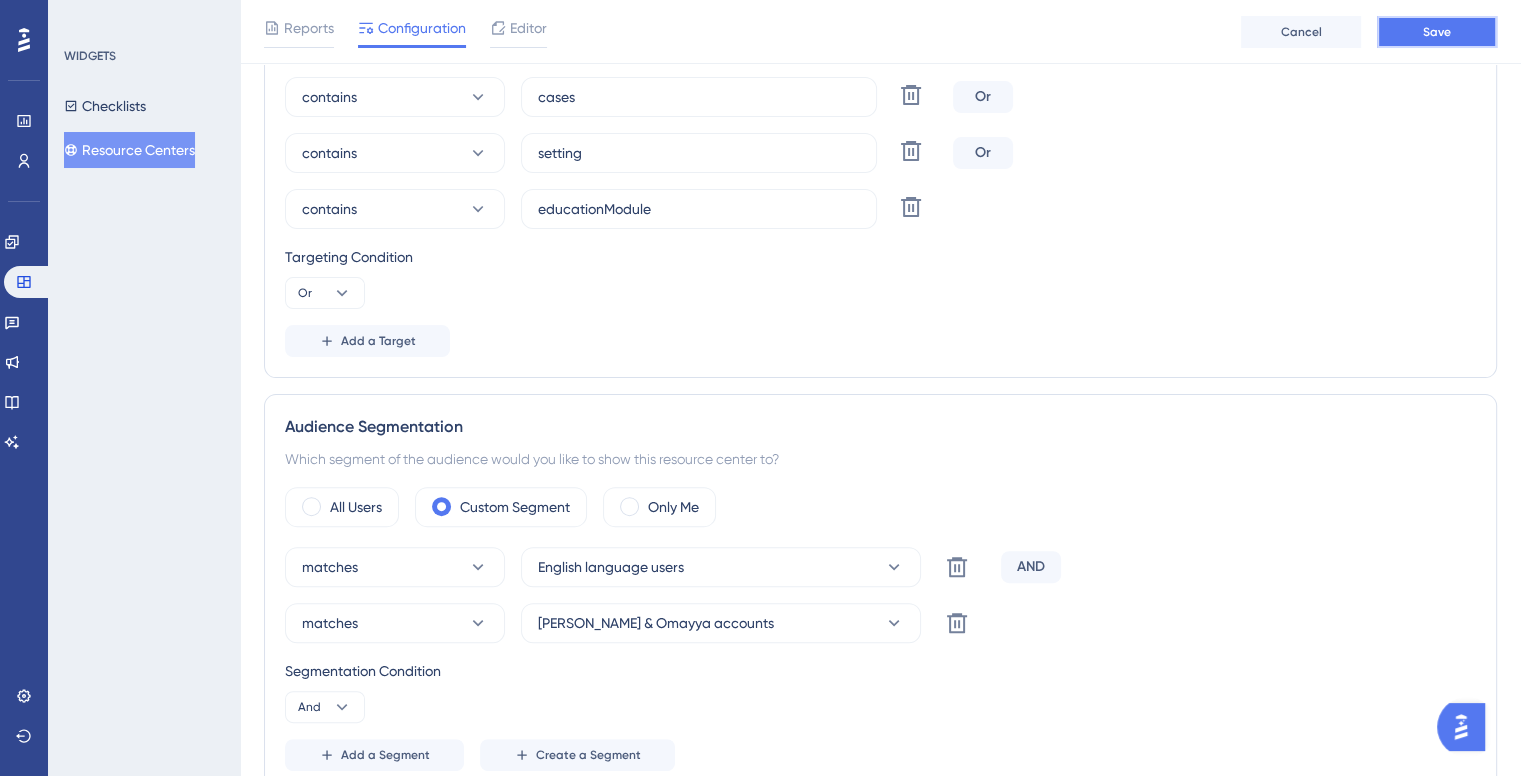 click on "Save" at bounding box center [1437, 32] 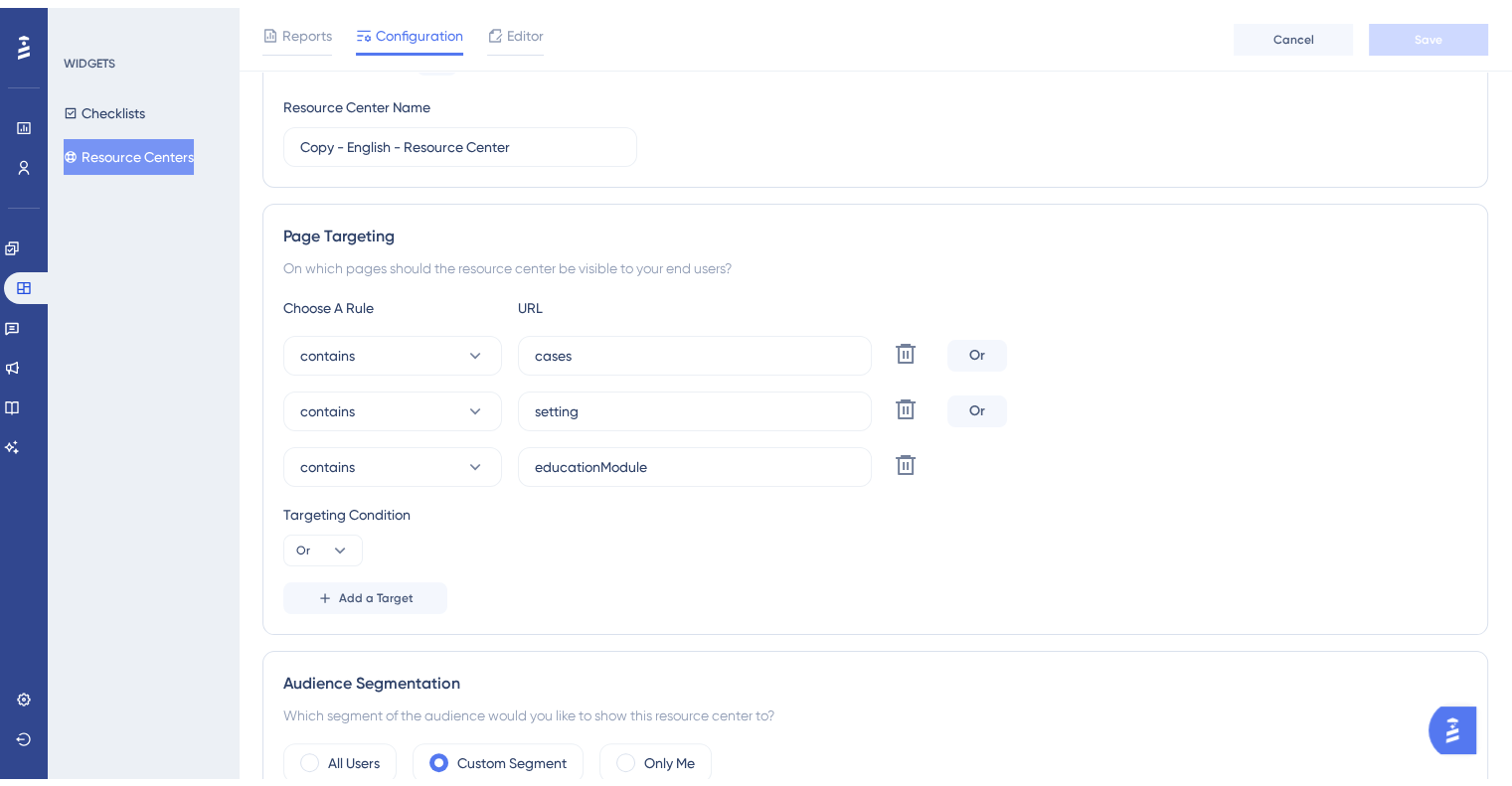scroll, scrollTop: 0, scrollLeft: 0, axis: both 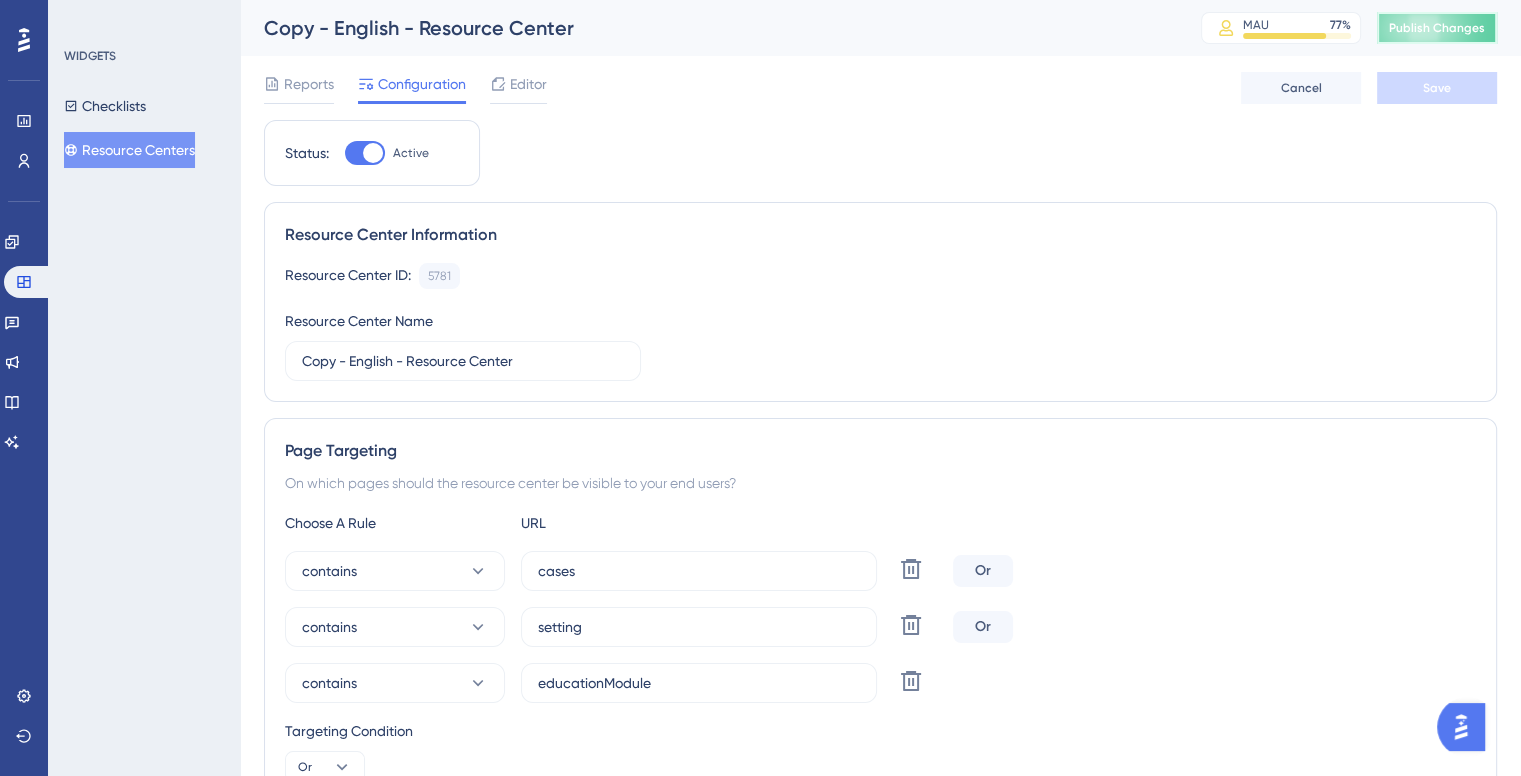 click on "Publish Changes" at bounding box center [1437, 28] 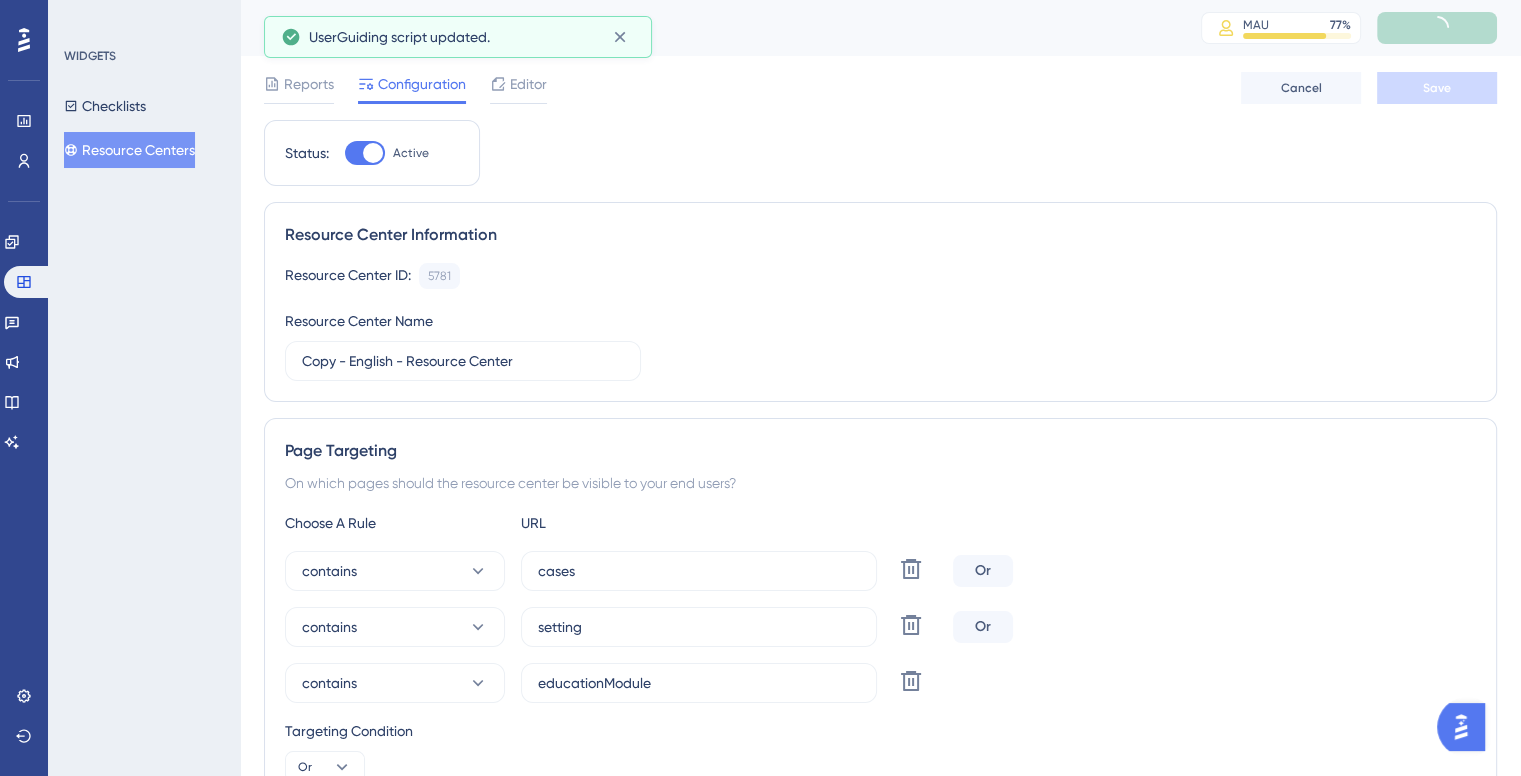 click 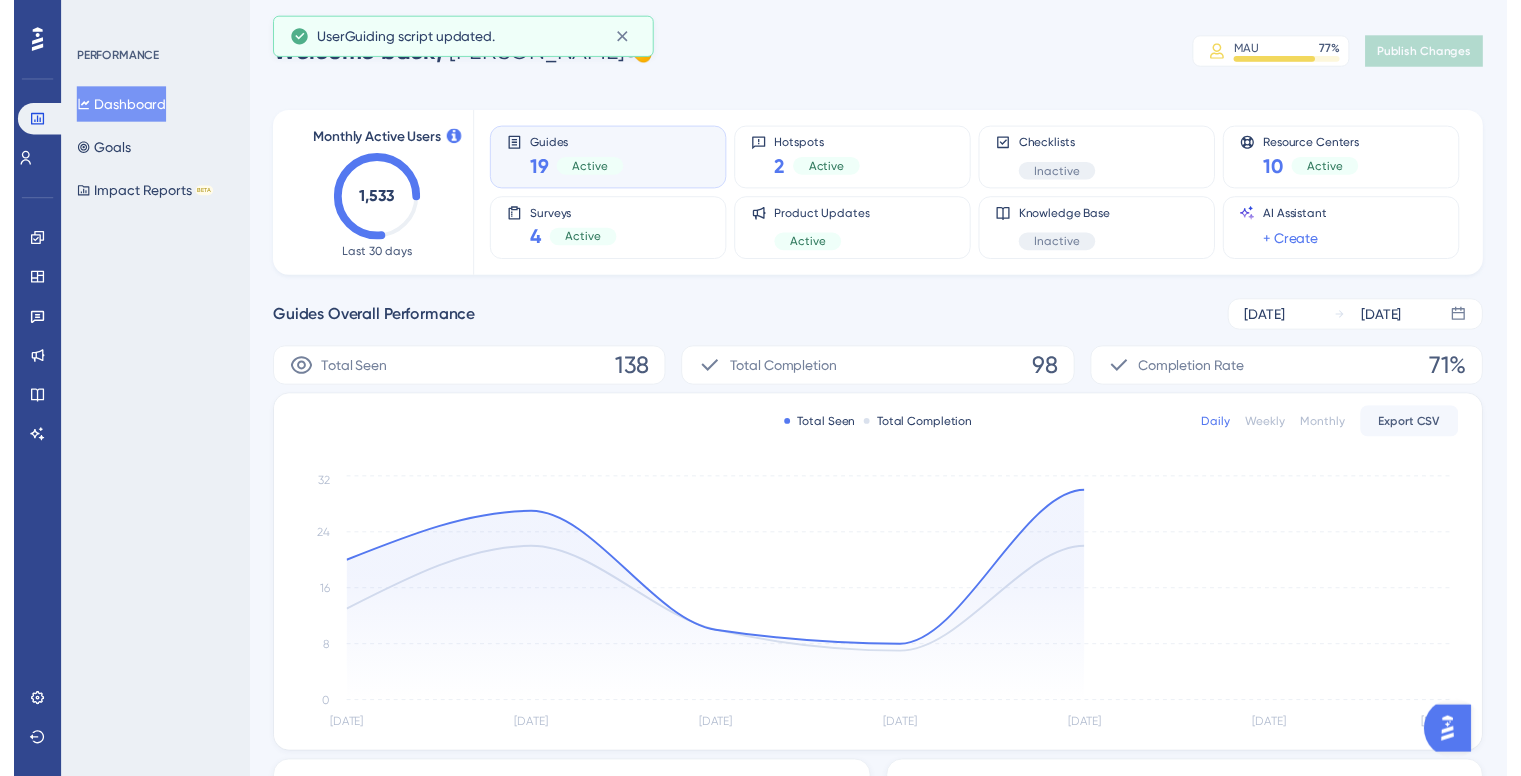 scroll, scrollTop: 0, scrollLeft: 0, axis: both 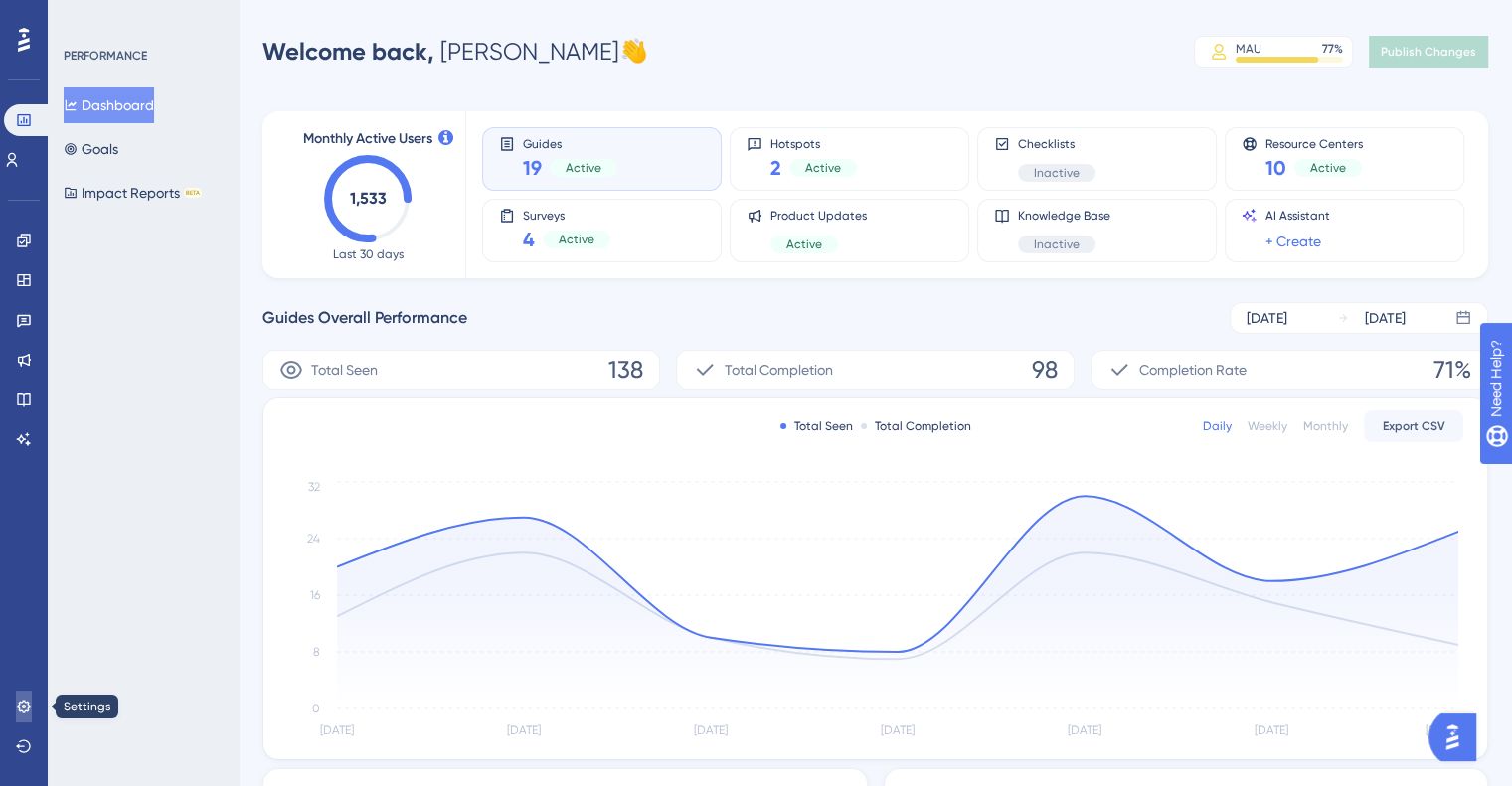 click 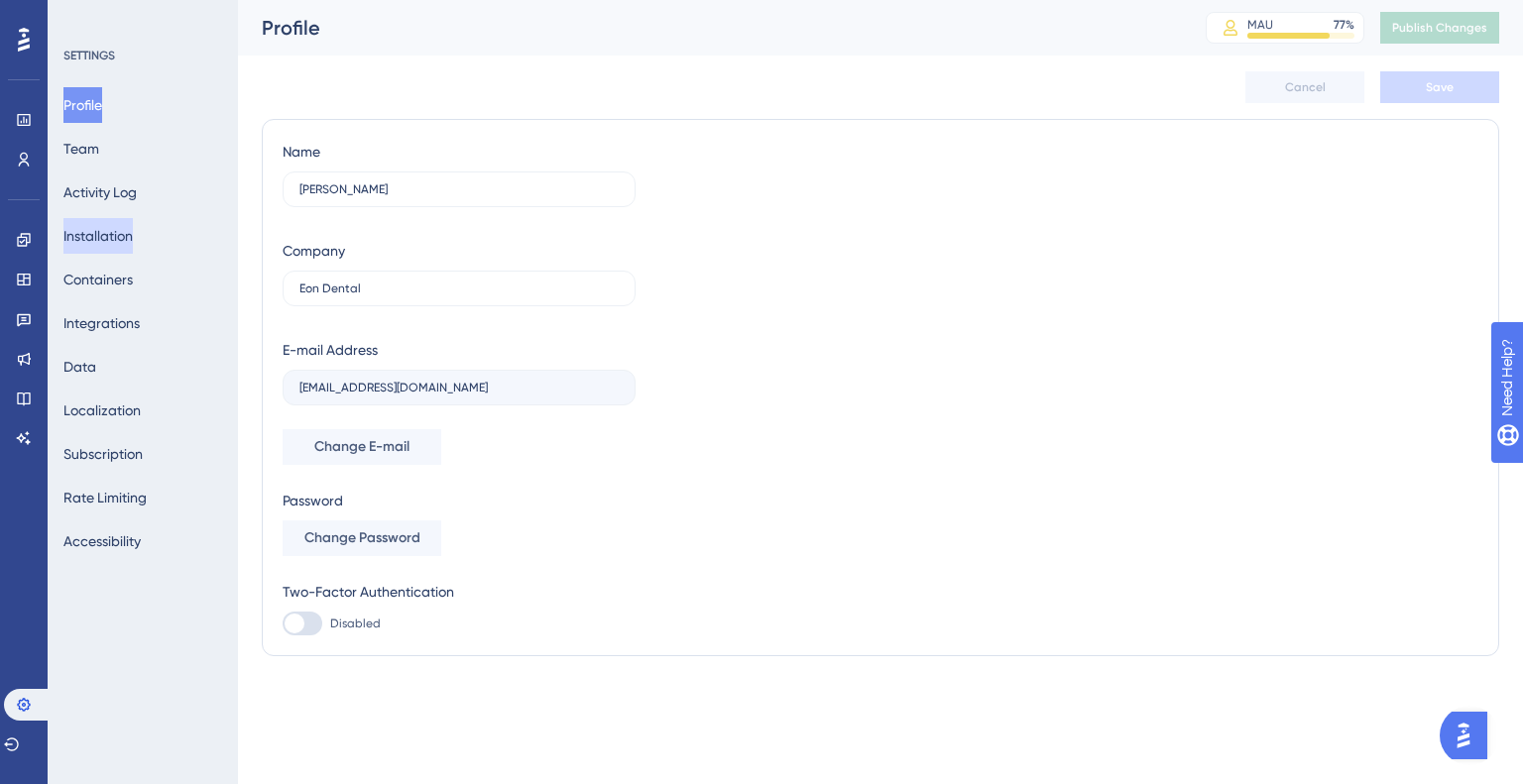 click on "Installation" at bounding box center [98, 236] 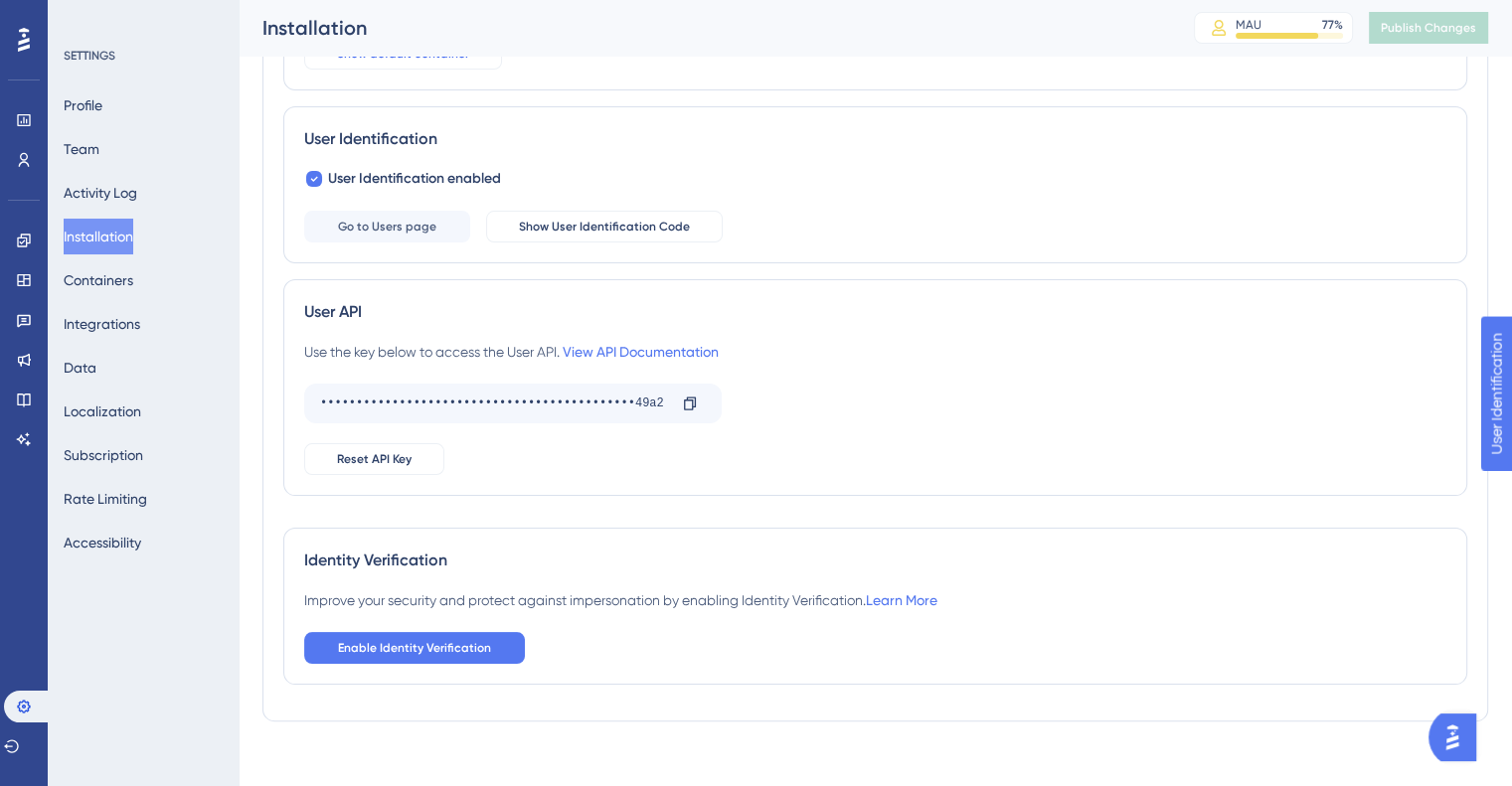 scroll, scrollTop: 258, scrollLeft: 0, axis: vertical 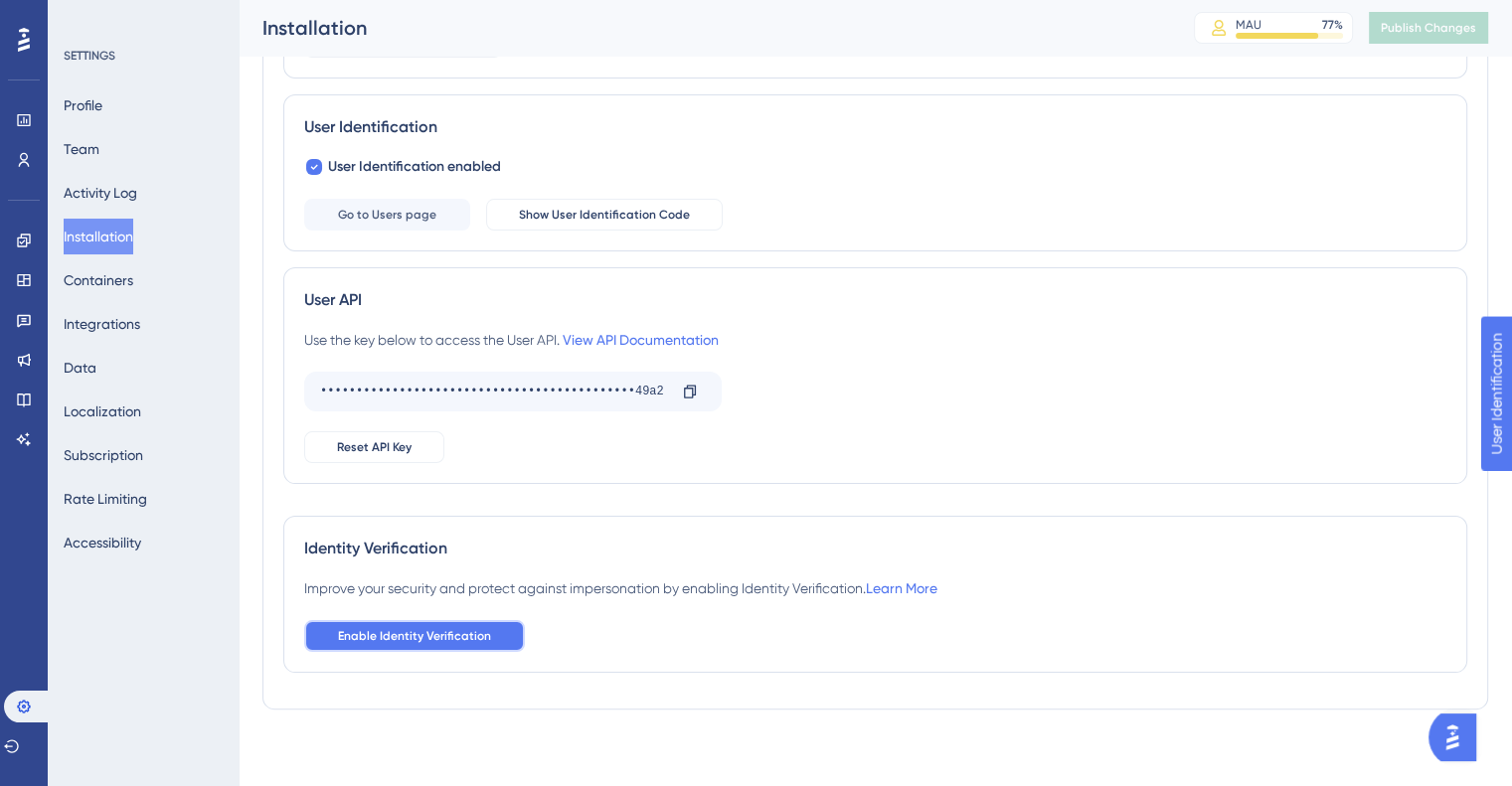 click on "Enable Identity Verification" at bounding box center [415, 636] 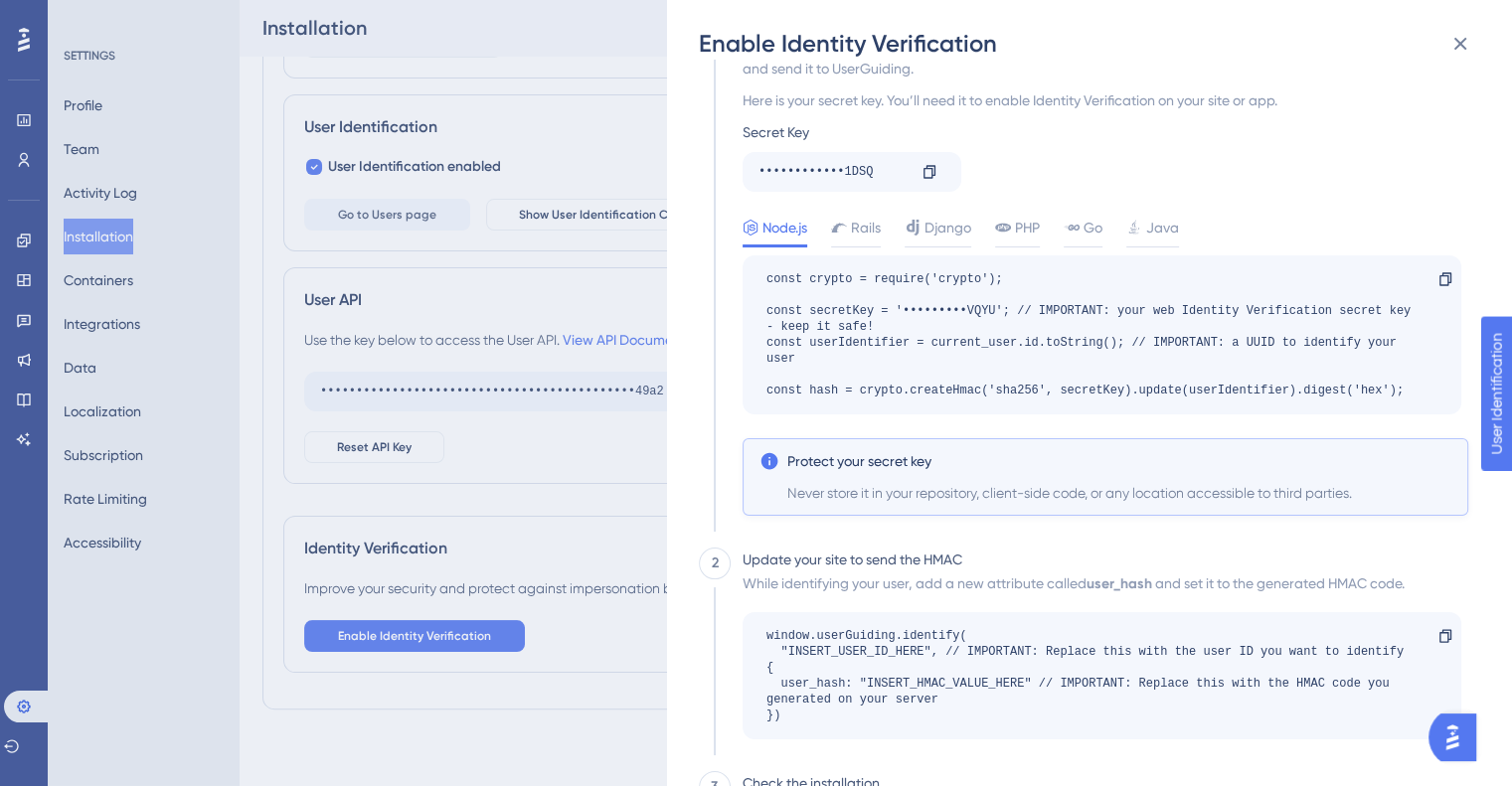 scroll, scrollTop: 197, scrollLeft: 0, axis: vertical 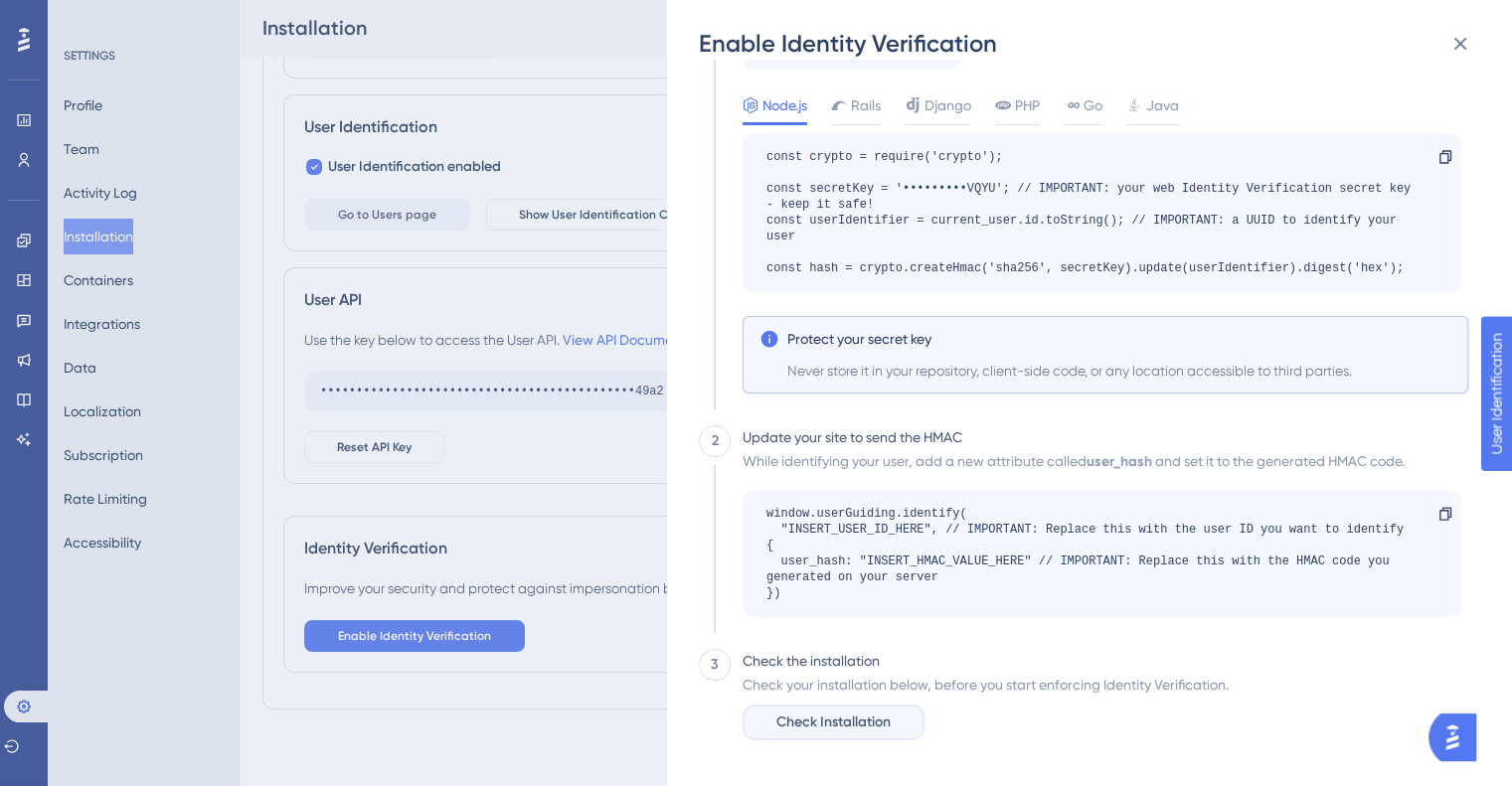 click on "Check Installation" at bounding box center [833, 722] 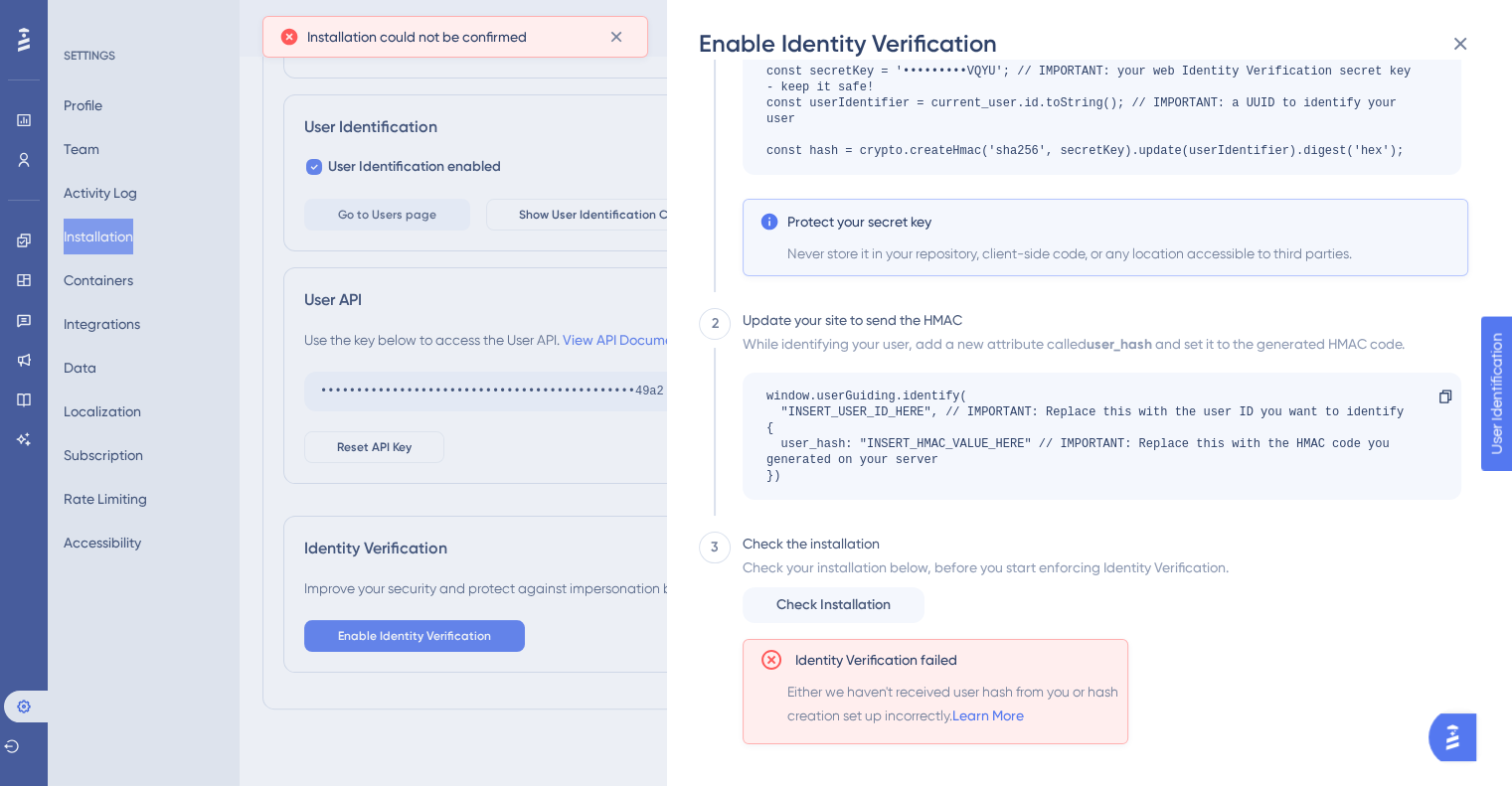 scroll, scrollTop: 318, scrollLeft: 0, axis: vertical 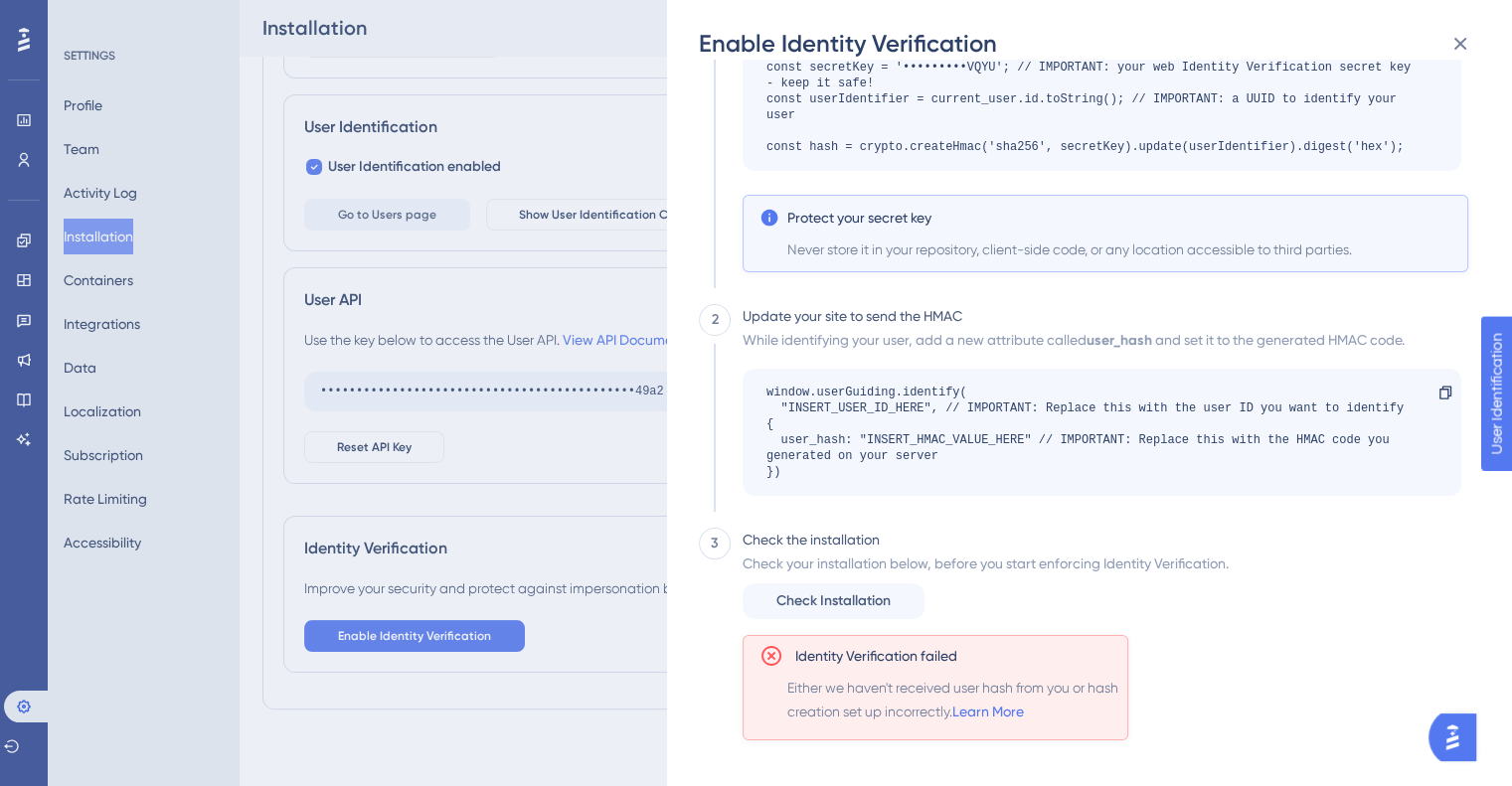 click on "Enable Identity Verification 1 HMAC For each logged-in user, you must generate an HMAC (Hash-based Message Authentication Code) on your server and send it to UserGuiding. Here is your secret key. You’ll need it to enable Identity Verification on your site or app. Secret Key ••••••••••••1DSQ Copy Node.js Rails Django PHP Go Java const crypto = require('crypto');
const secretKey = '•••••••••VQYU'; // IMPORTANT: your web Identity Verification secret key - keep it safe!
const userIdentifier = current_user.id.toString(); // IMPORTANT: a UUID to identify your user
const hash = crypto.createHmac('sha256', secretKey).update(userIdentifier).digest('hex');
Copy Protect your secret key Never store it in your repository, client-side code, or any location accessible to third parties. 2 Update your site to send the HMAC While identifying your user, add a new attribute called  user_hash   and set it to the generated HMAC code. Copy 3 Check the installation Check Installation" at bounding box center [756, 393] 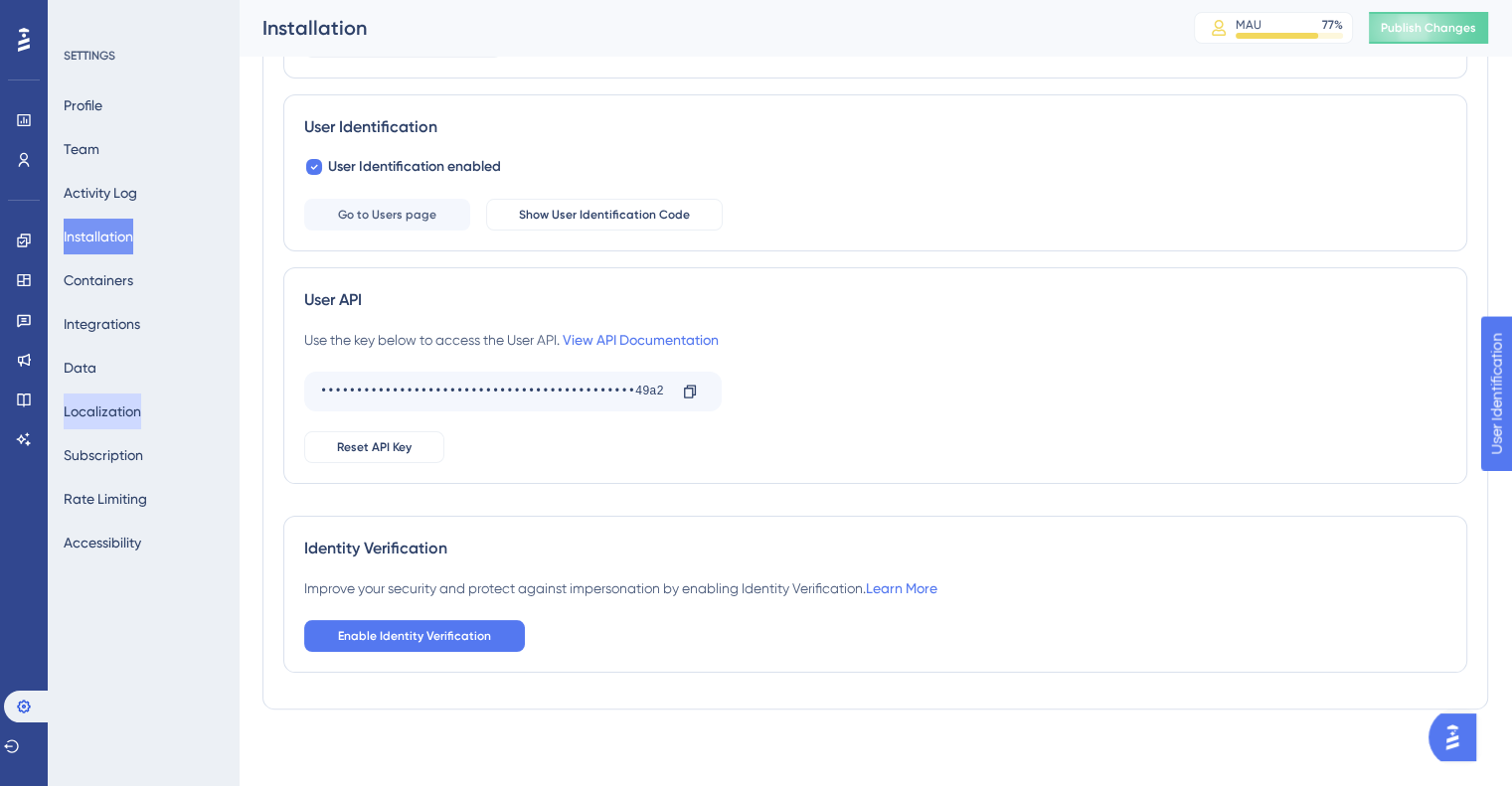 click on "Localization" at bounding box center (102, 411) 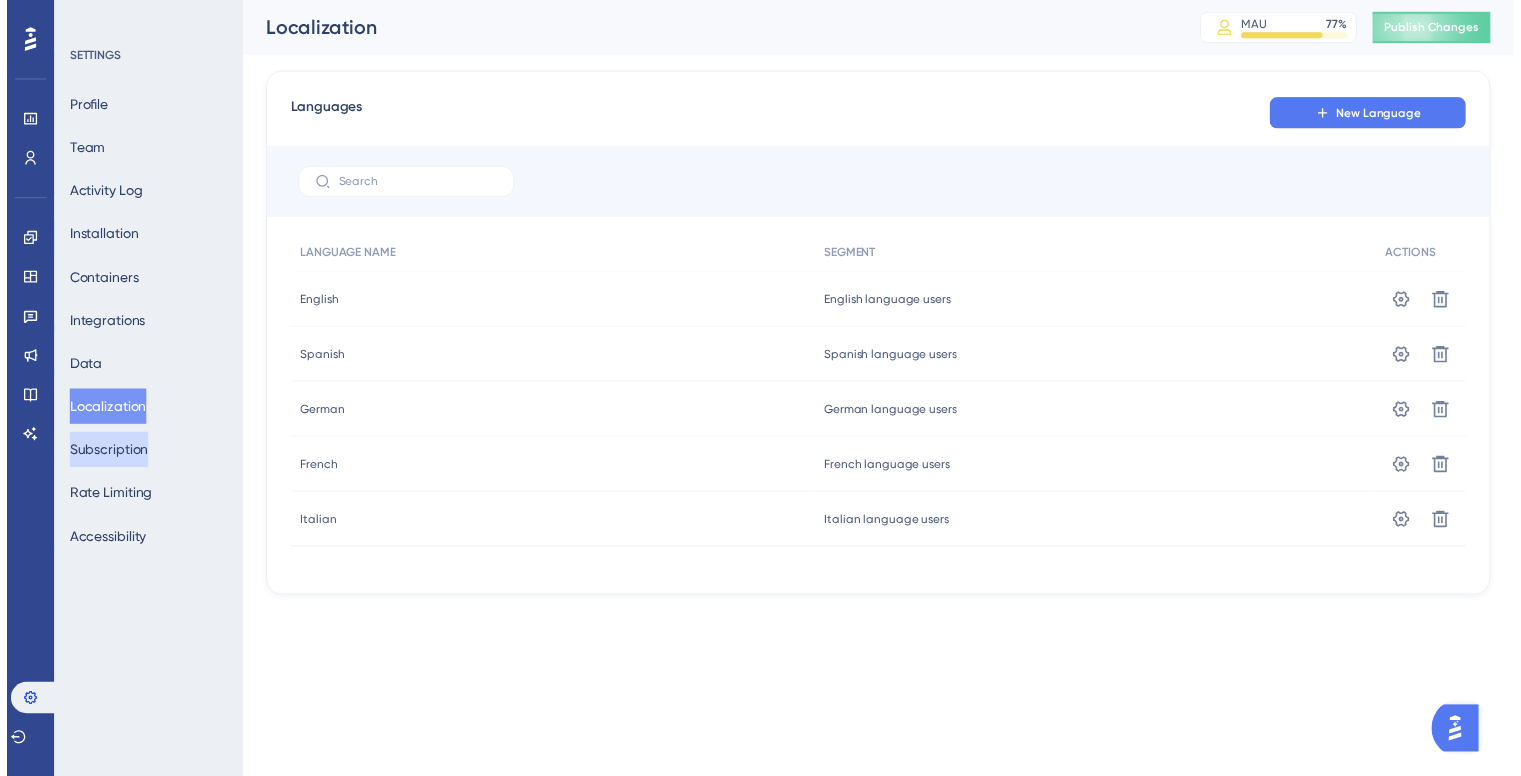 scroll, scrollTop: 0, scrollLeft: 0, axis: both 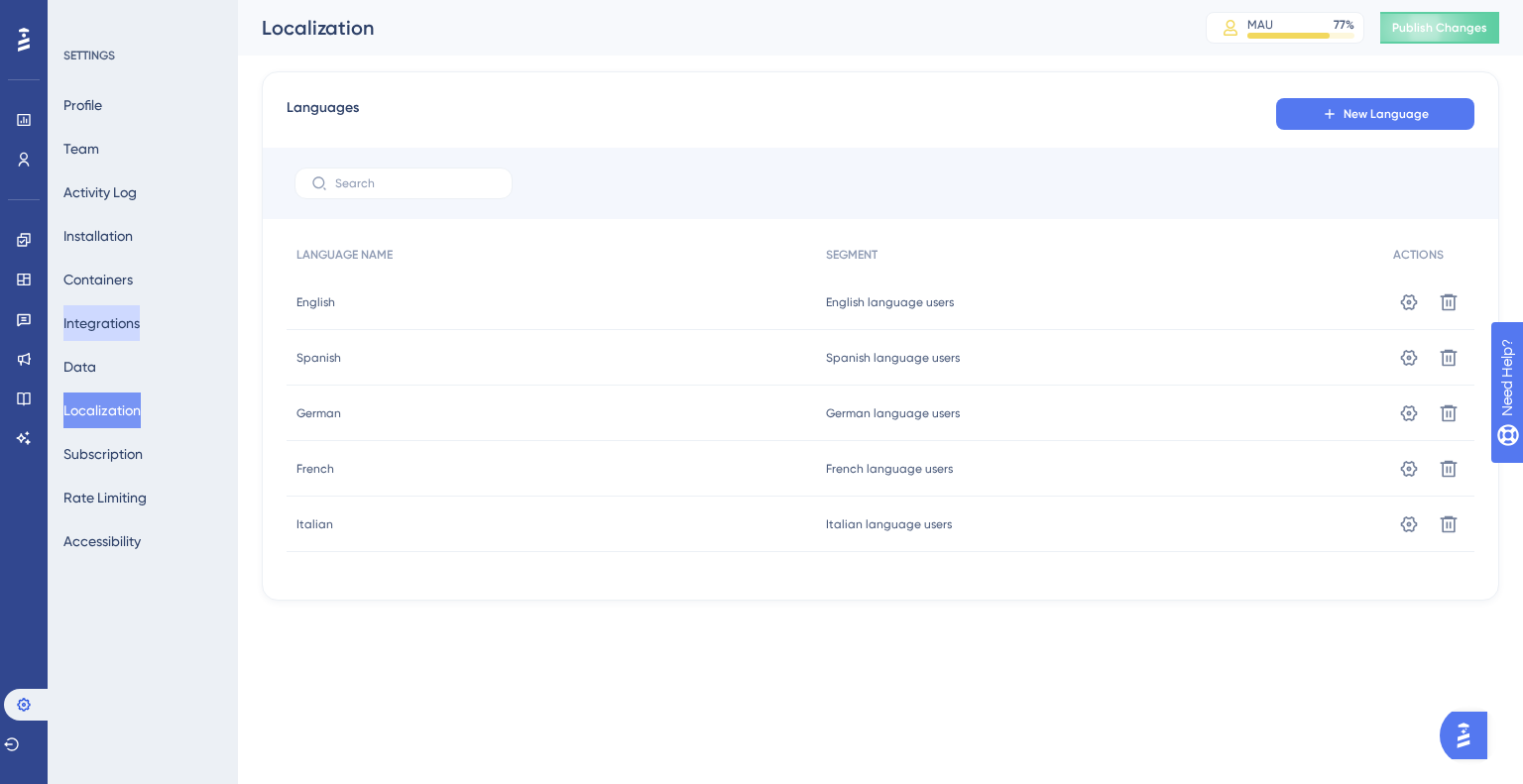click on "Integrations" at bounding box center (101, 323) 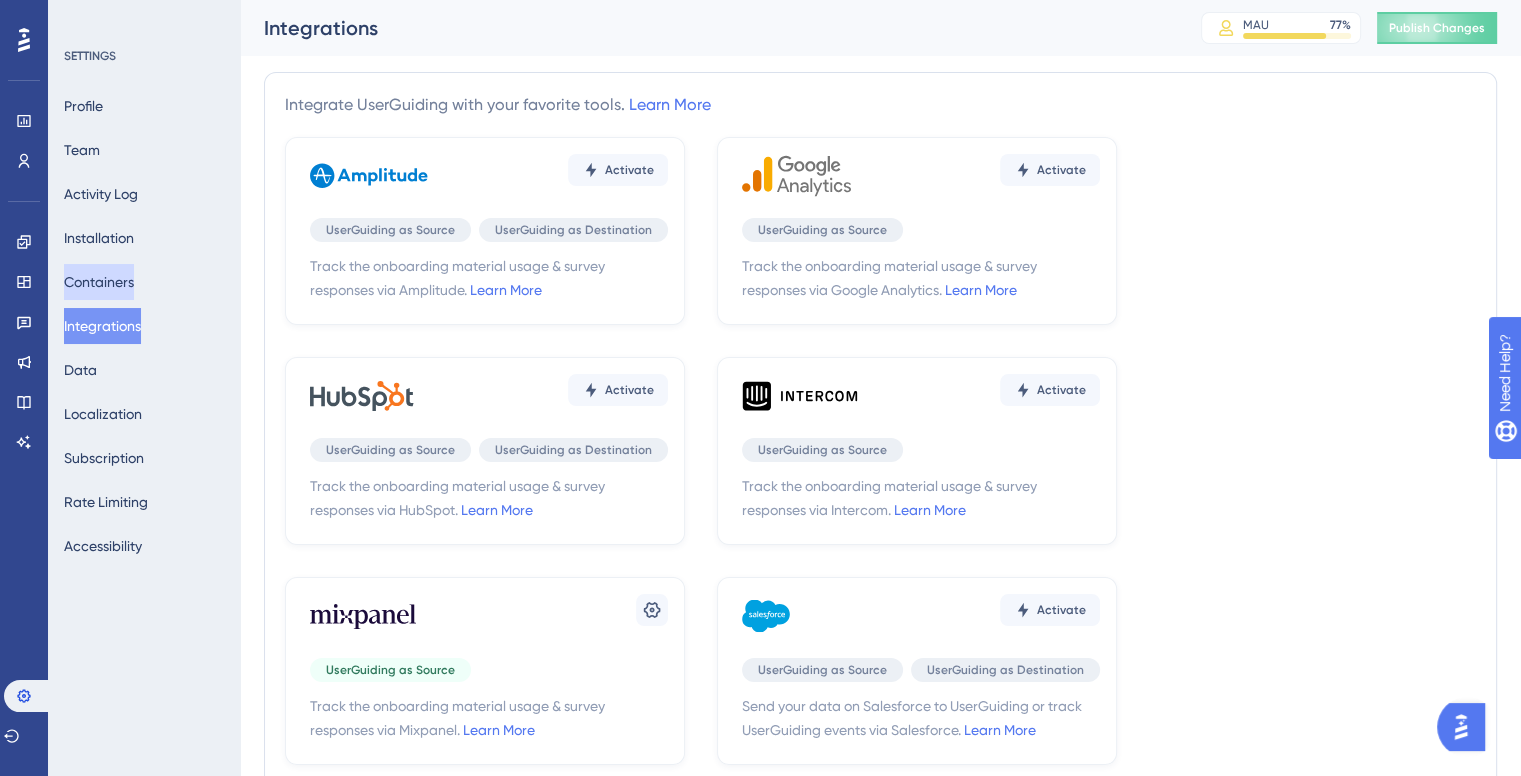 click on "Containers" at bounding box center (99, 282) 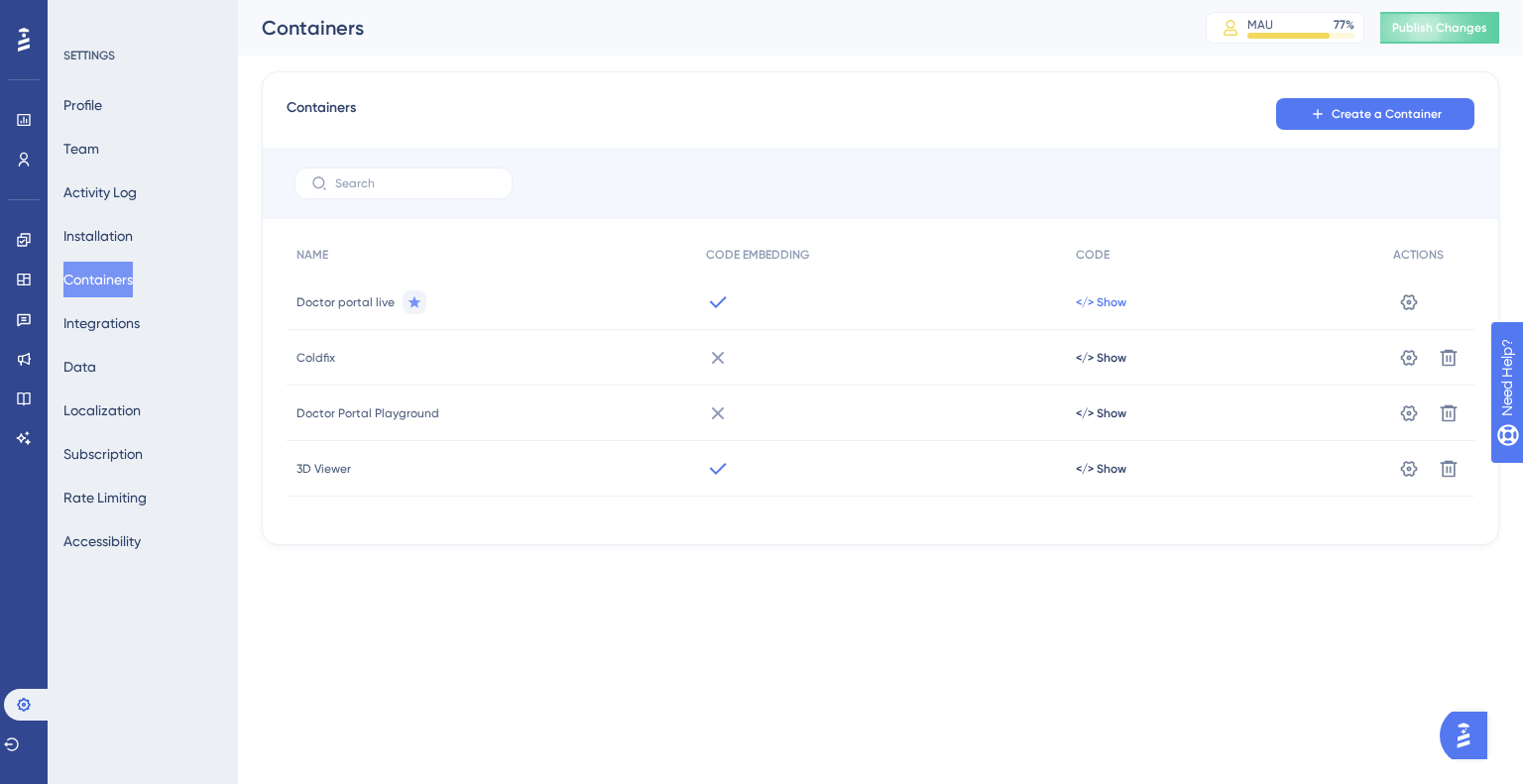 click on "</> Show" at bounding box center [1101, 302] 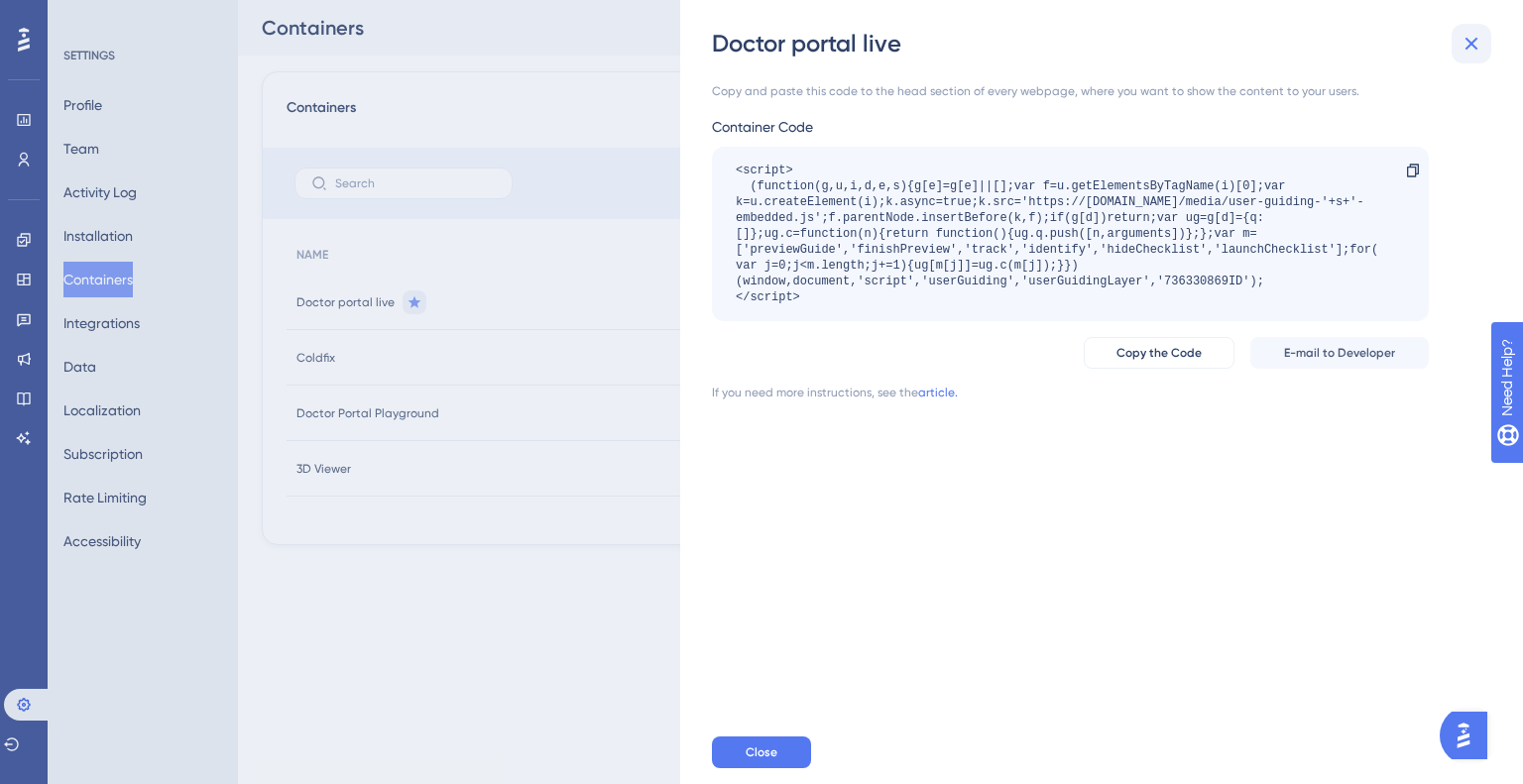 click 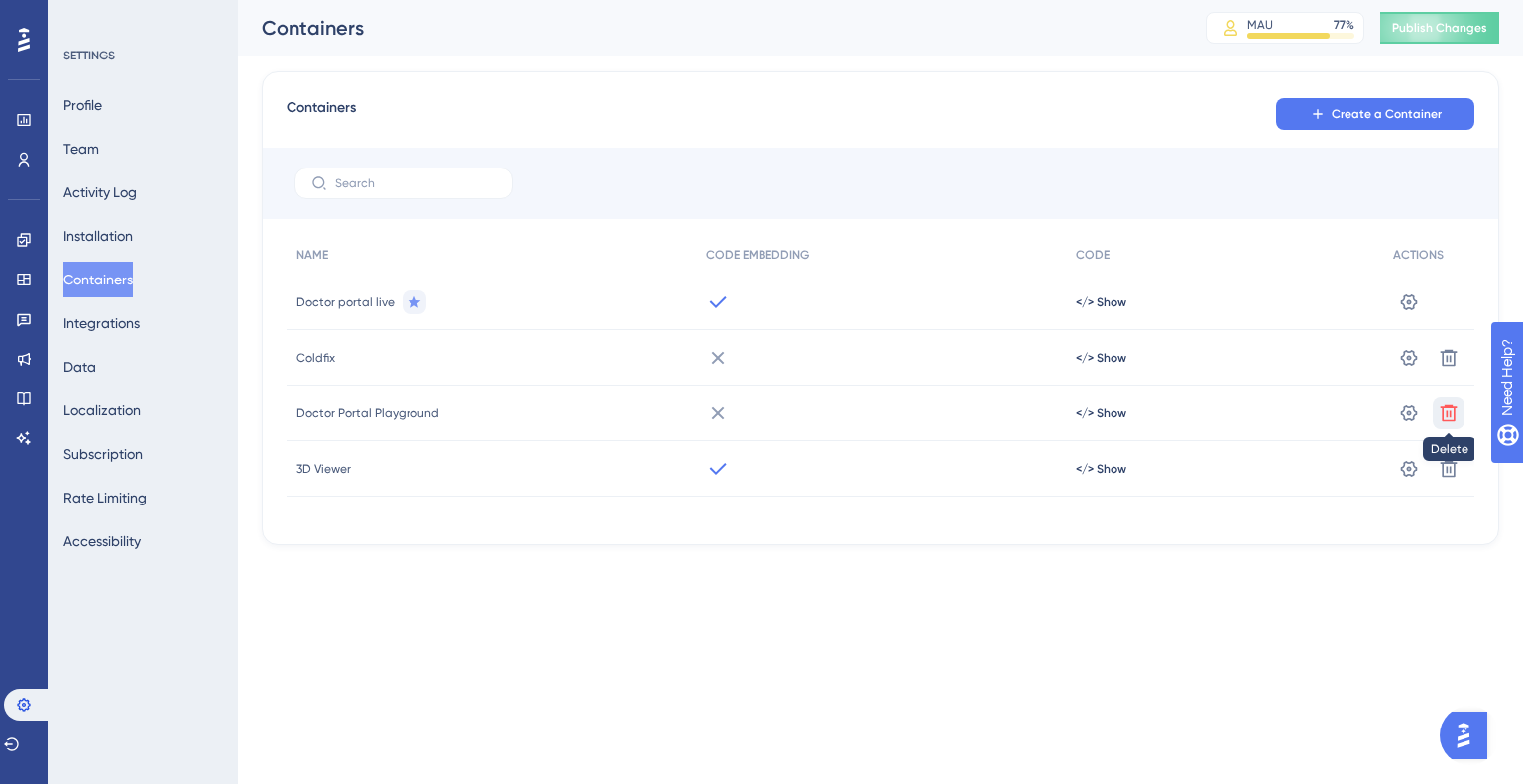 drag, startPoint x: 1456, startPoint y: 411, endPoint x: 1333, endPoint y: 375, distance: 128.16006 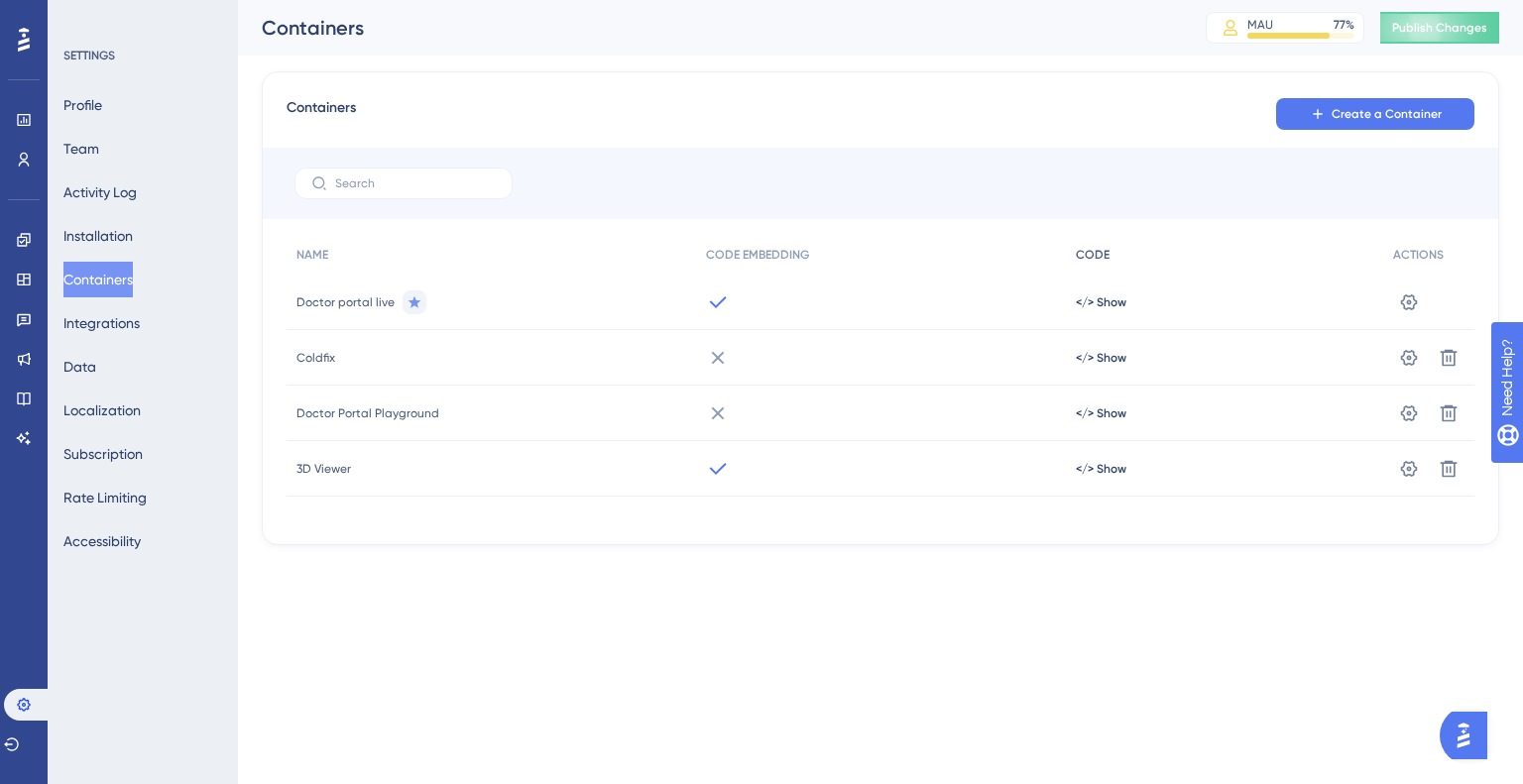click on "CODE" at bounding box center [1225, 255] 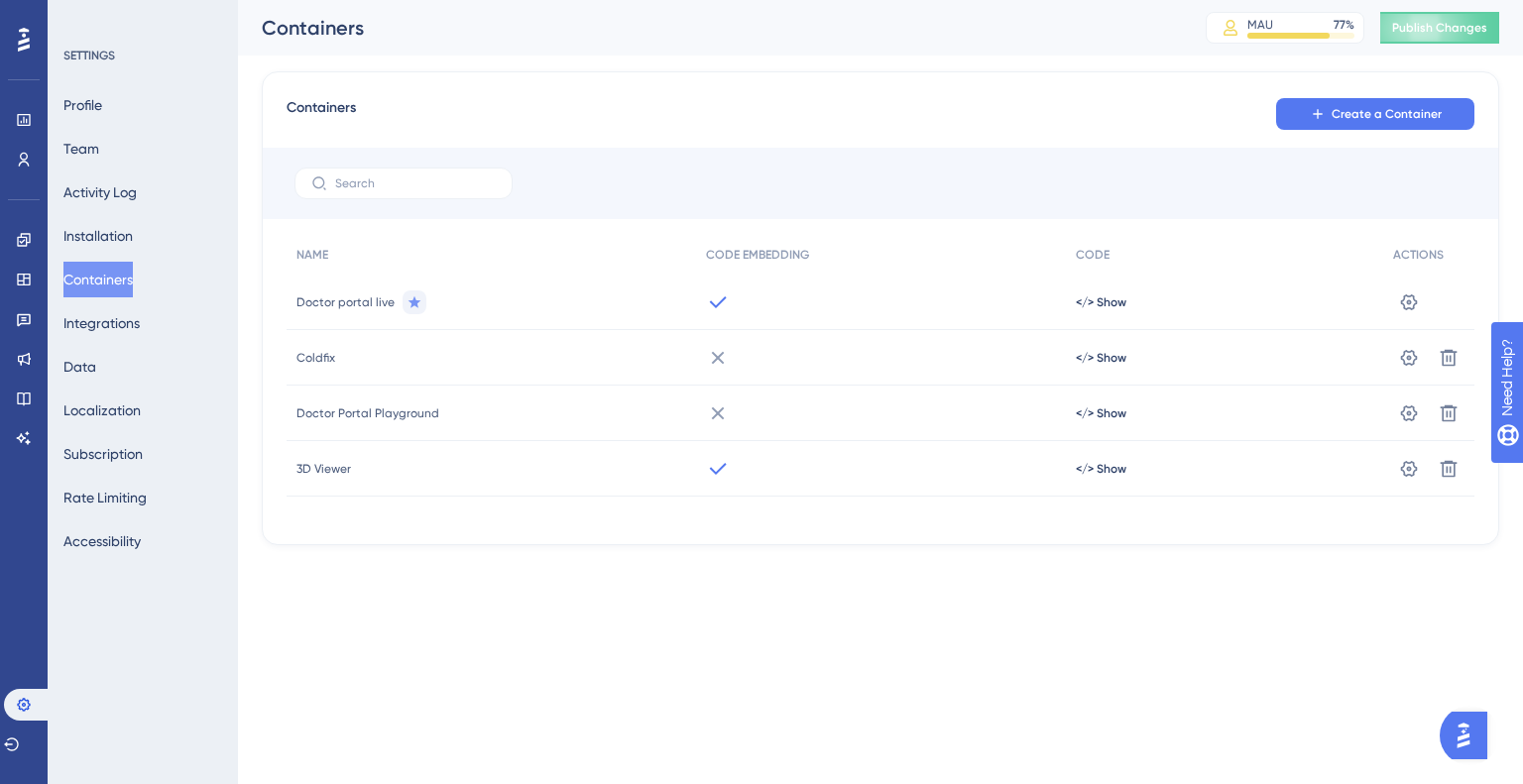 click at bounding box center (880, 183) 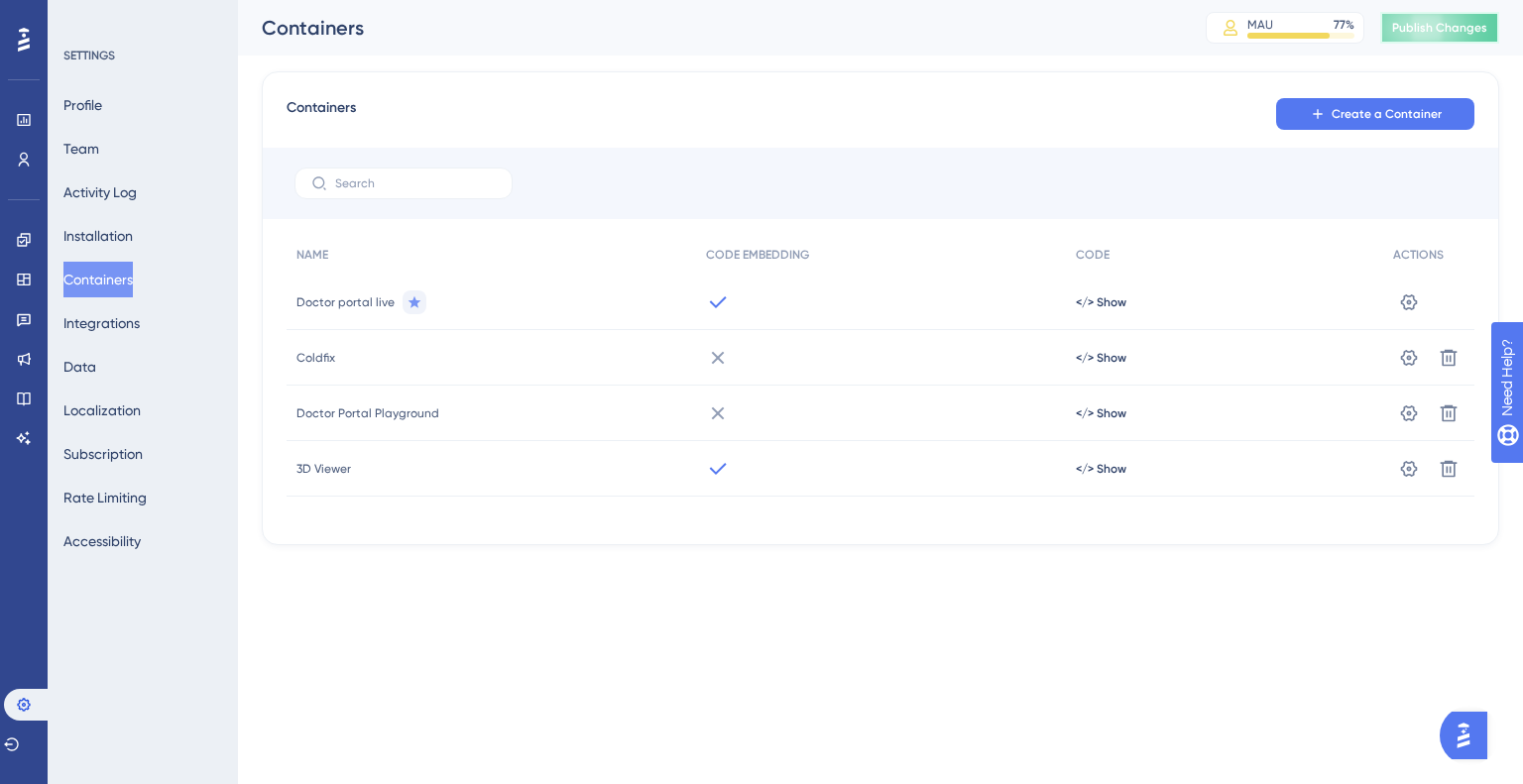 click on "Publish Changes" at bounding box center (1440, 28) 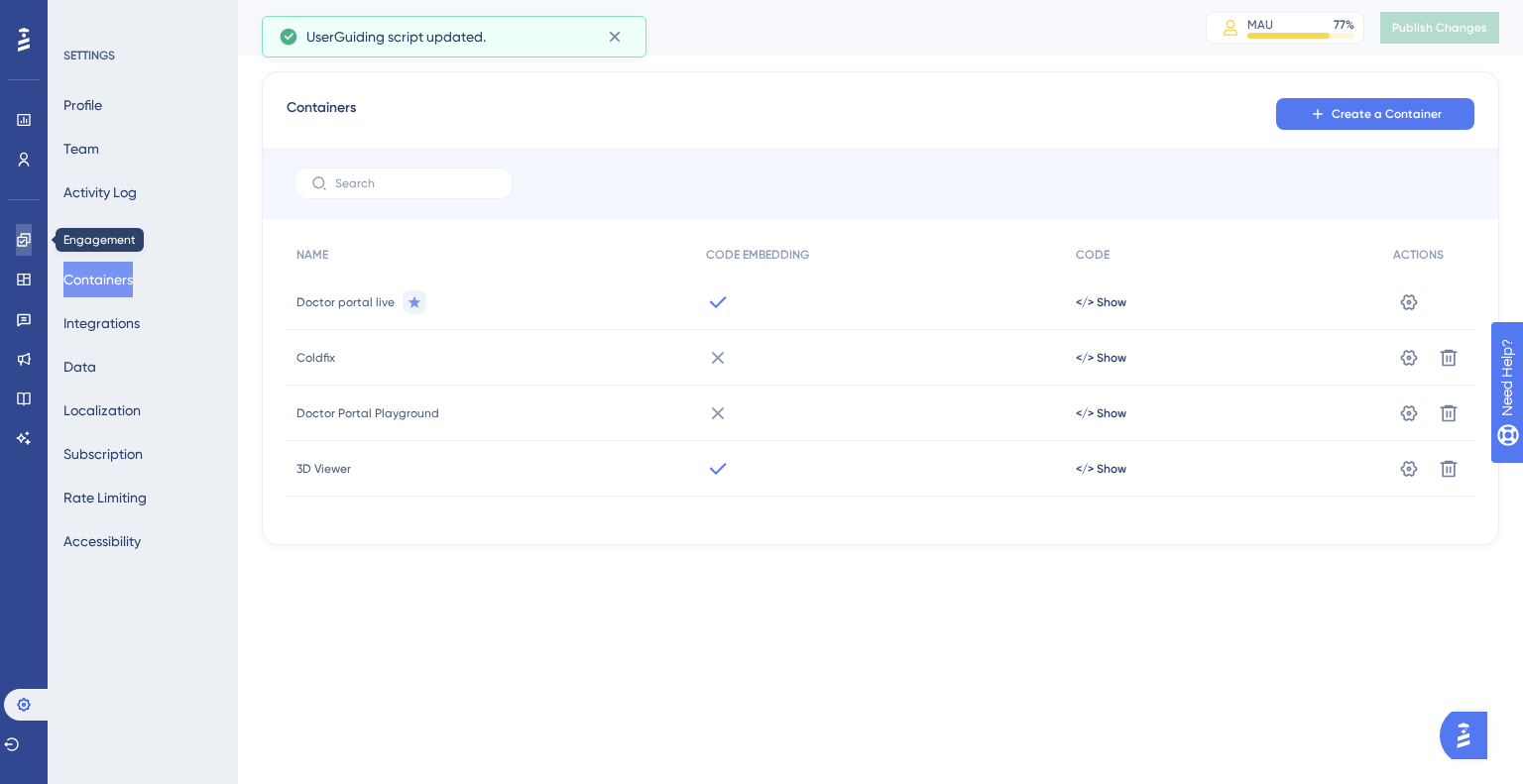 click 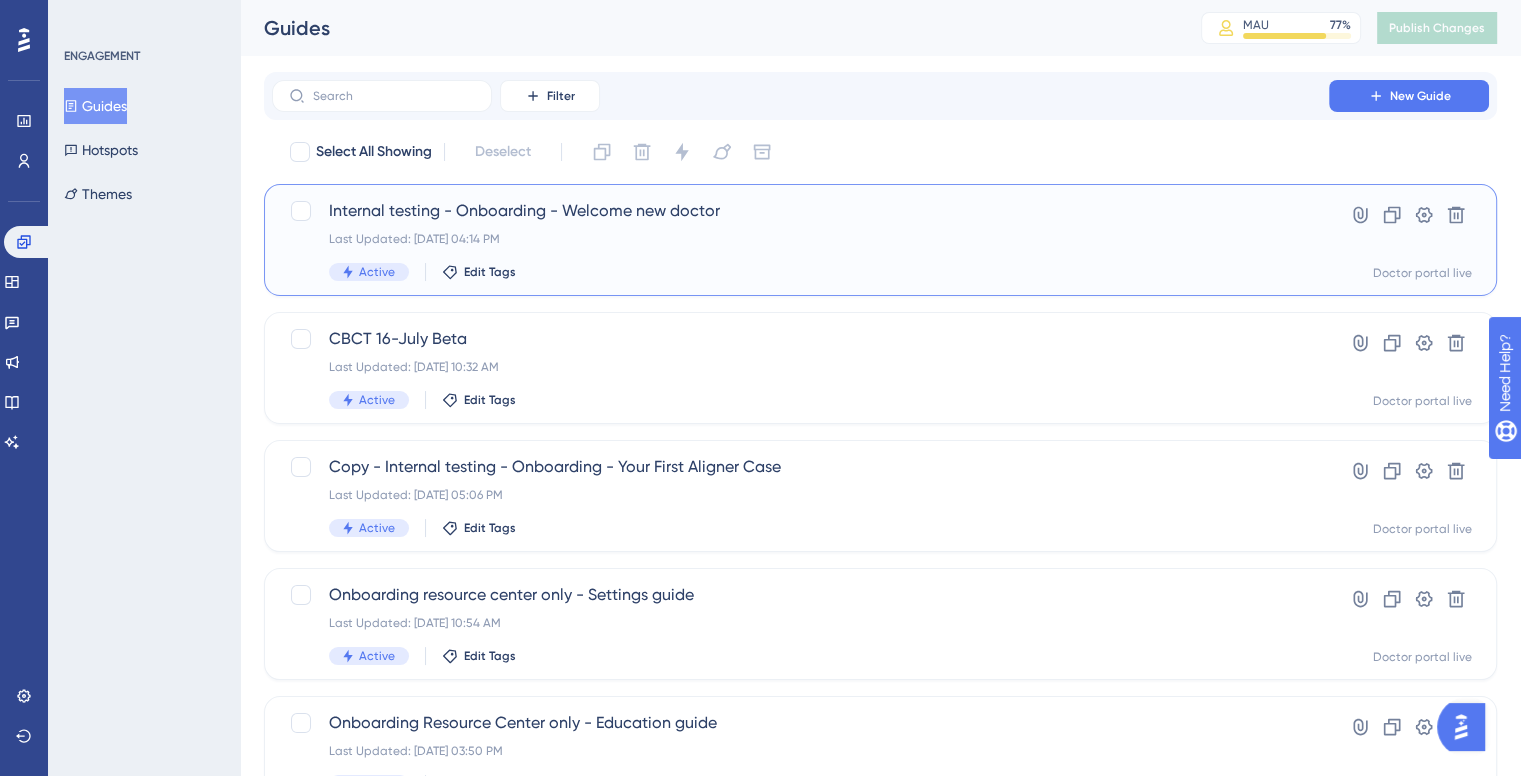 click on "Internal testing - Onboarding - Welcome new doctor" at bounding box center (800, 211) 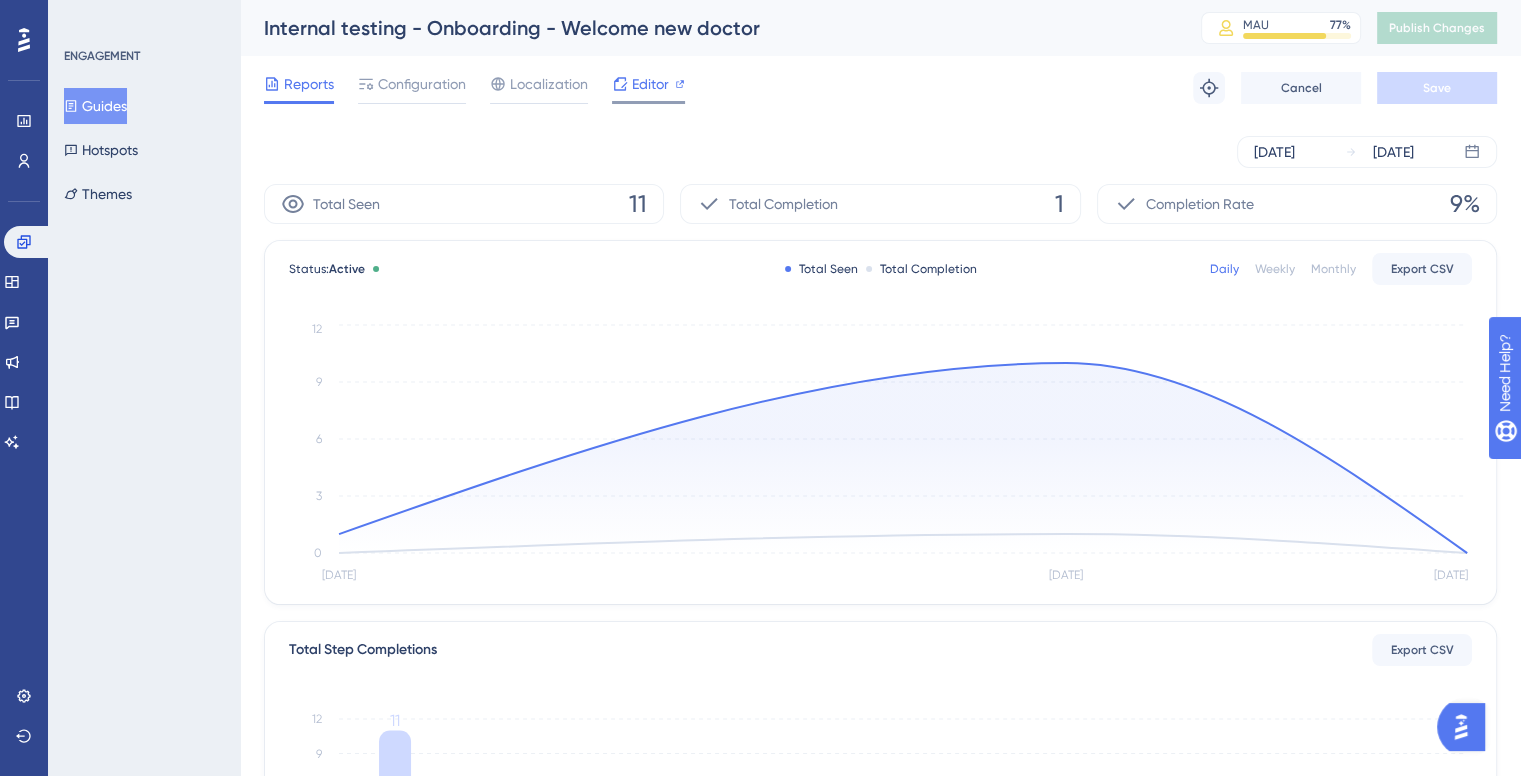 click on "Editor" at bounding box center [650, 84] 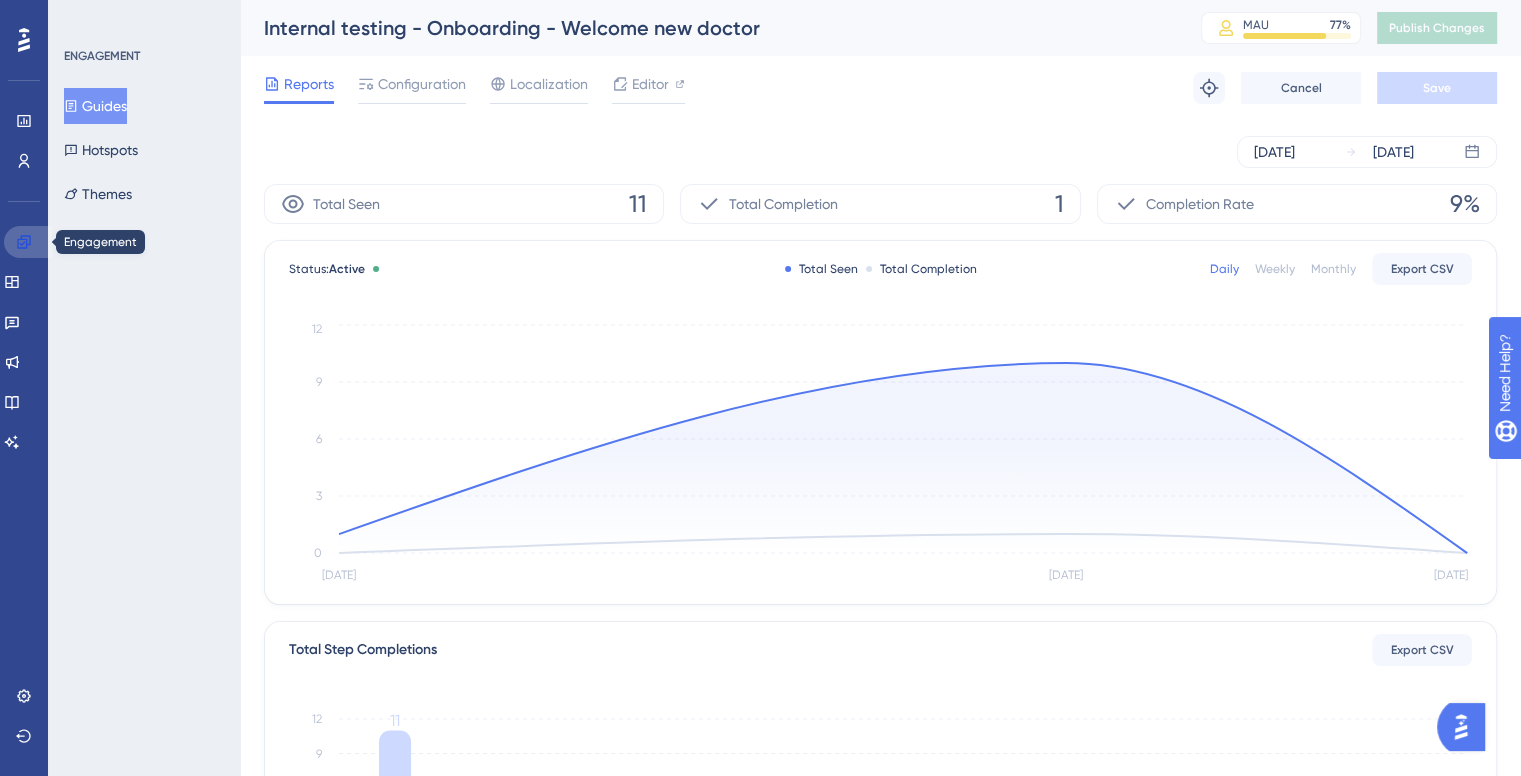 click at bounding box center [28, 242] 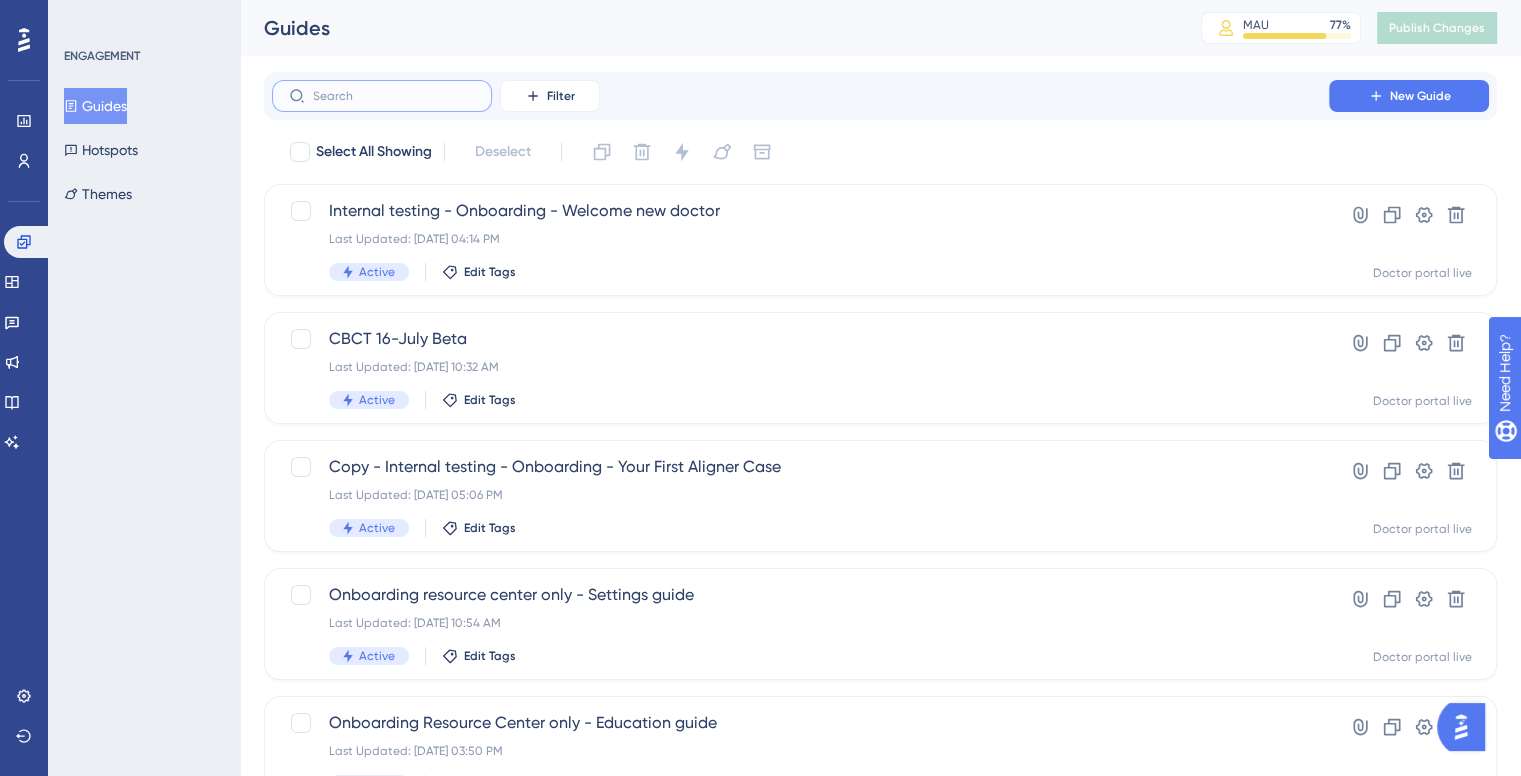 click at bounding box center [394, 96] 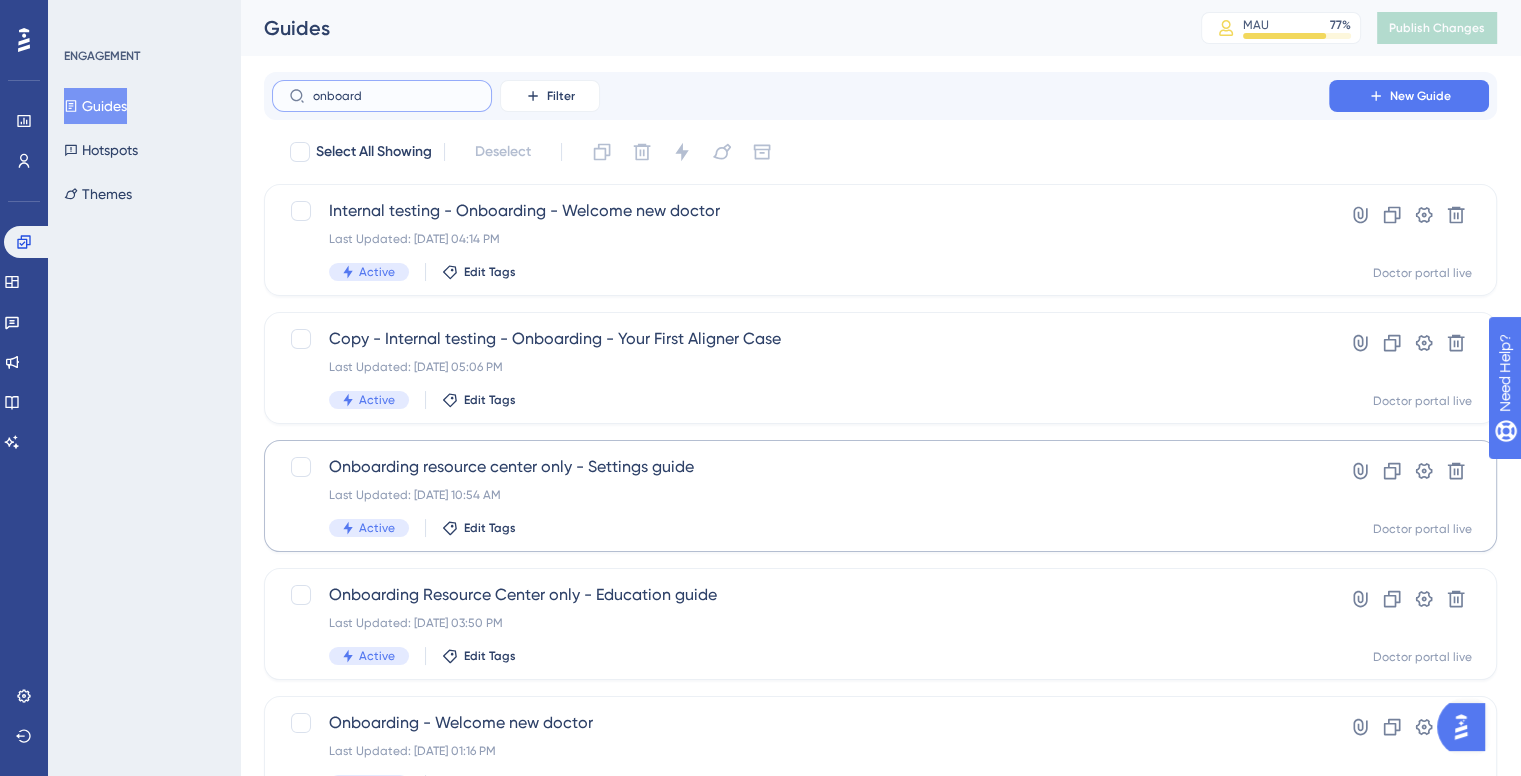 type on "onboard" 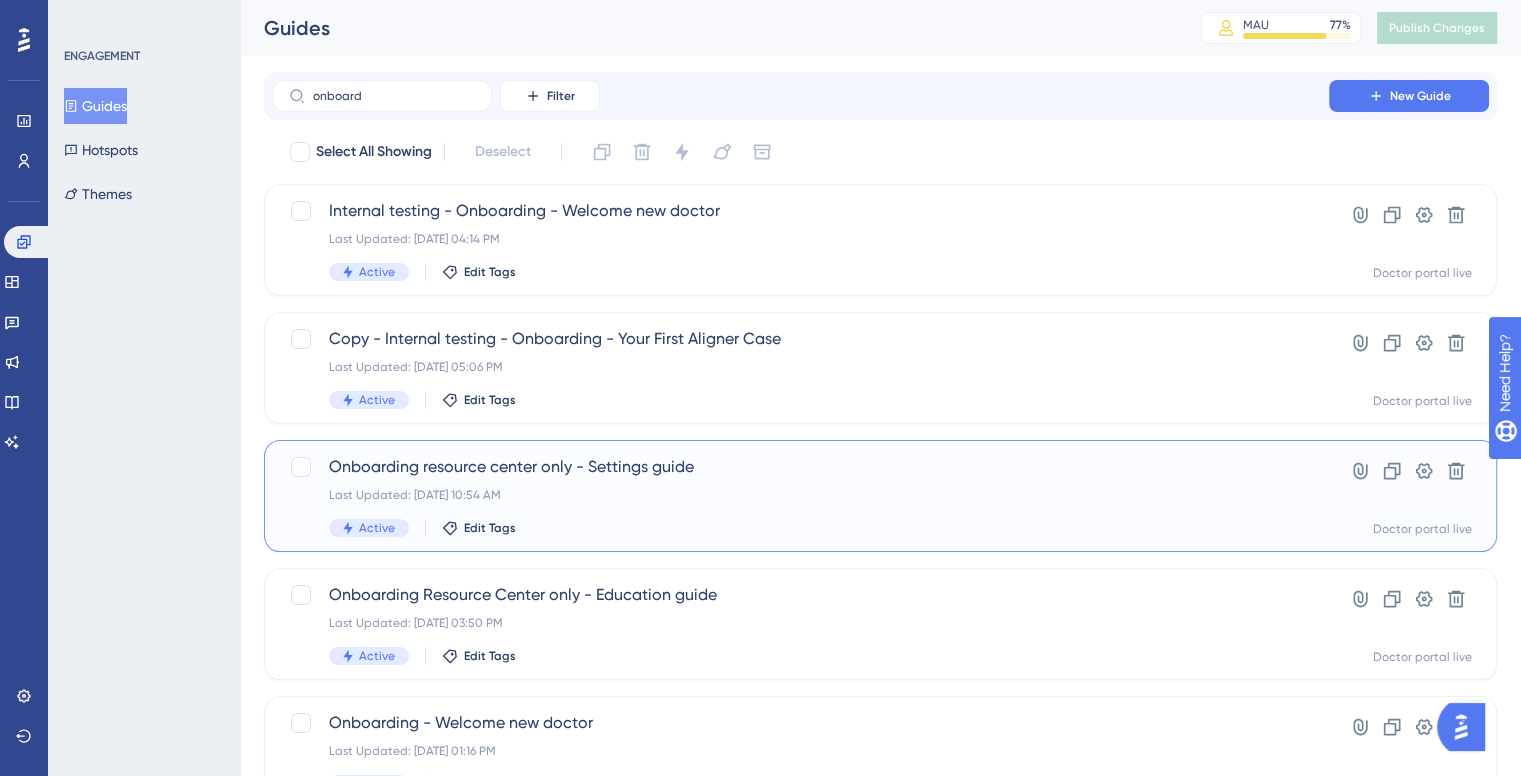 click on "Onboarding resource center only - Settings guide Last Updated: Jul 03 2025, 10:54 AM Active Edit Tags" at bounding box center [800, 496] 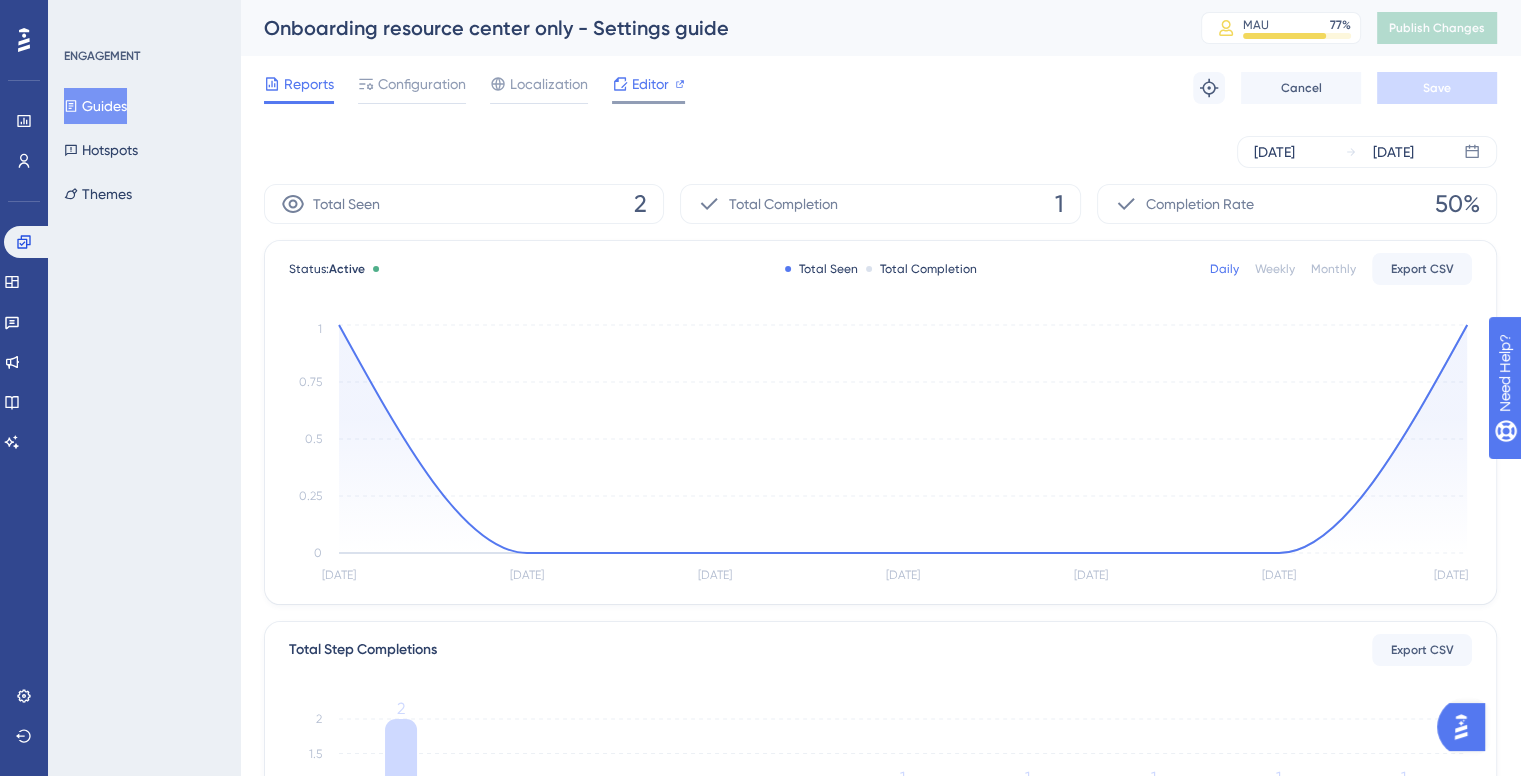 click on "Editor" at bounding box center (650, 84) 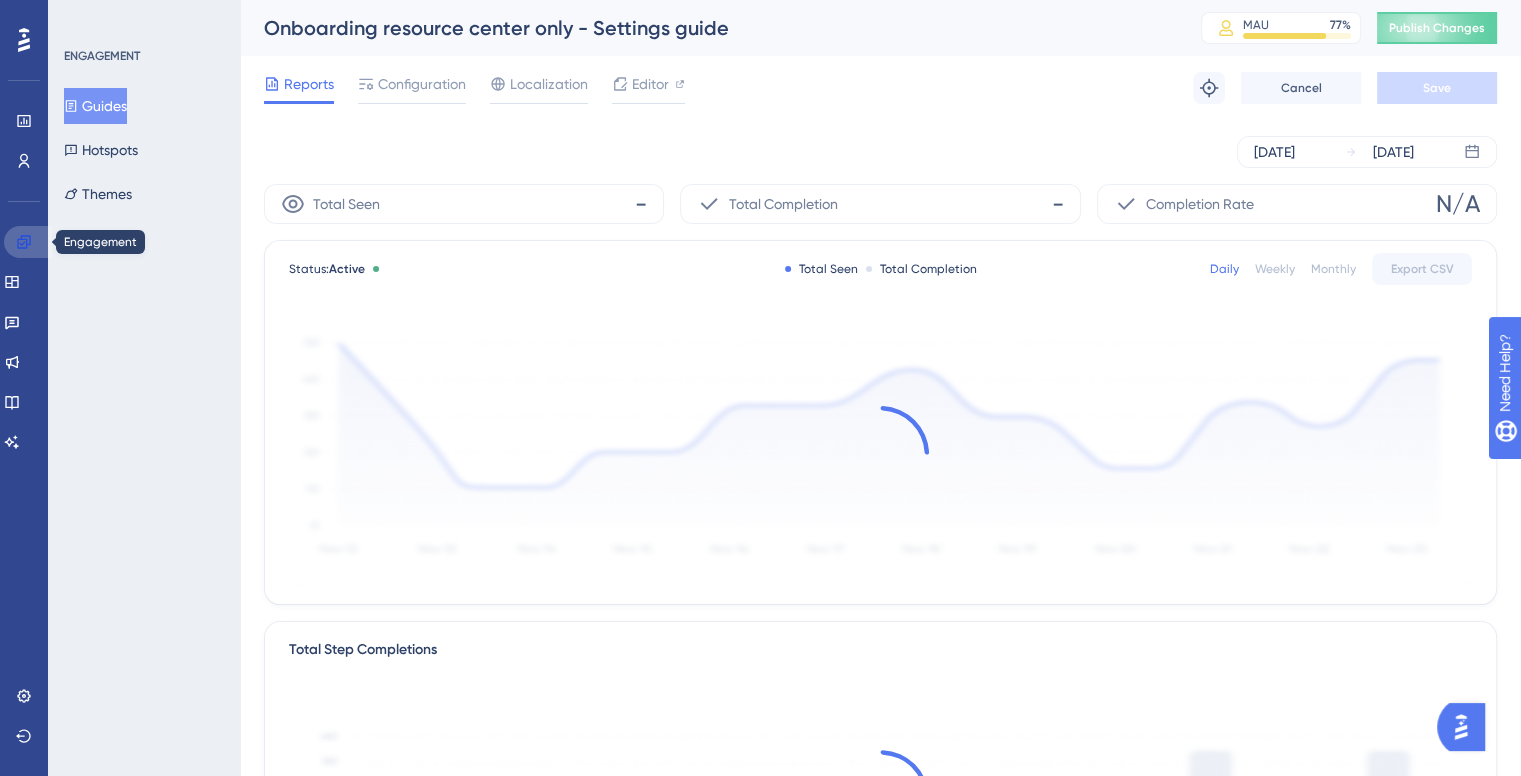 click 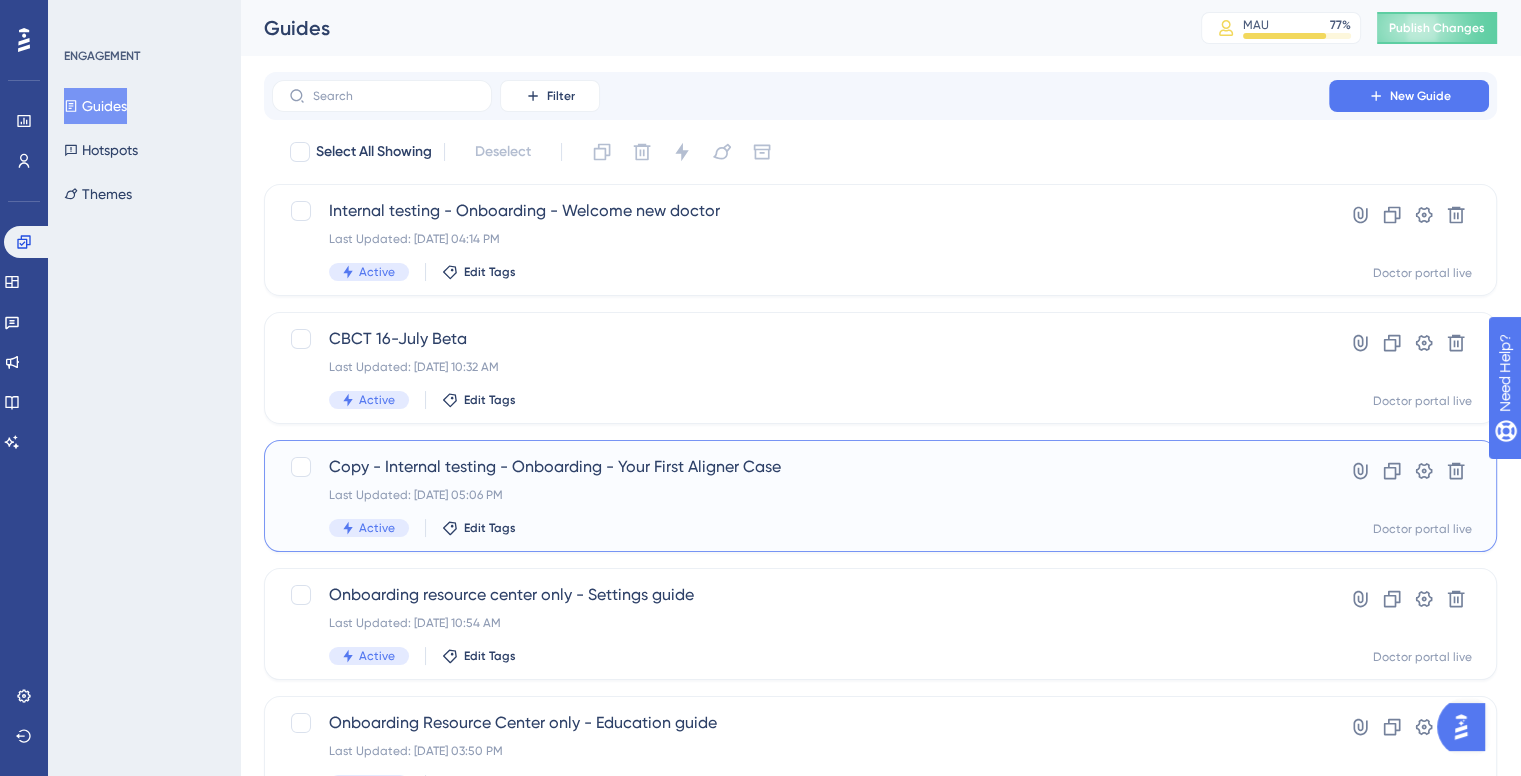 click on "Copy - Internal testing - Onboarding - Your First Aligner Case" at bounding box center [800, 467] 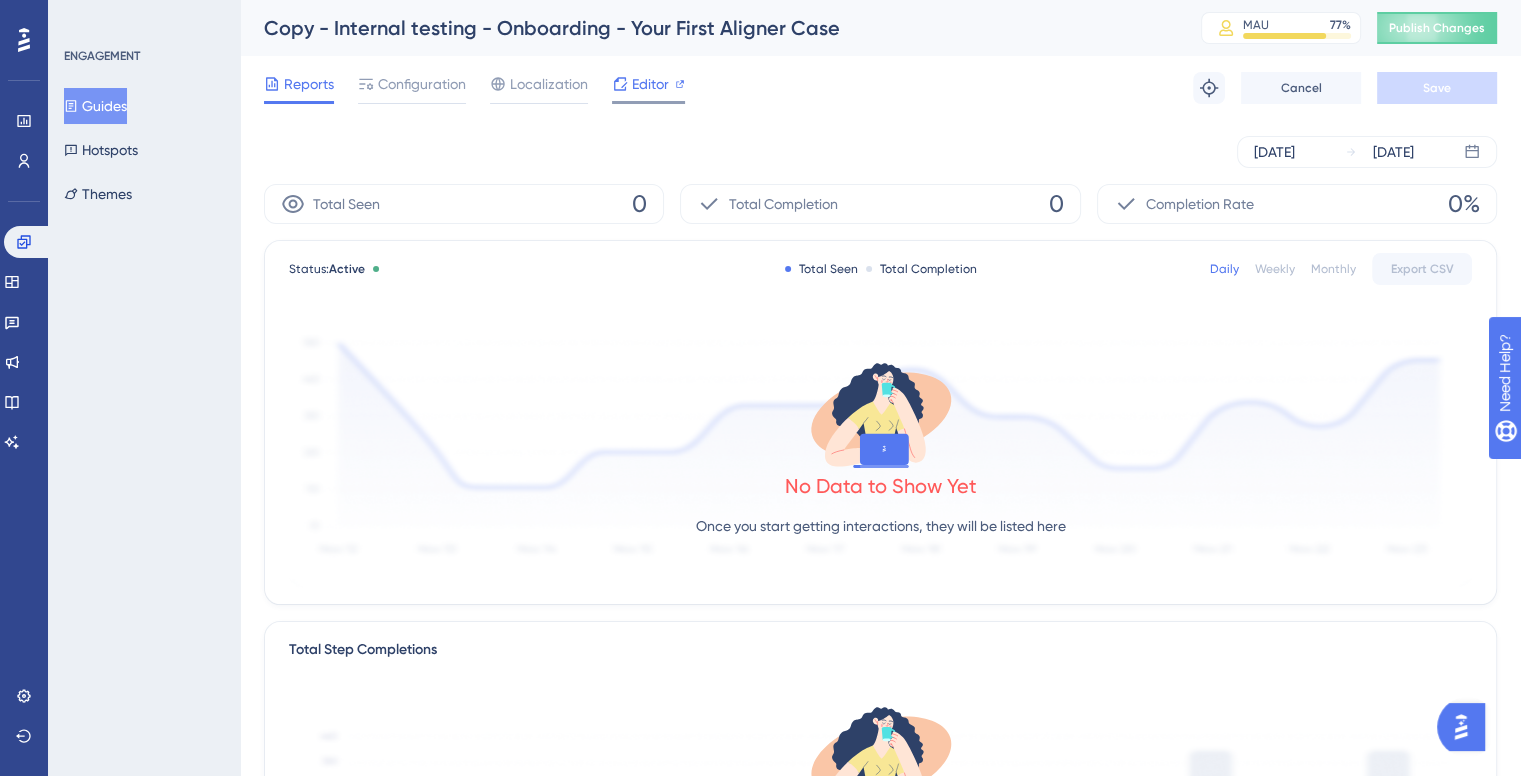 click on "Editor" at bounding box center (650, 84) 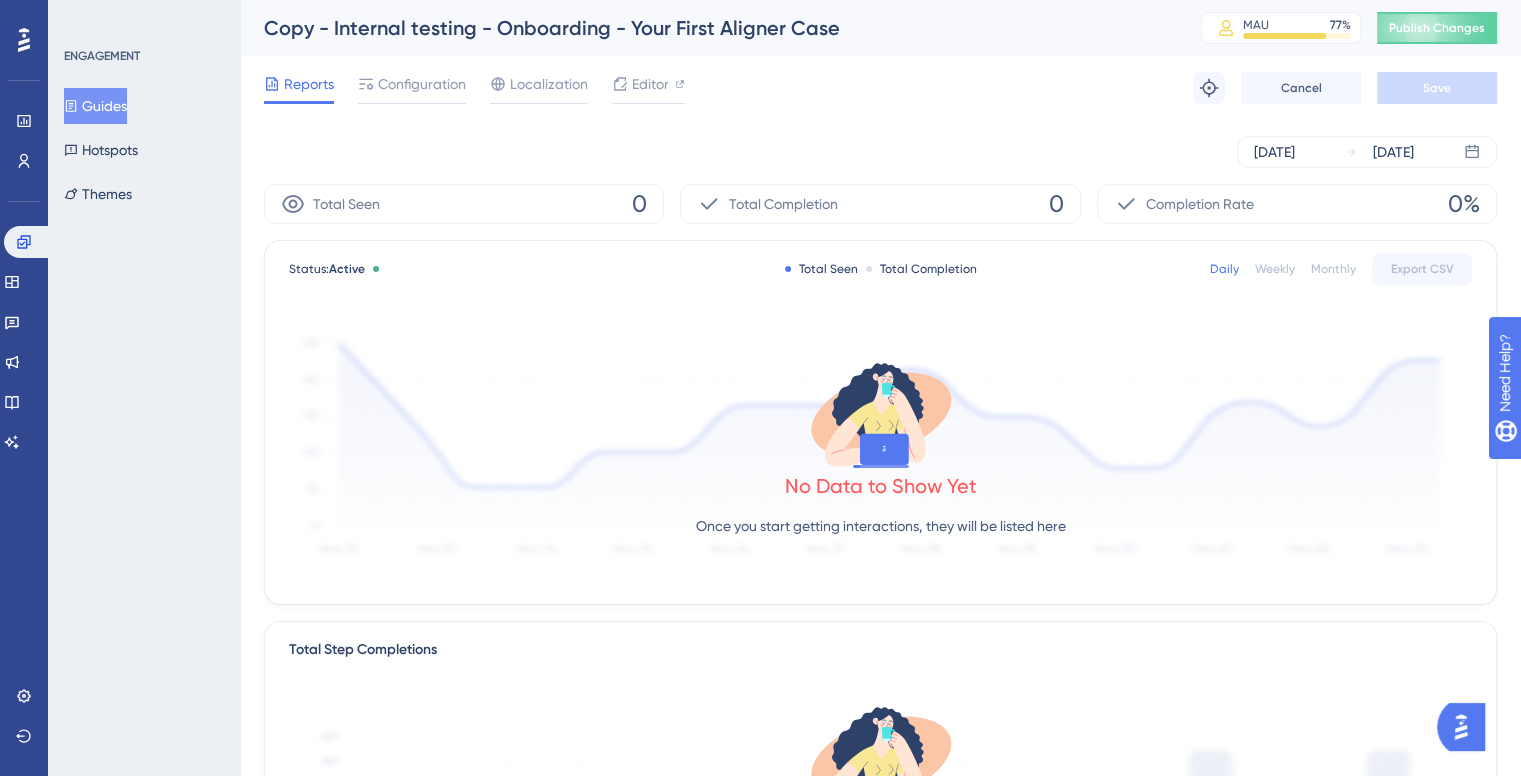click on "Guides" at bounding box center [95, 106] 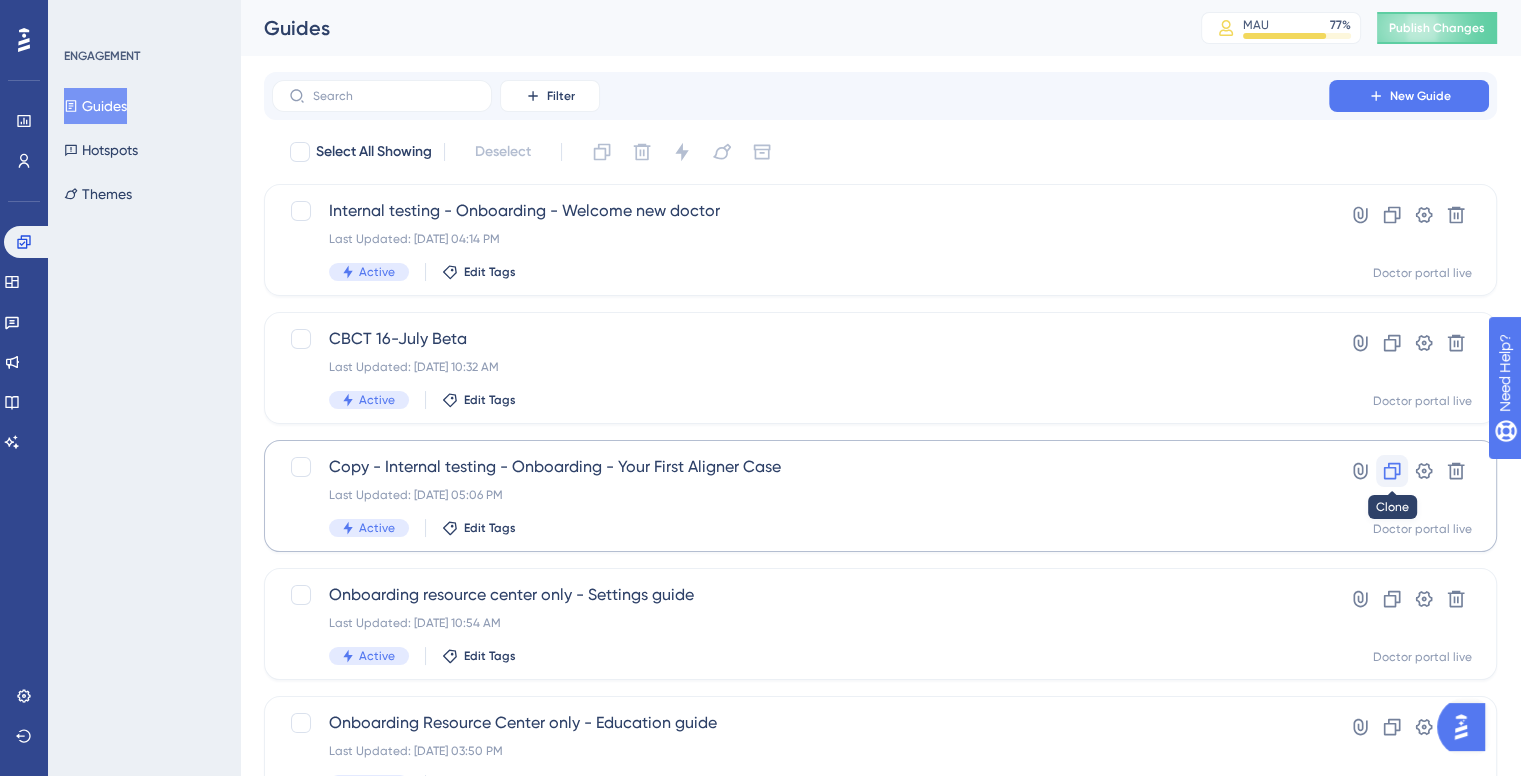 click 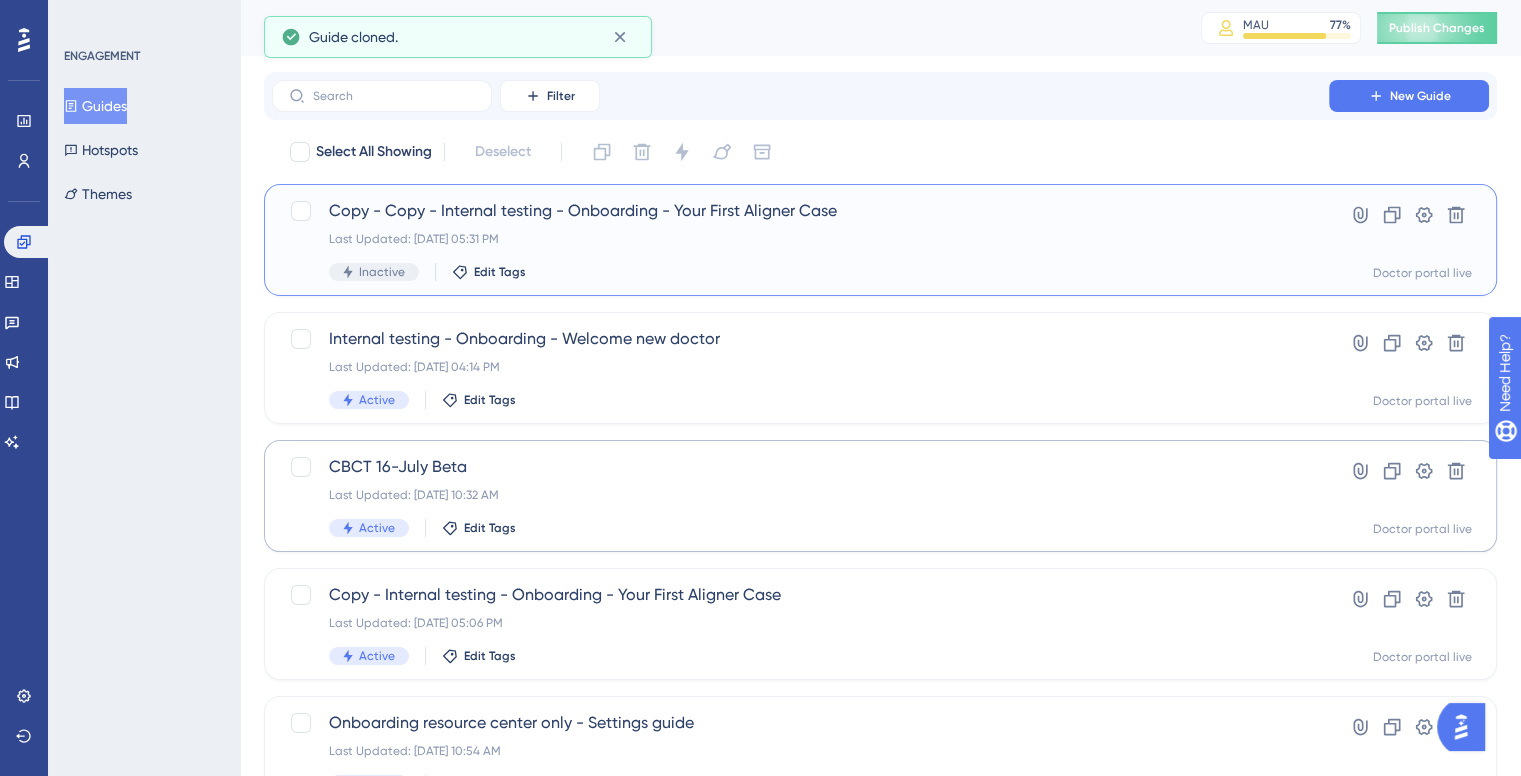 click on "Last Updated: Jul 22 2025, 05:31 PM" at bounding box center [800, 239] 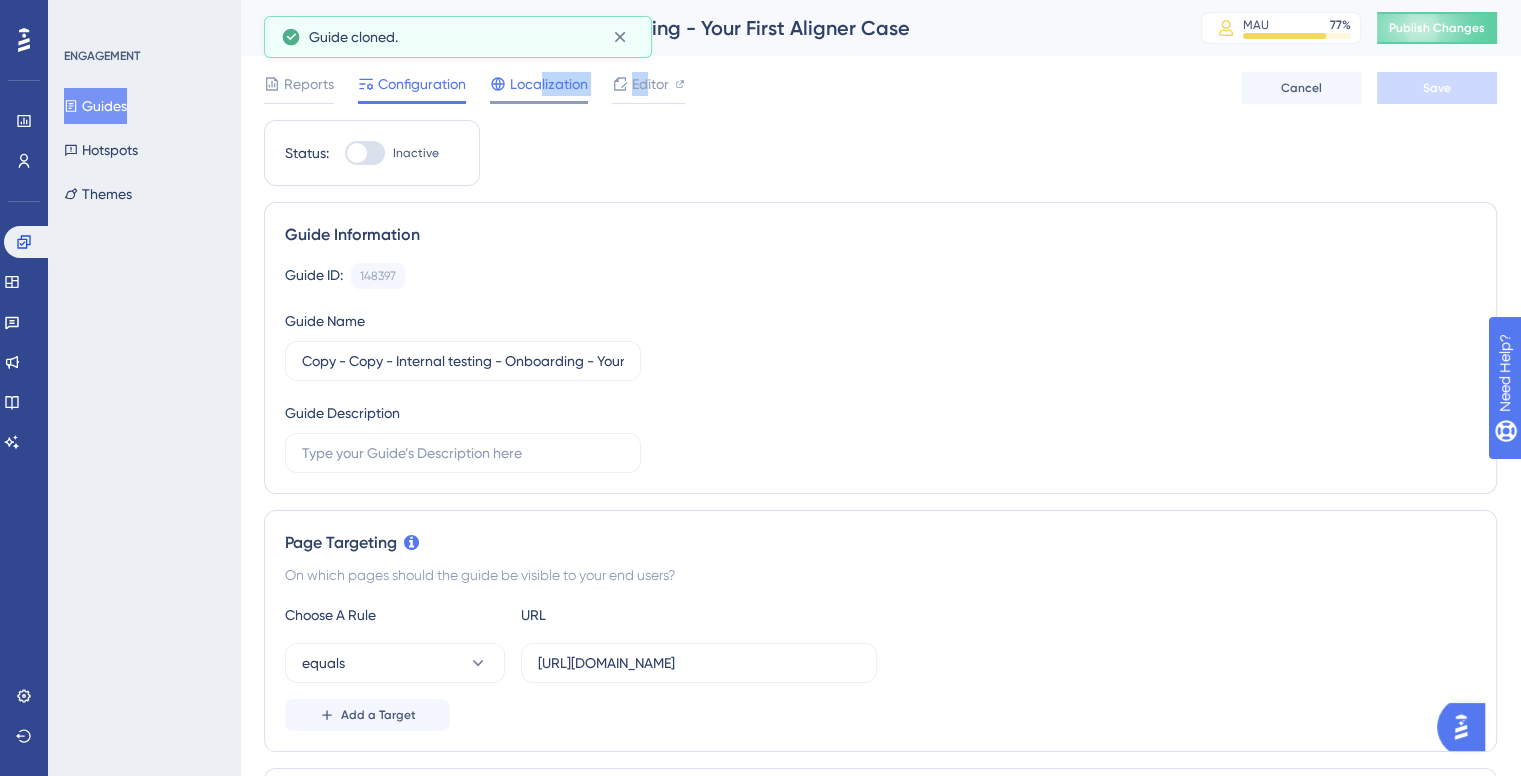 drag, startPoint x: 645, startPoint y: 87, endPoint x: 537, endPoint y: 87, distance: 108 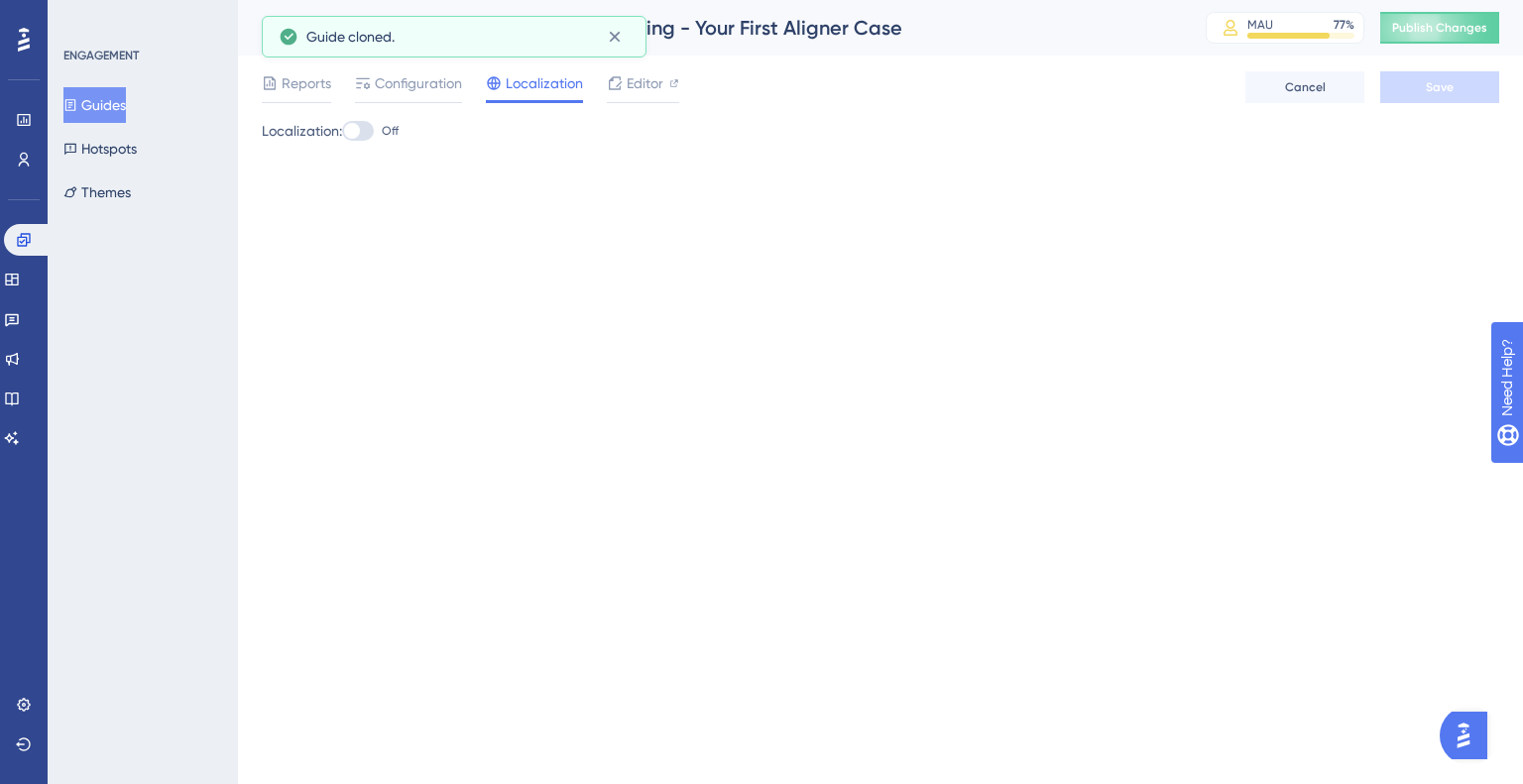 click at bounding box center [352, 131] 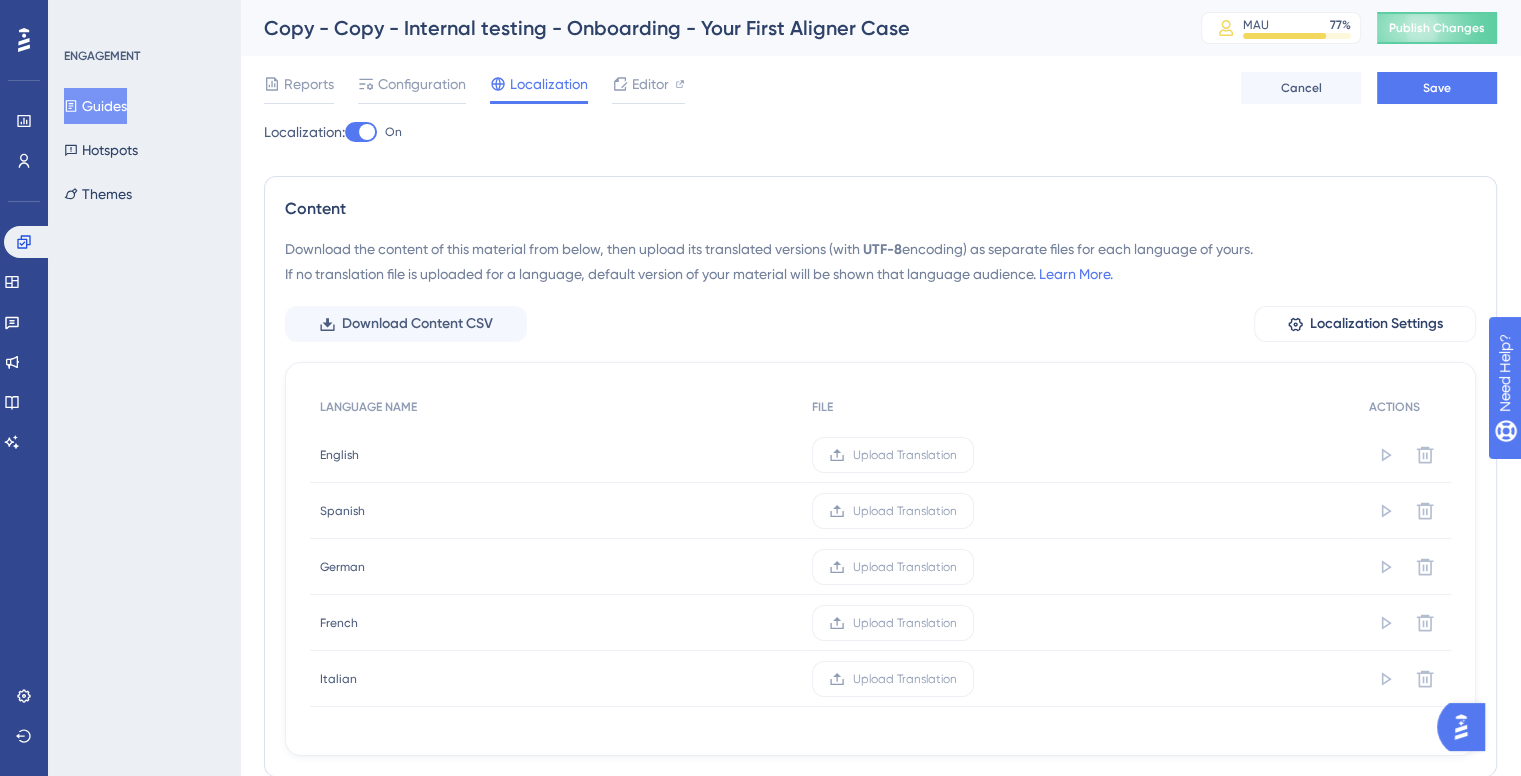 click at bounding box center [367, 132] 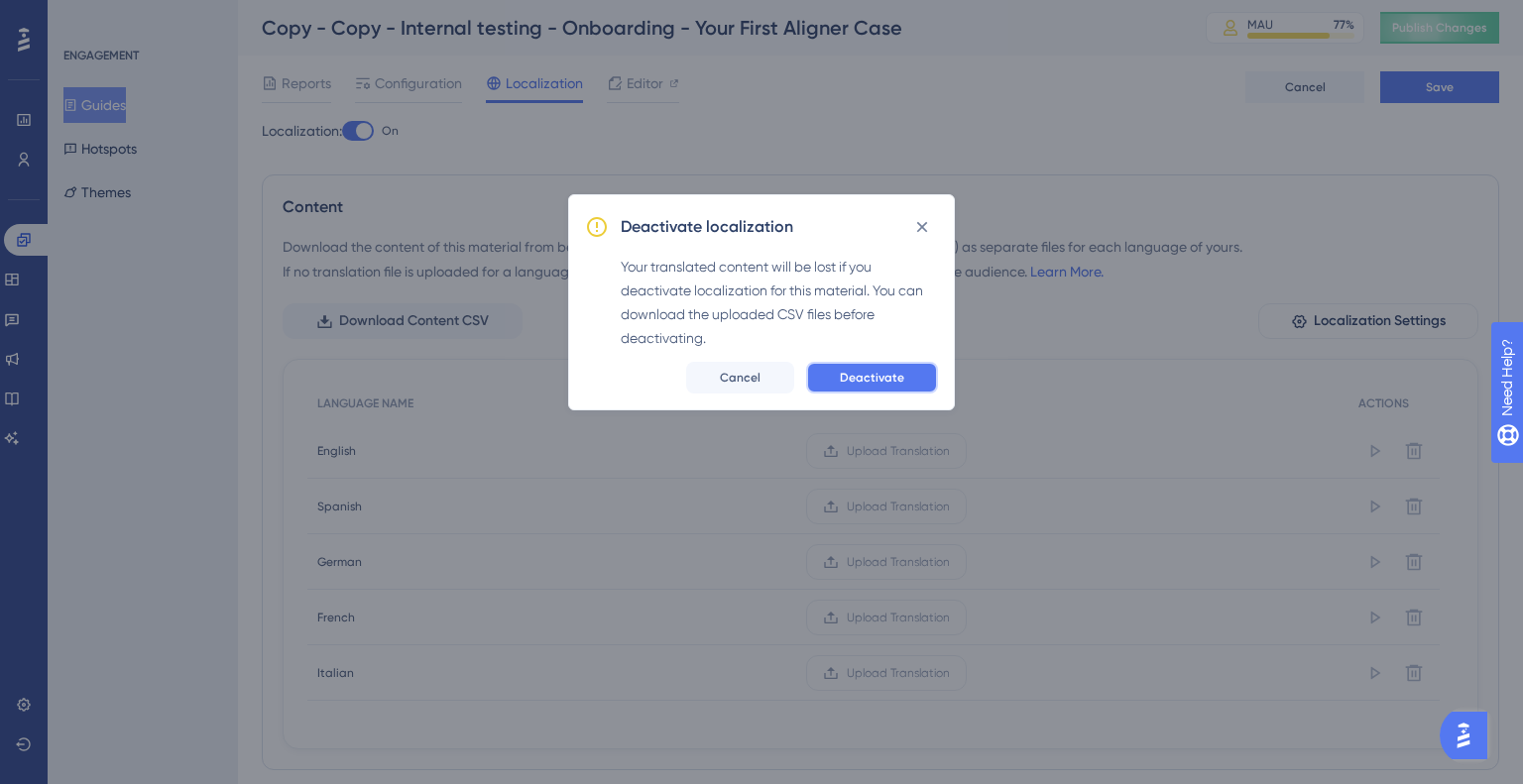 click on "Deactivate" at bounding box center (872, 378) 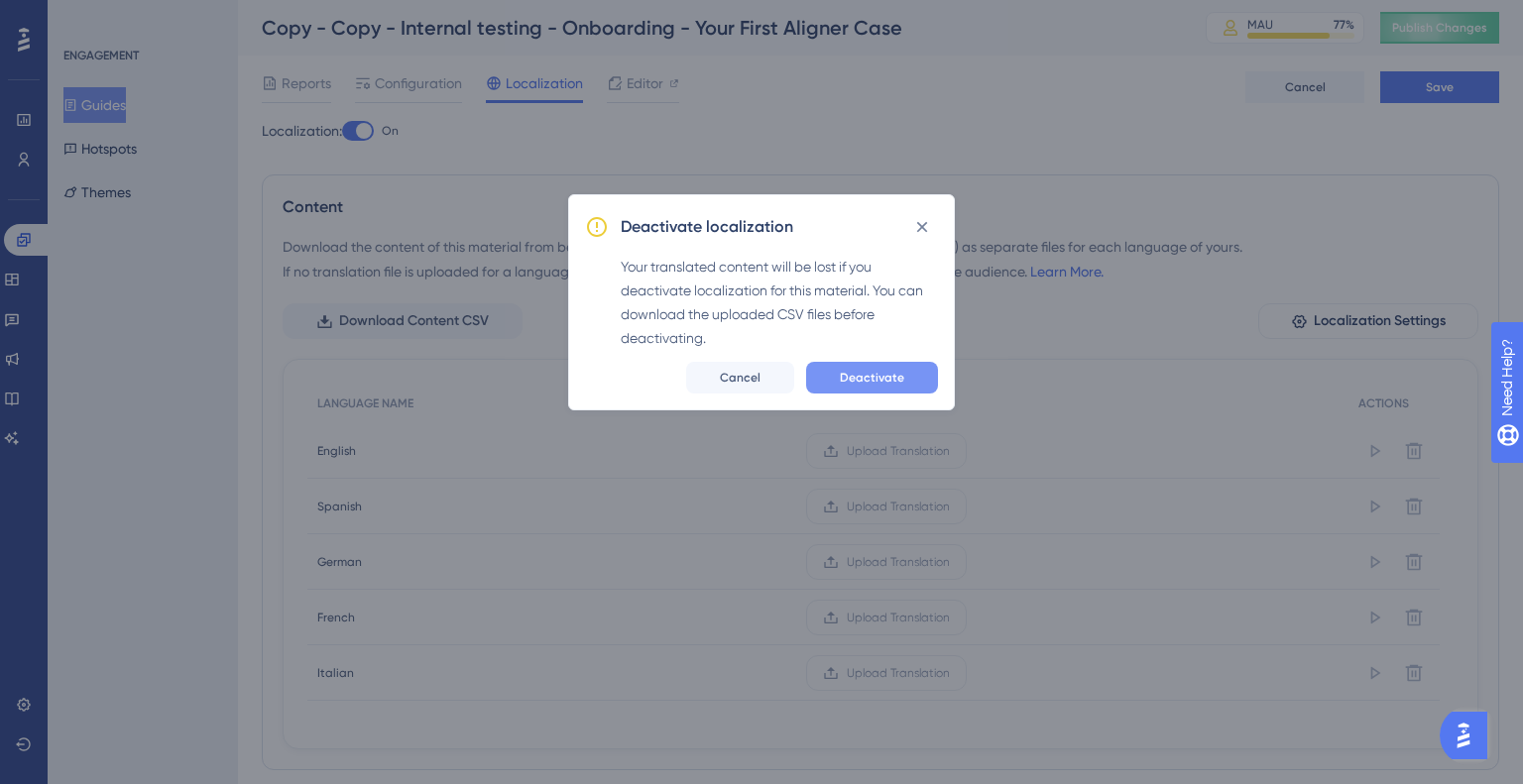 checkbox on "false" 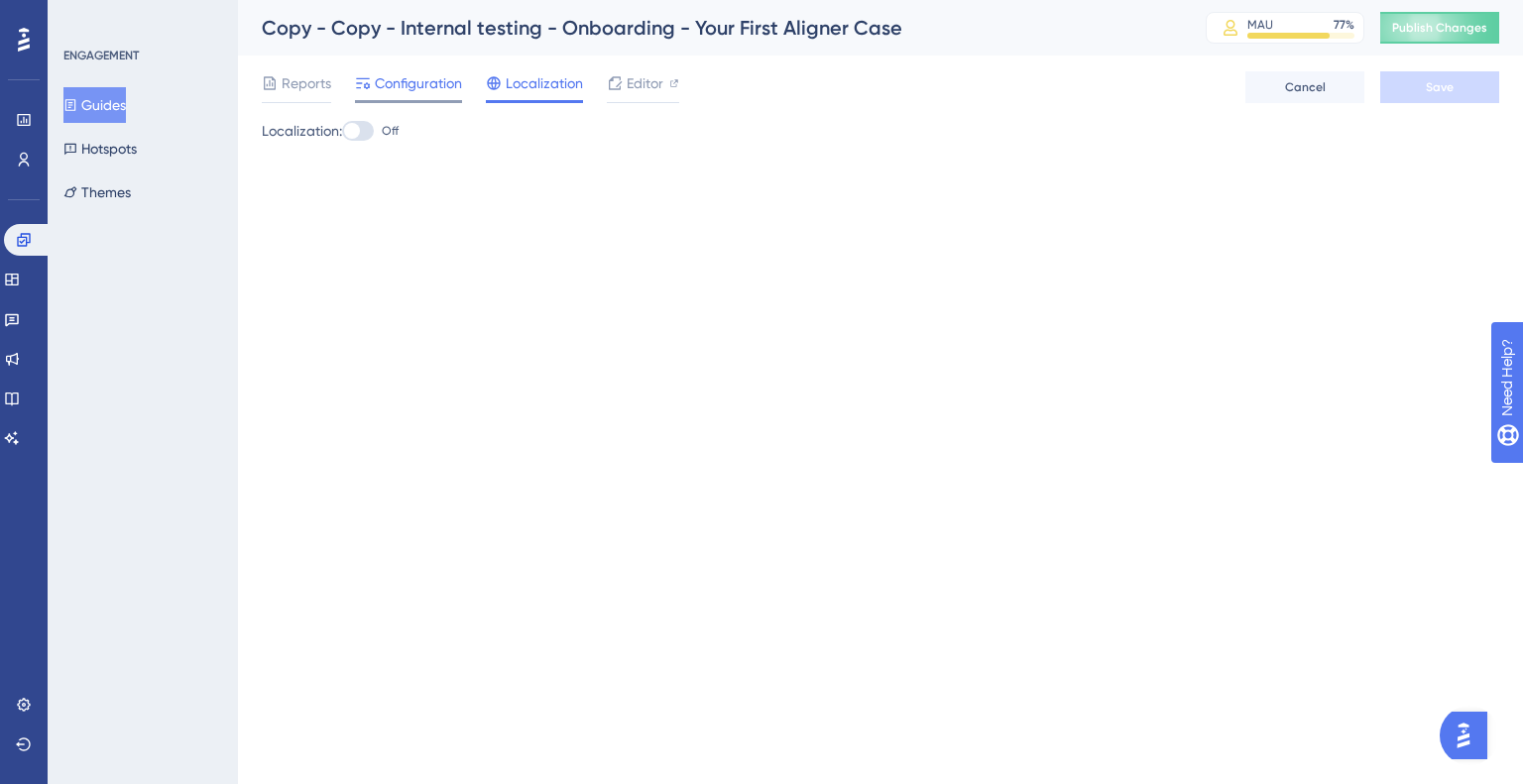 click on "Configuration" at bounding box center (418, 83) 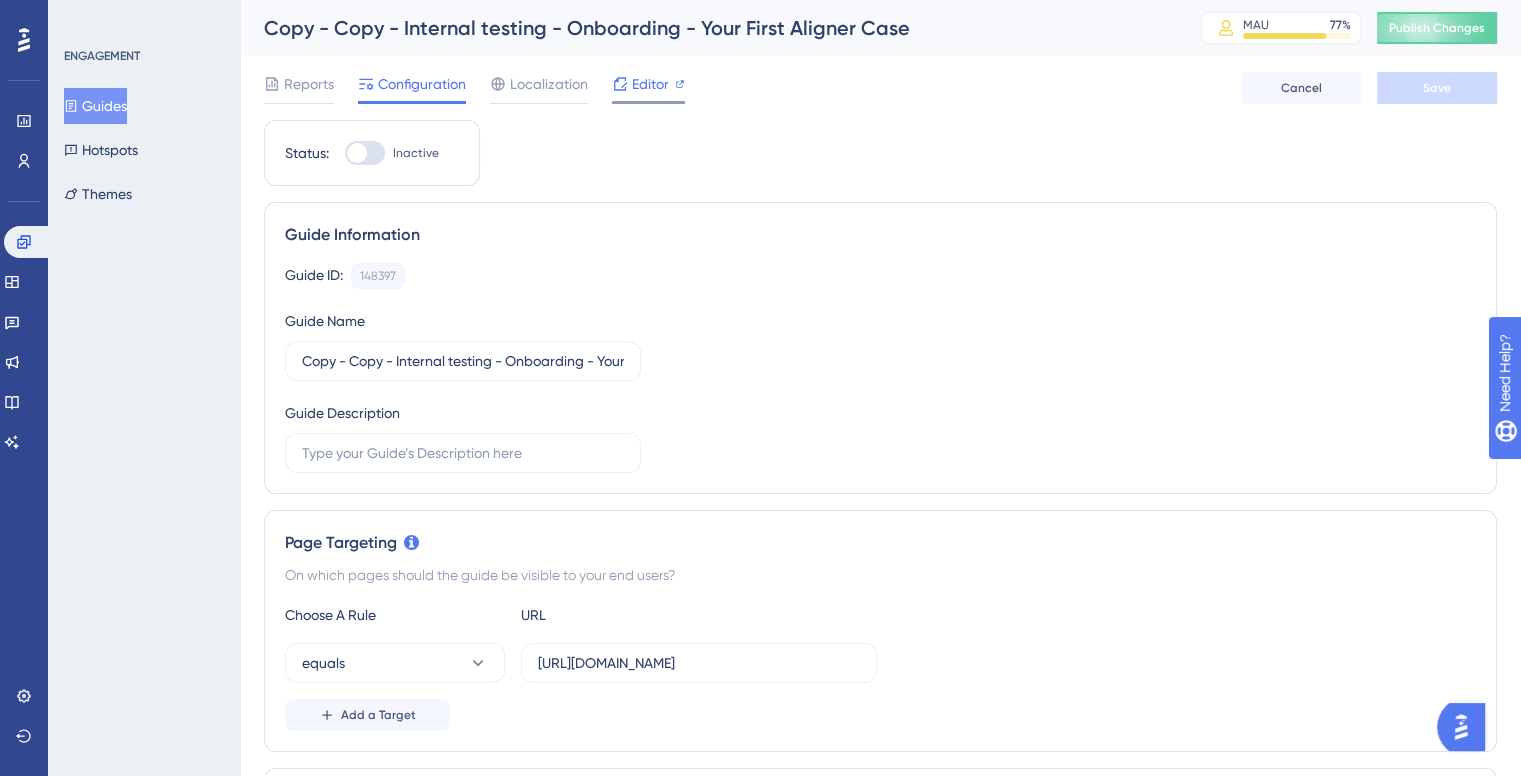 click on "Editor" at bounding box center (650, 84) 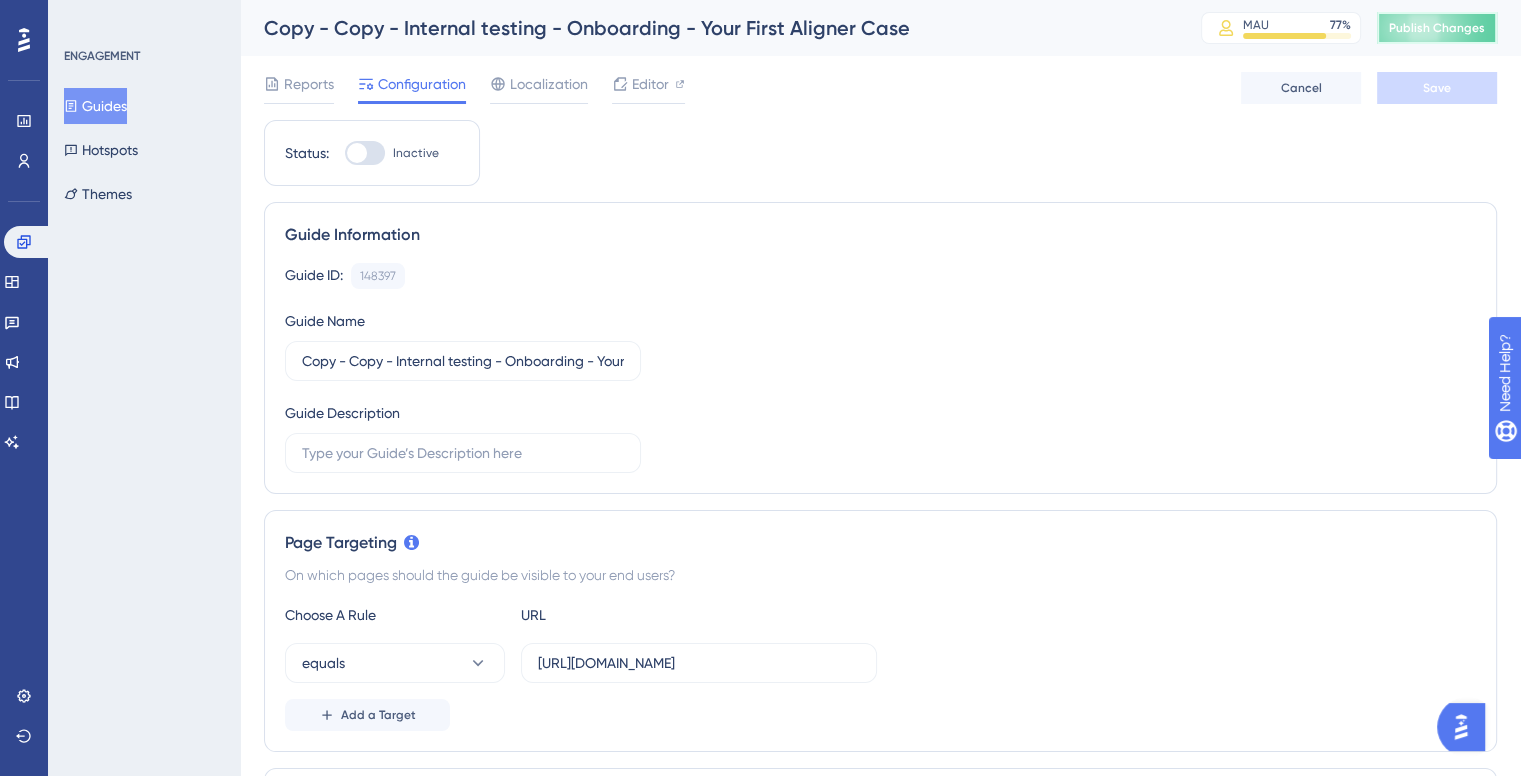click on "Publish Changes" at bounding box center (1437, 28) 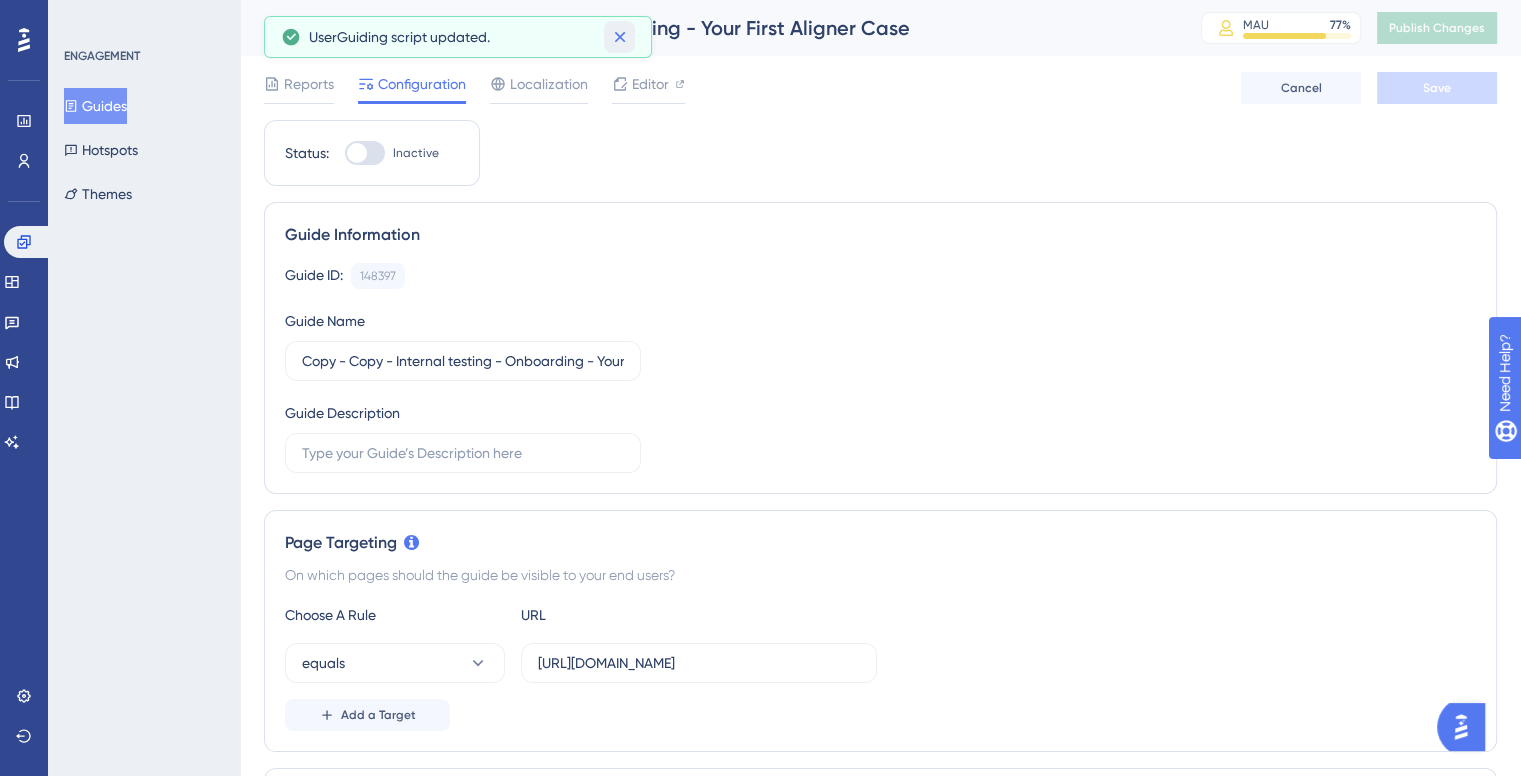 click 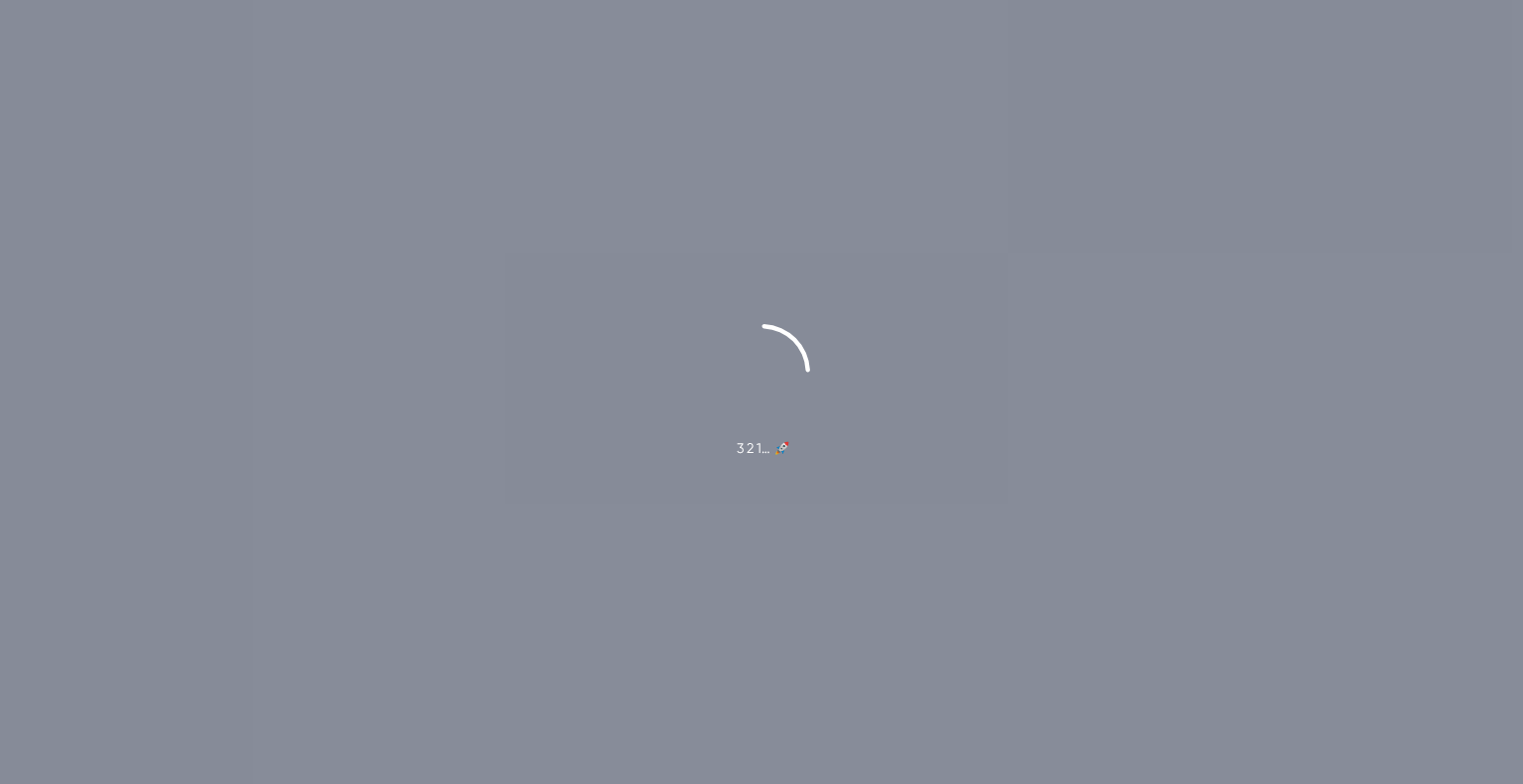 scroll, scrollTop: 0, scrollLeft: 0, axis: both 